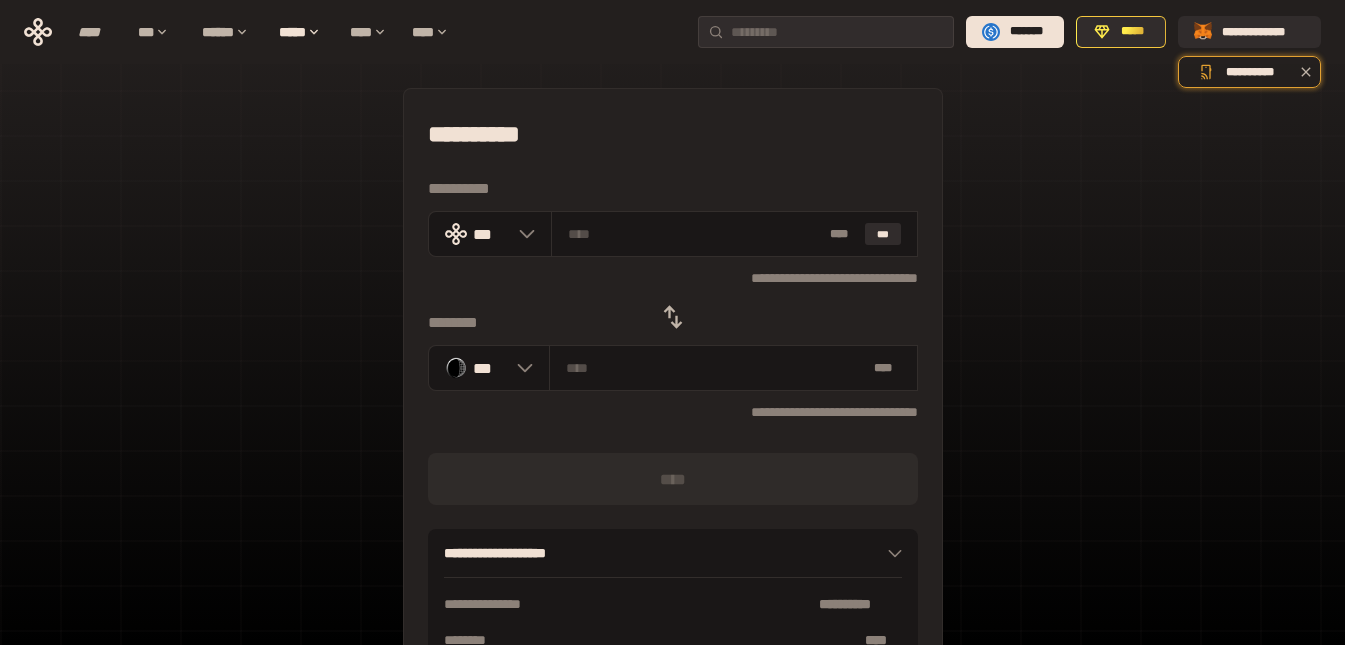 scroll, scrollTop: 0, scrollLeft: 0, axis: both 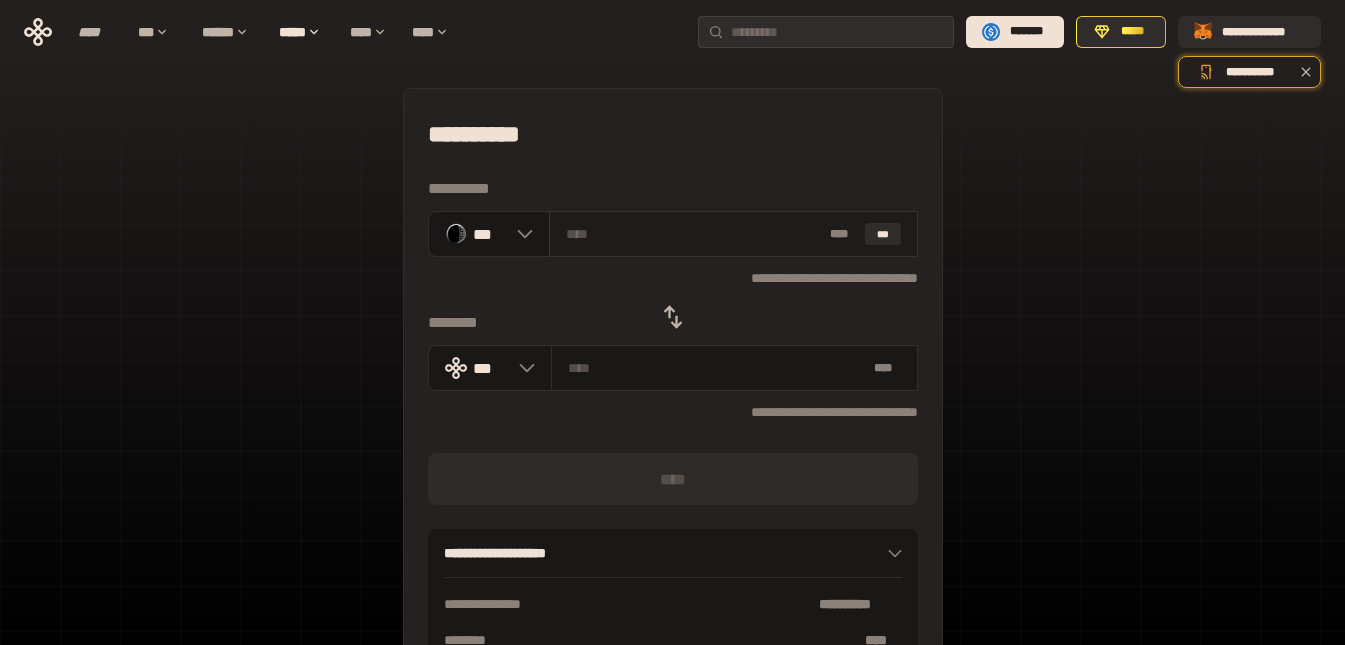 paste on "*****" 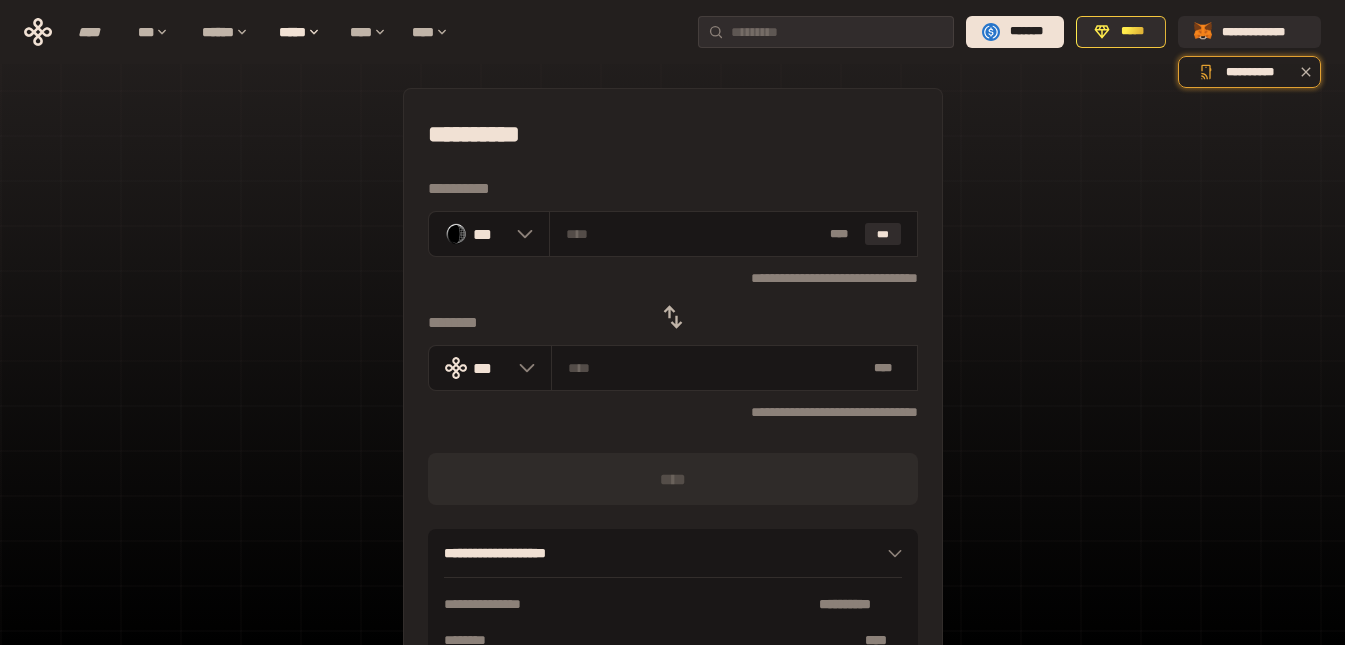 type on "*****" 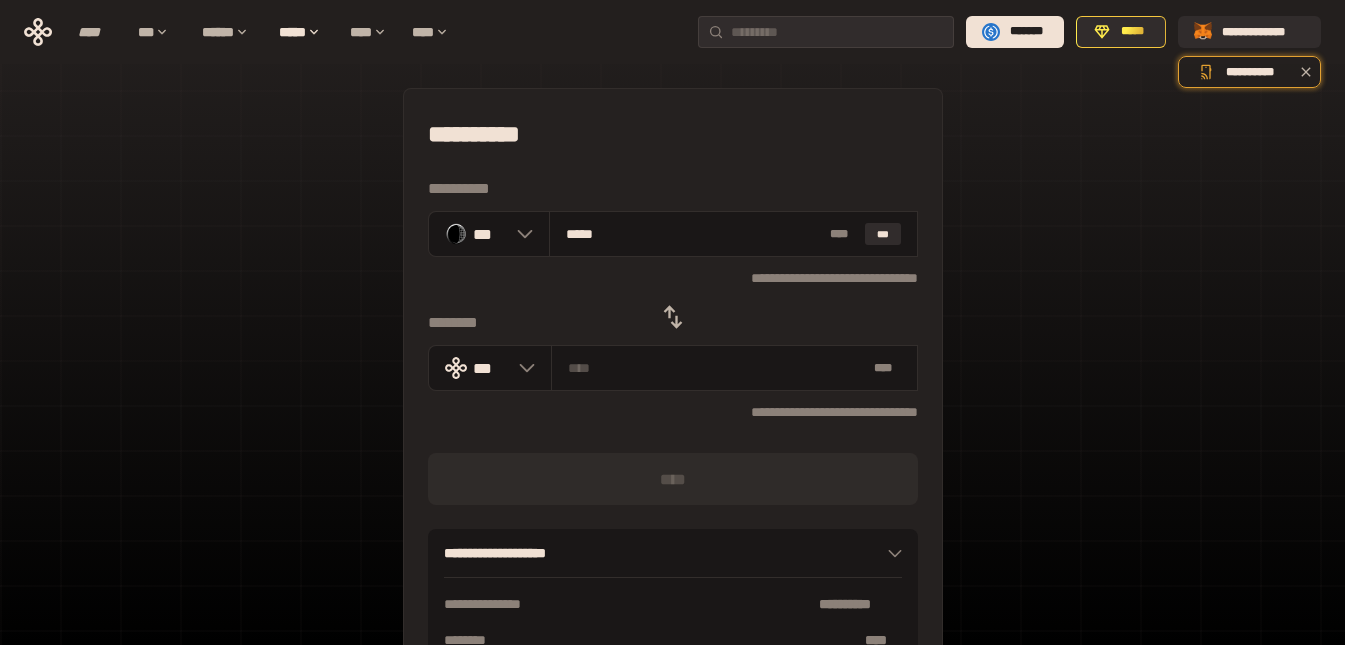 type on "**********" 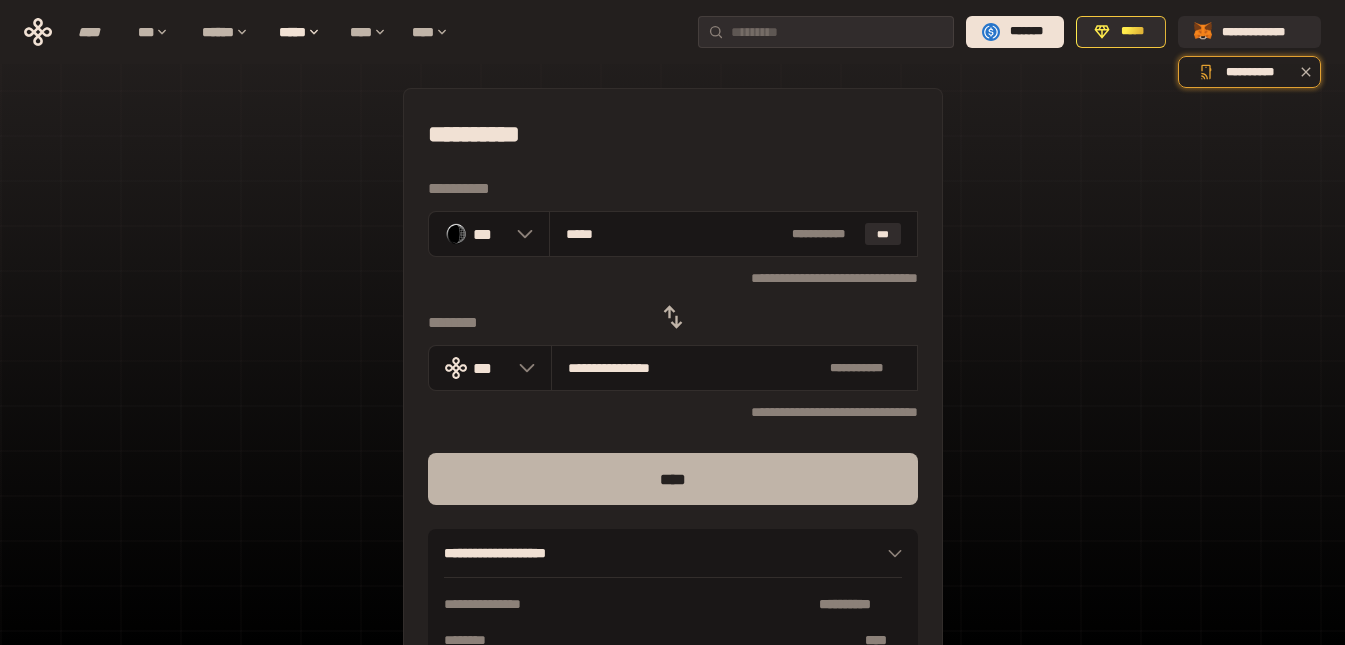 type on "*****" 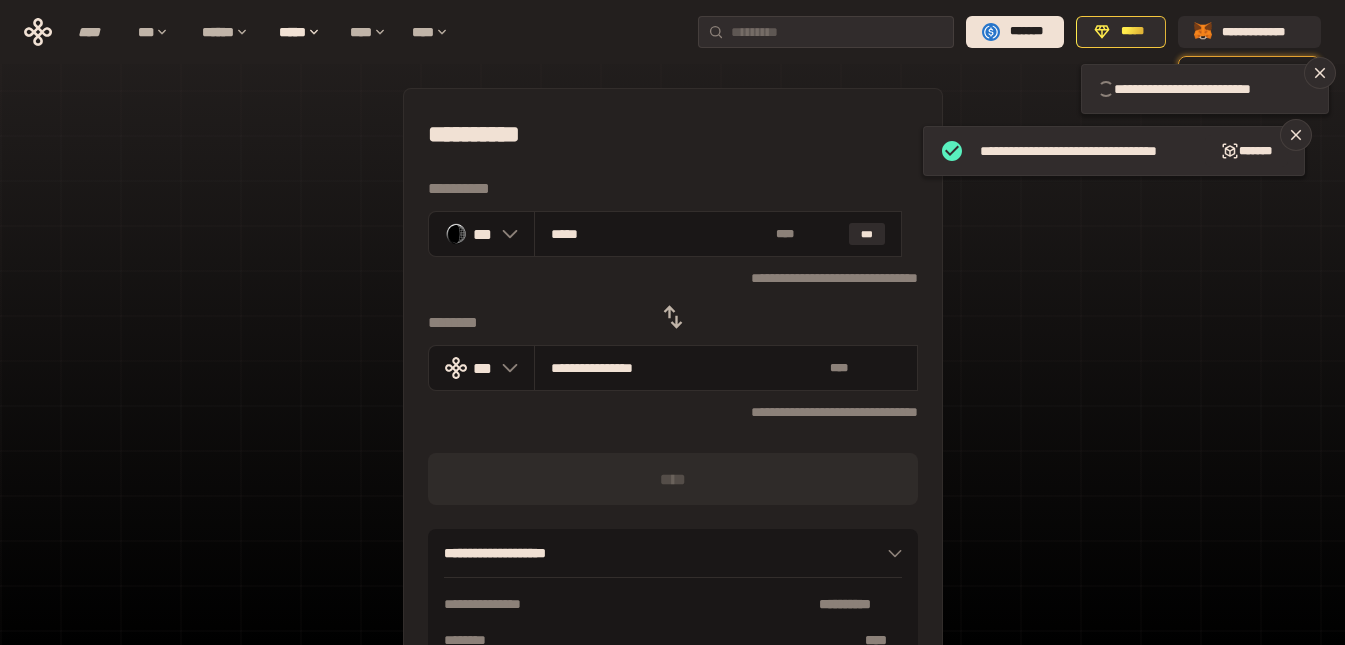 type 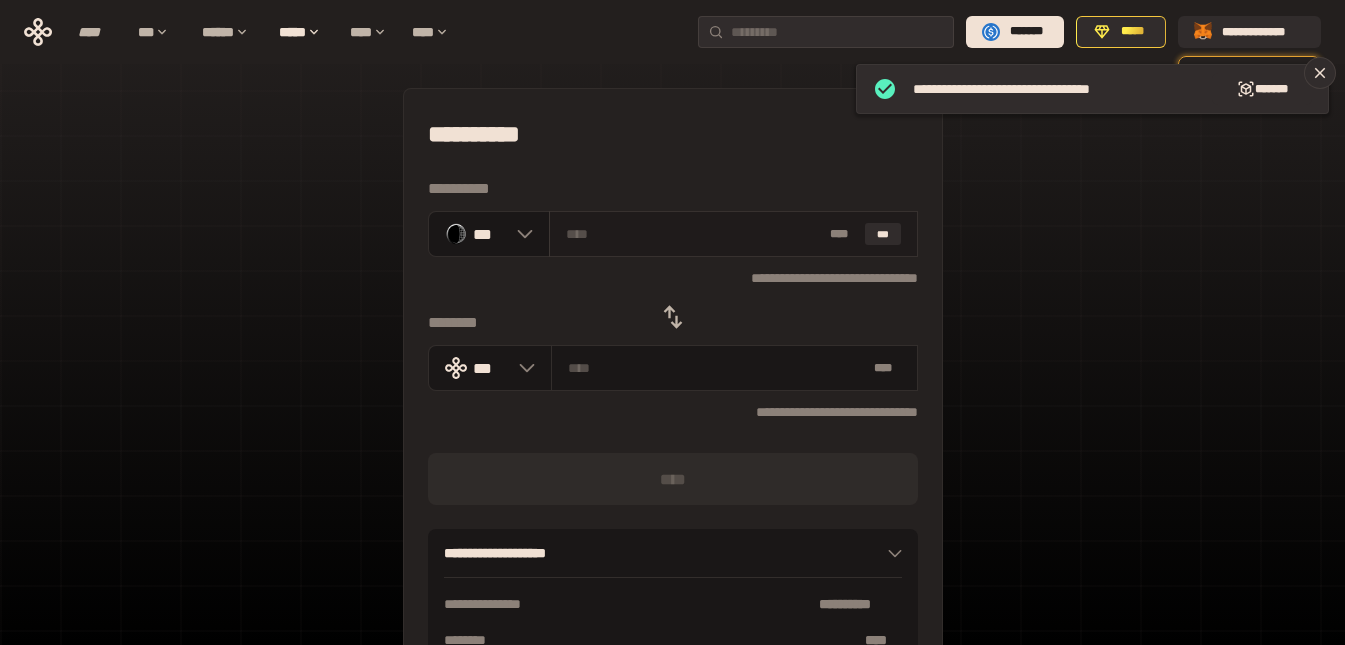 click on "* ** ***" at bounding box center [733, 234] 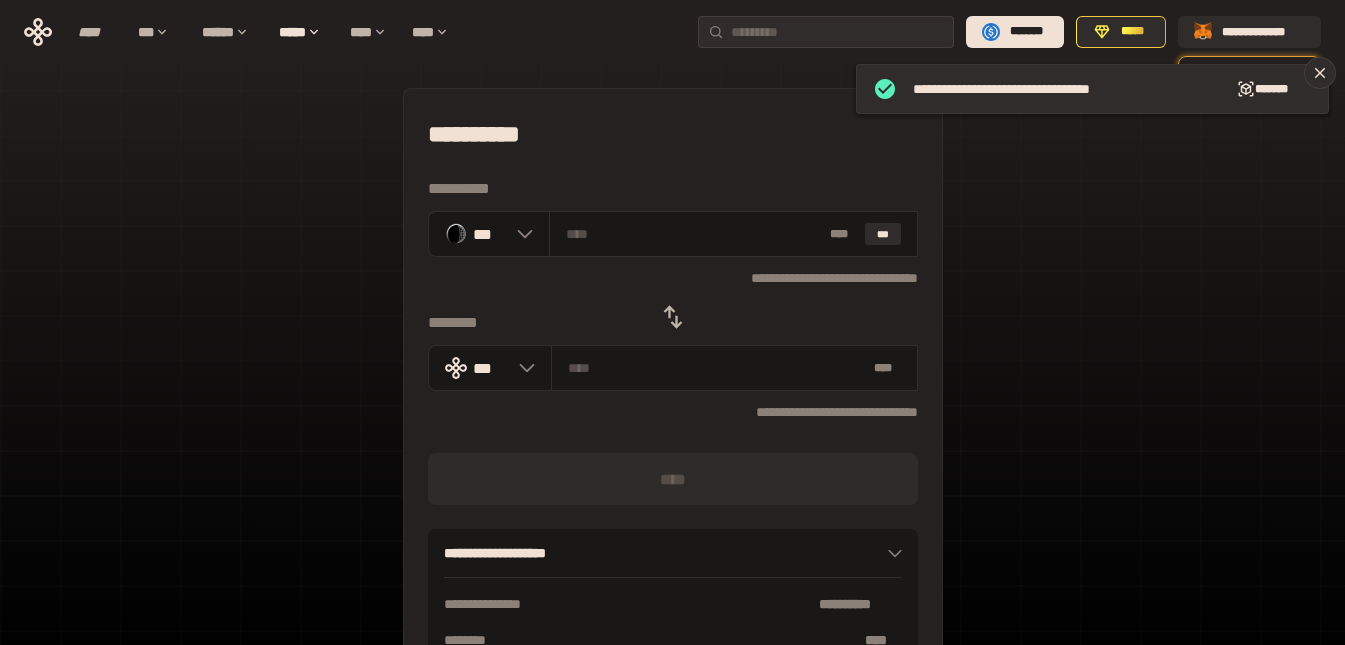 type on "*****" 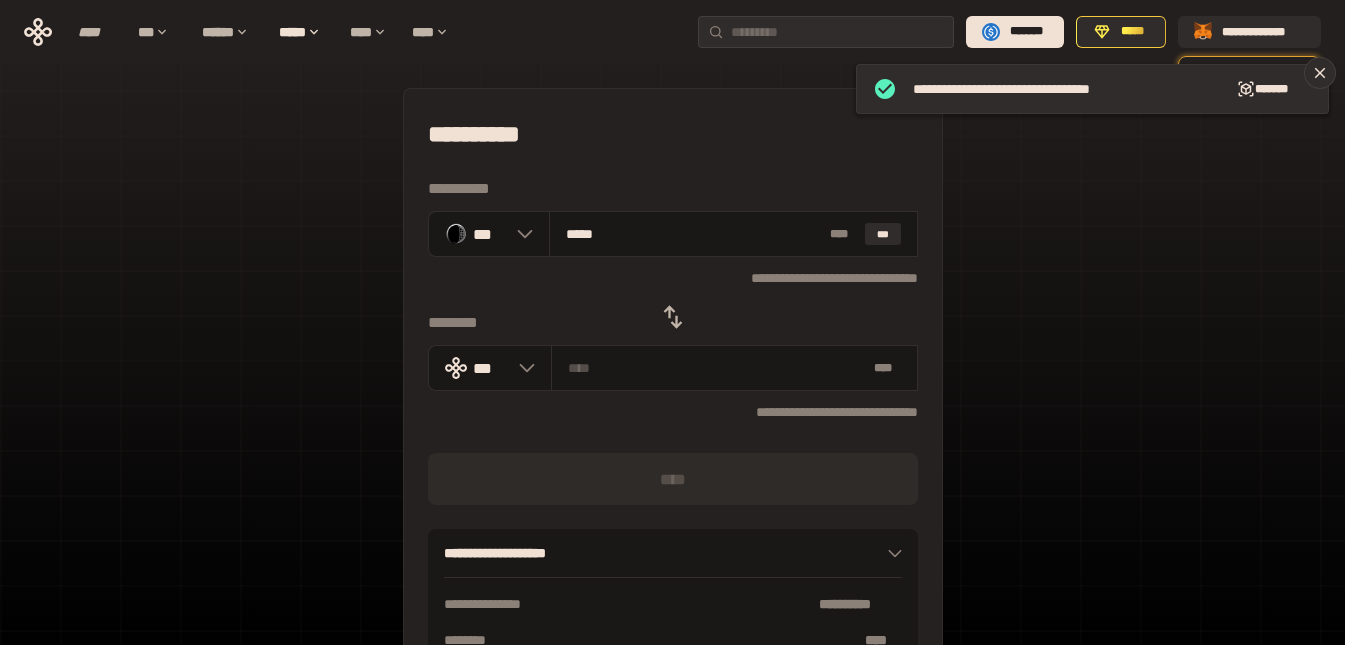type on "**********" 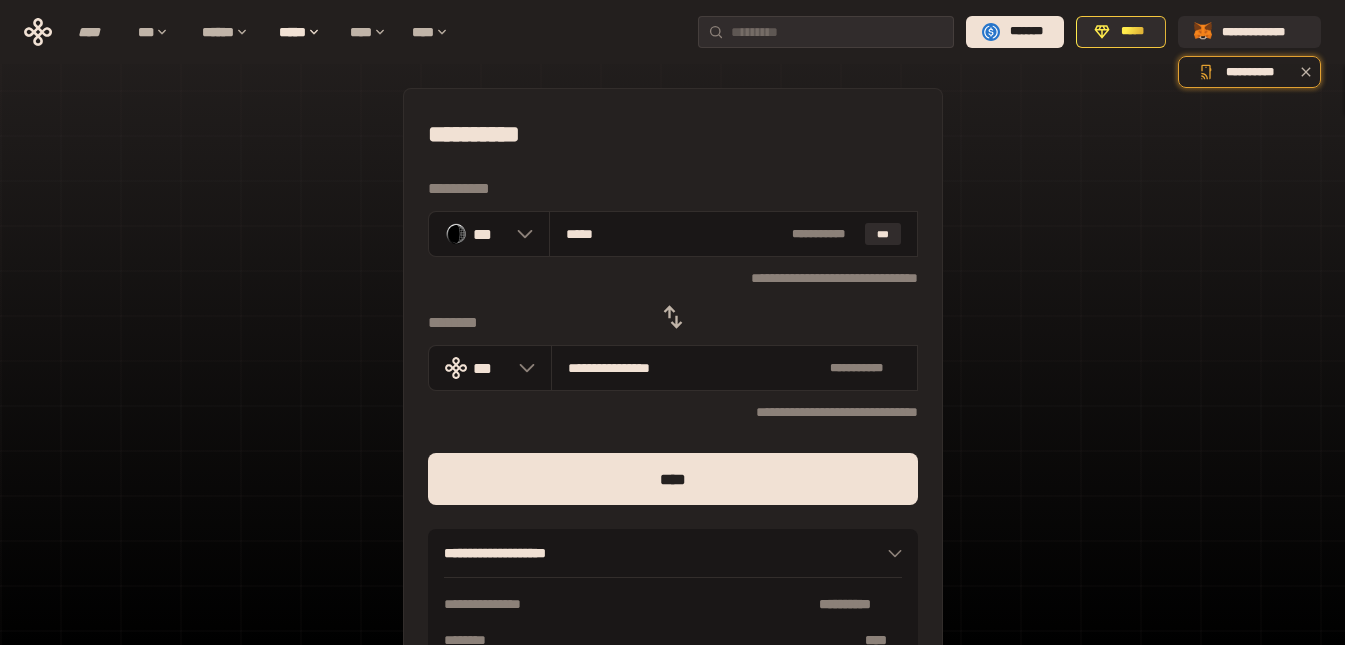 type on "******" 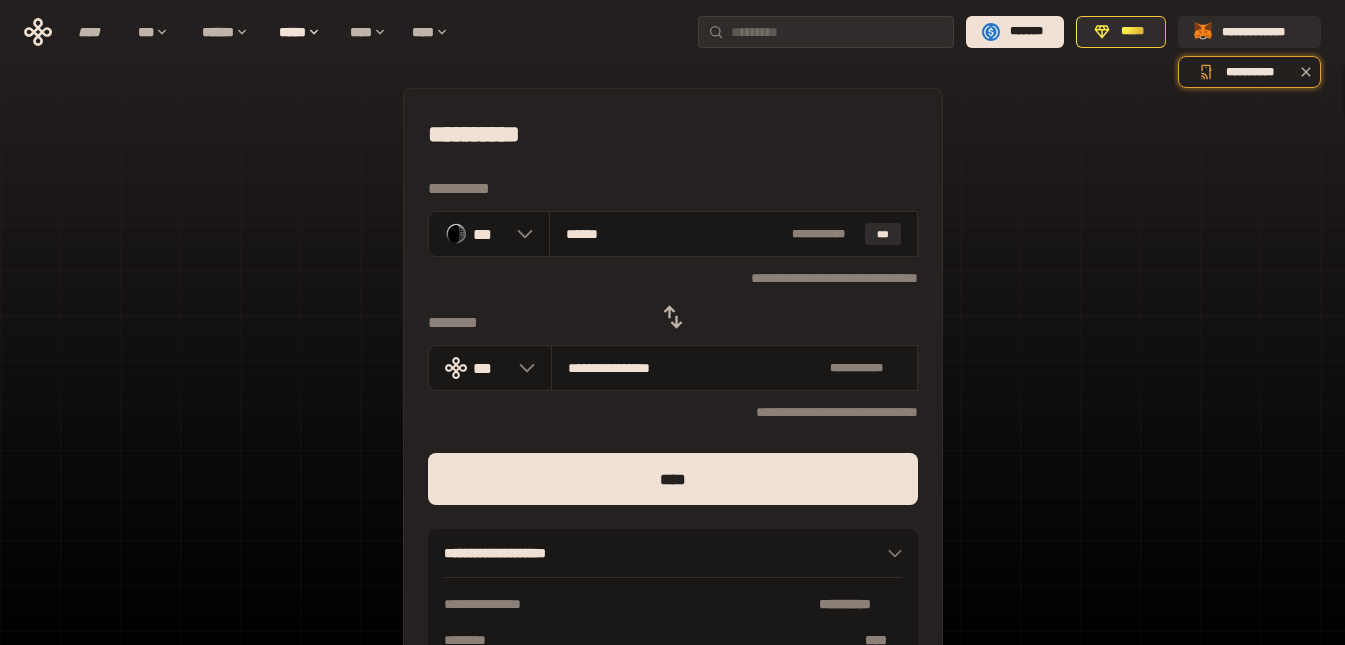 type on "**********" 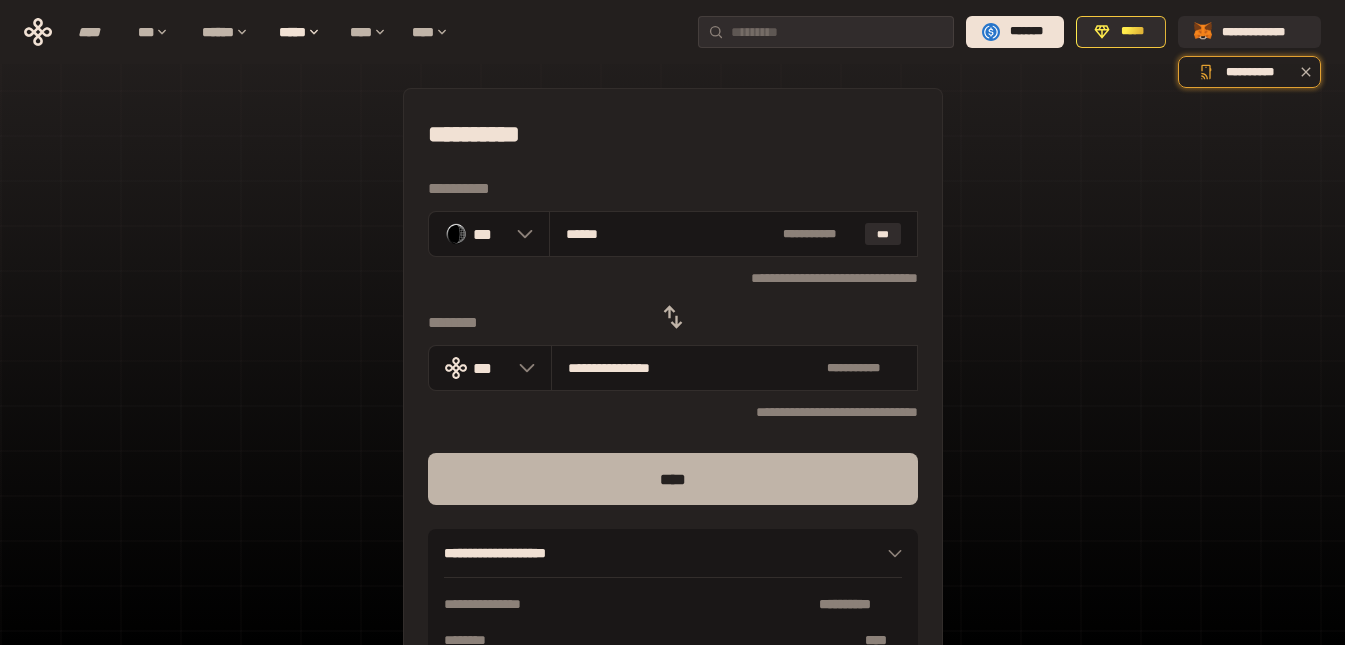 type on "******" 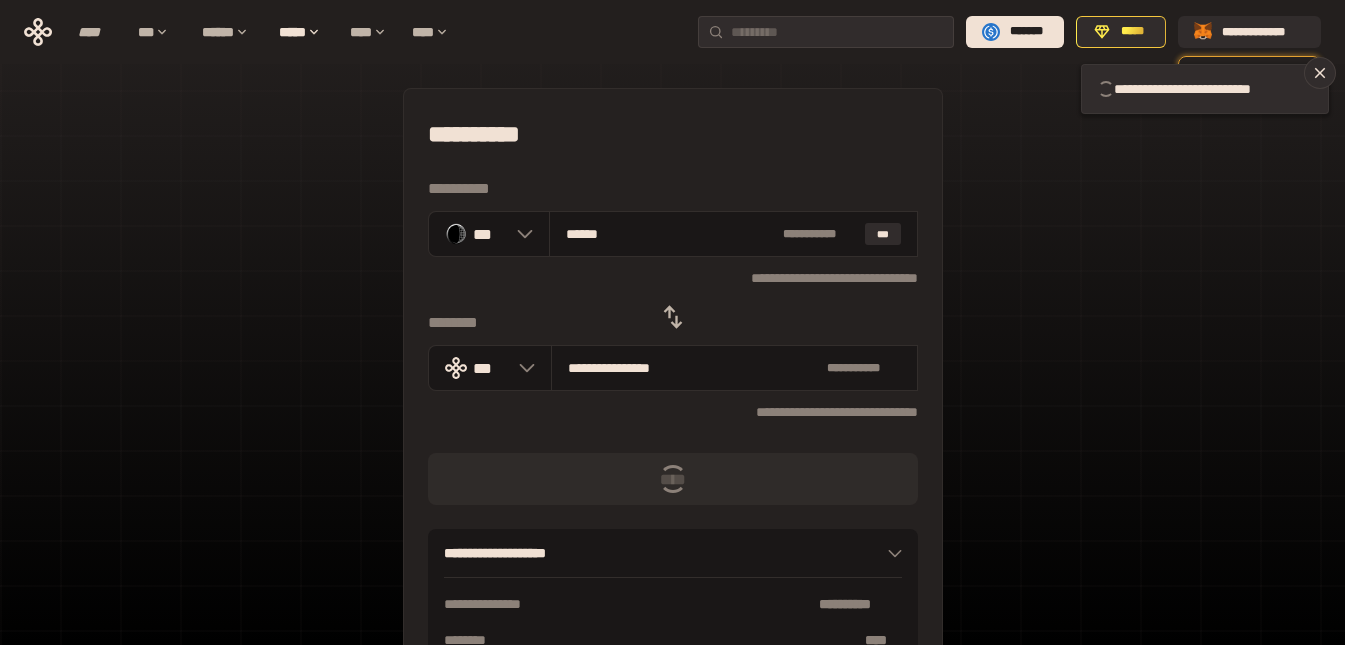 type 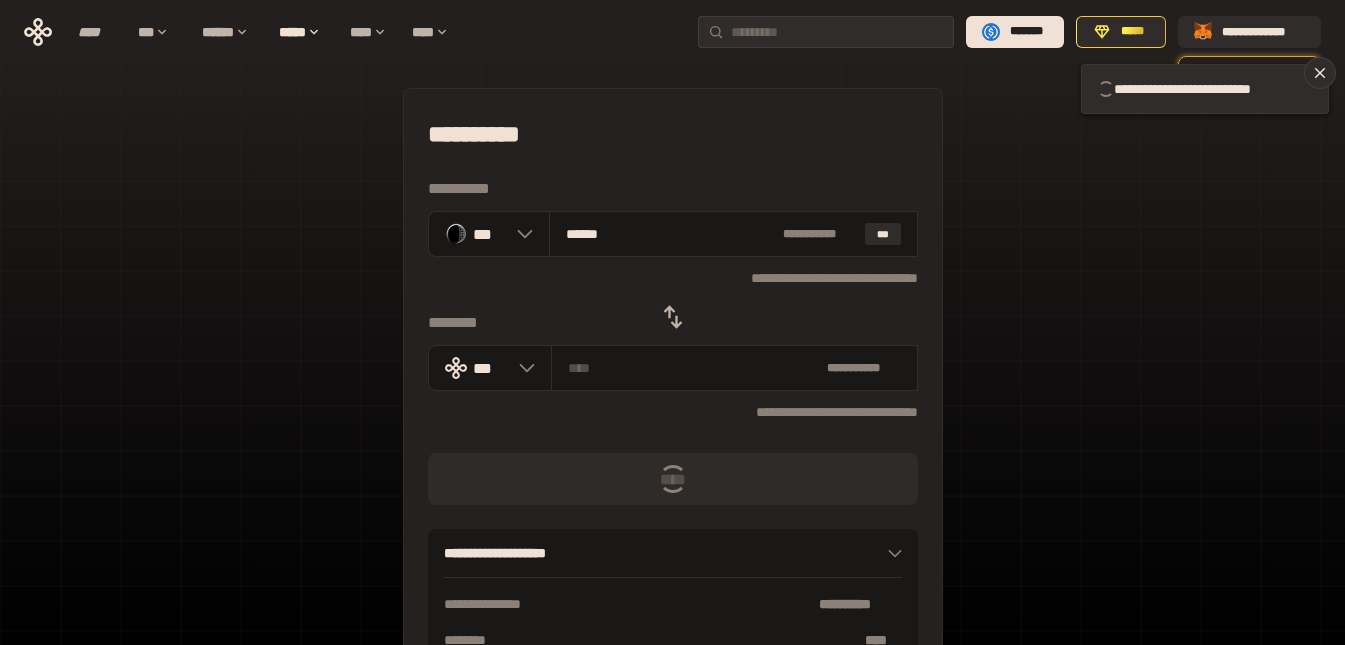 type 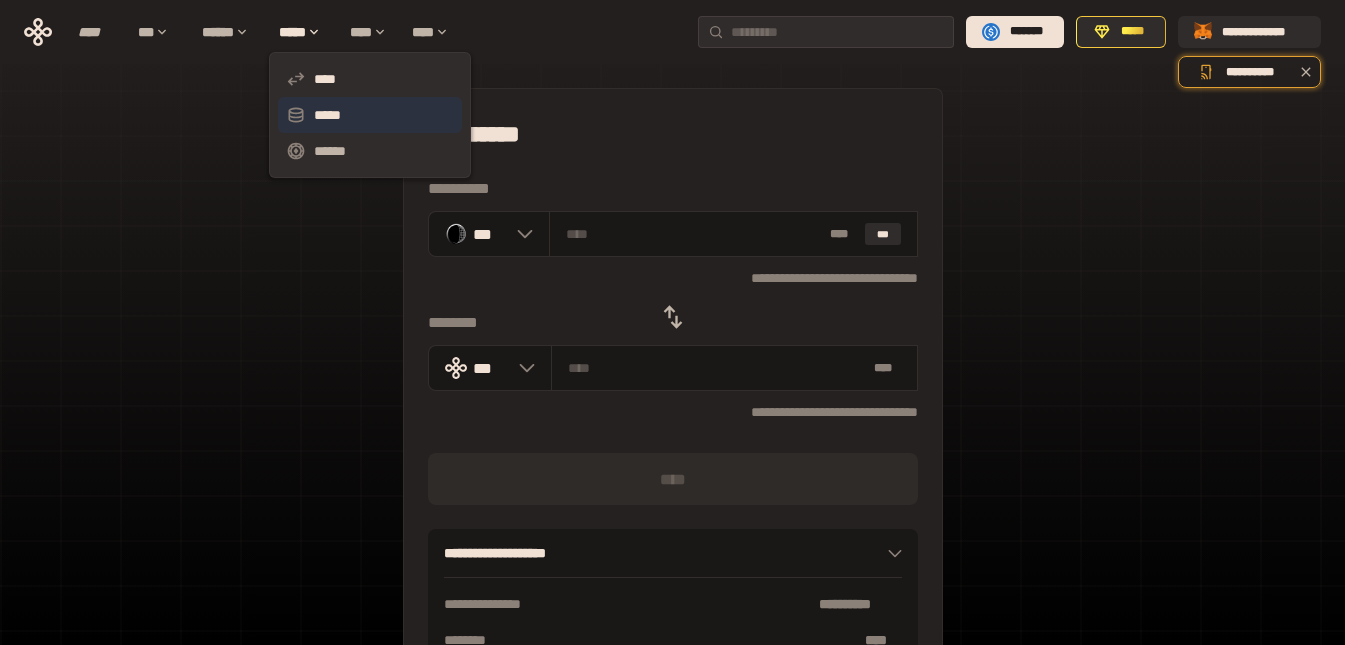 click on "*****" at bounding box center [370, 115] 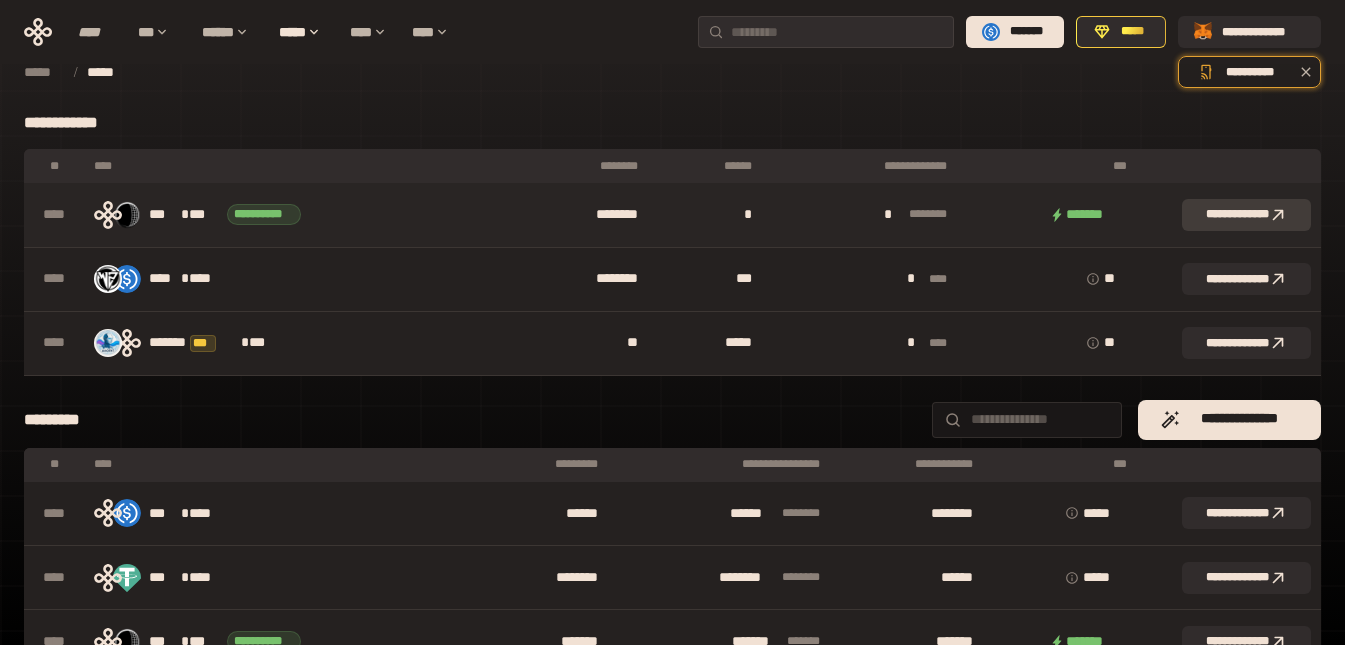click on "**********" at bounding box center [1246, 215] 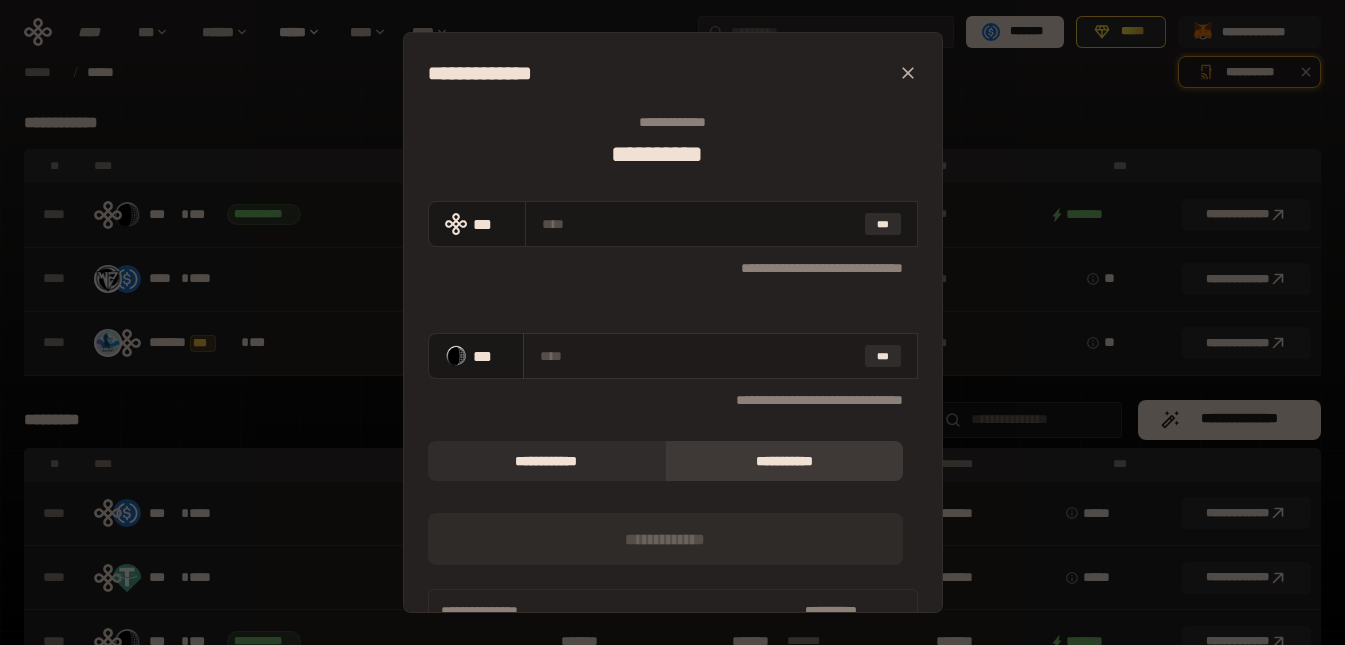 paste on "*****" 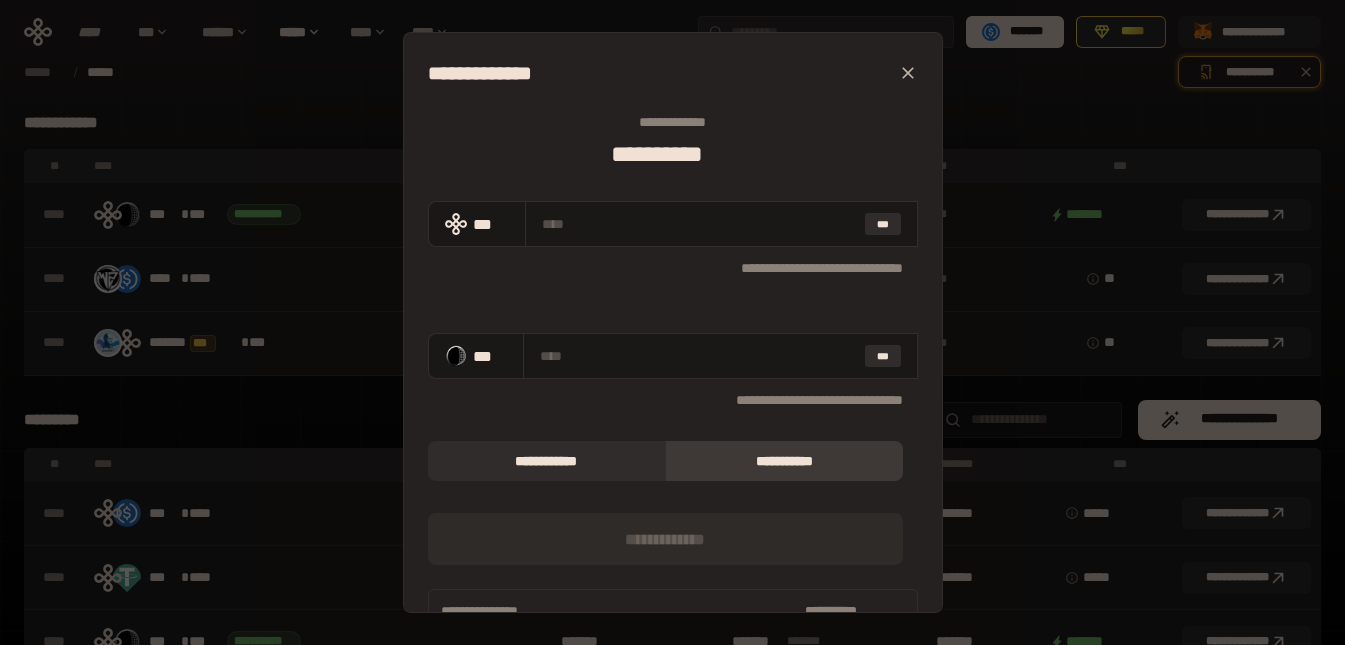 type on "*****" 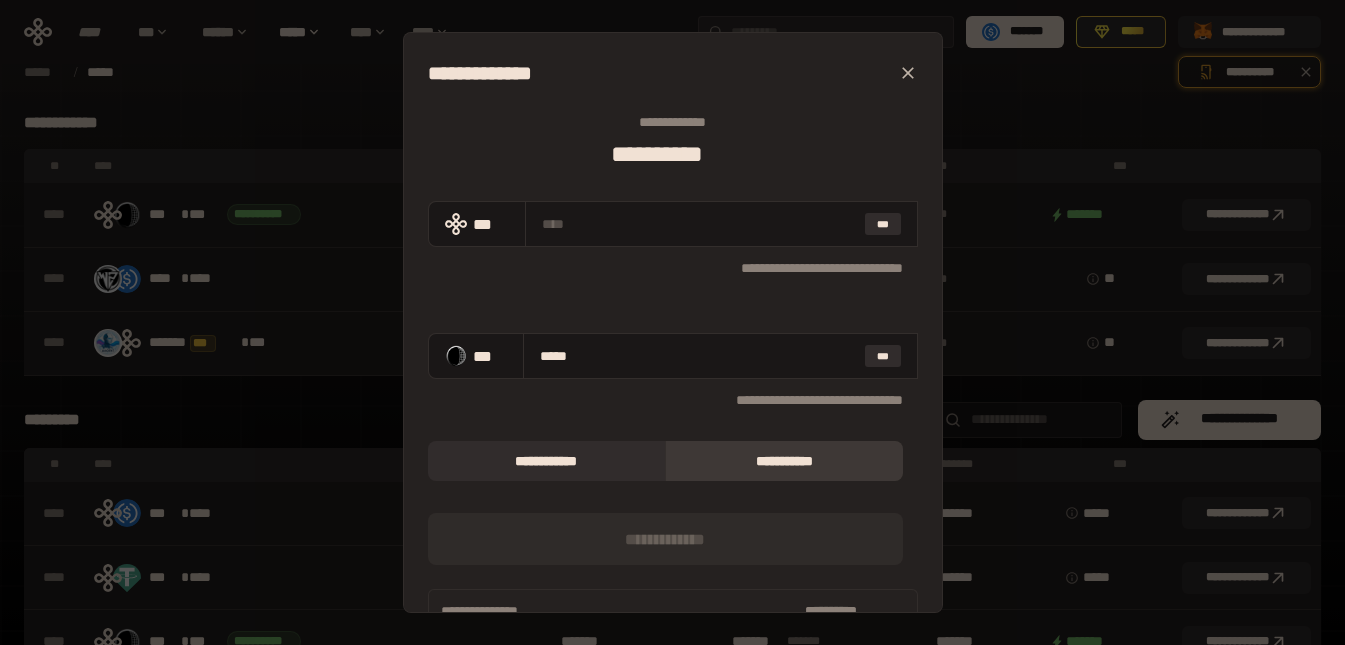 type on "**********" 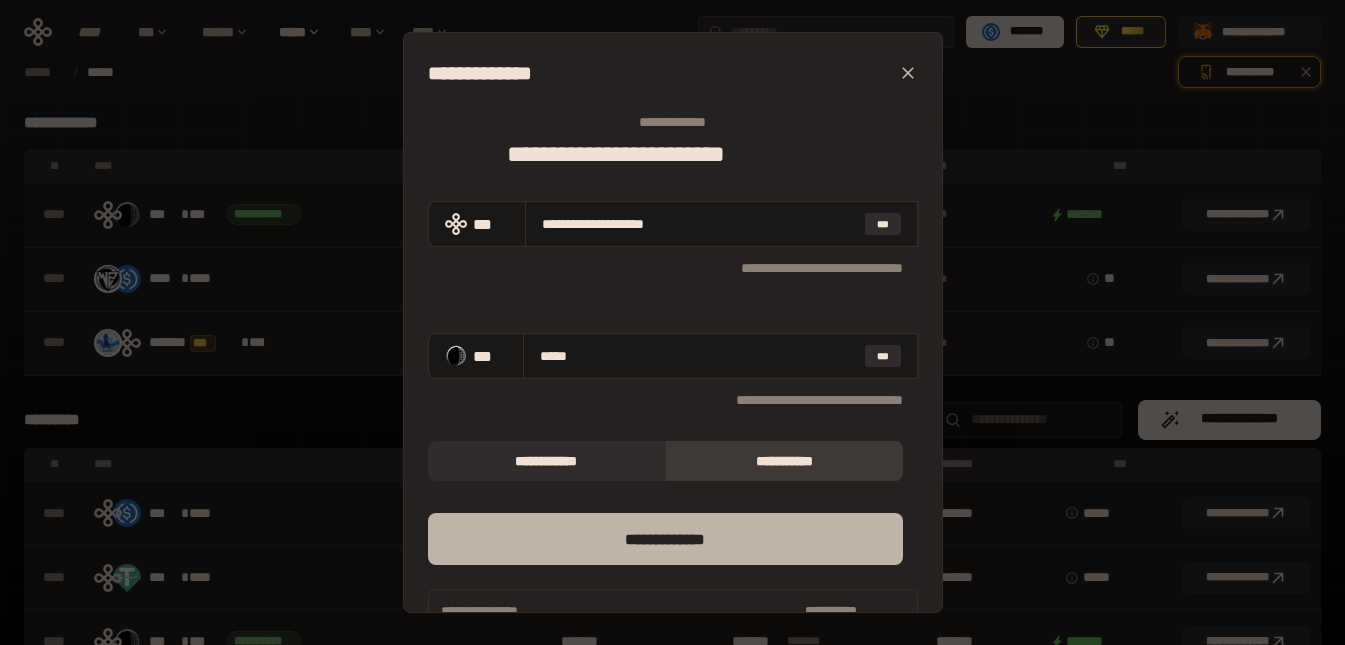 type on "*****" 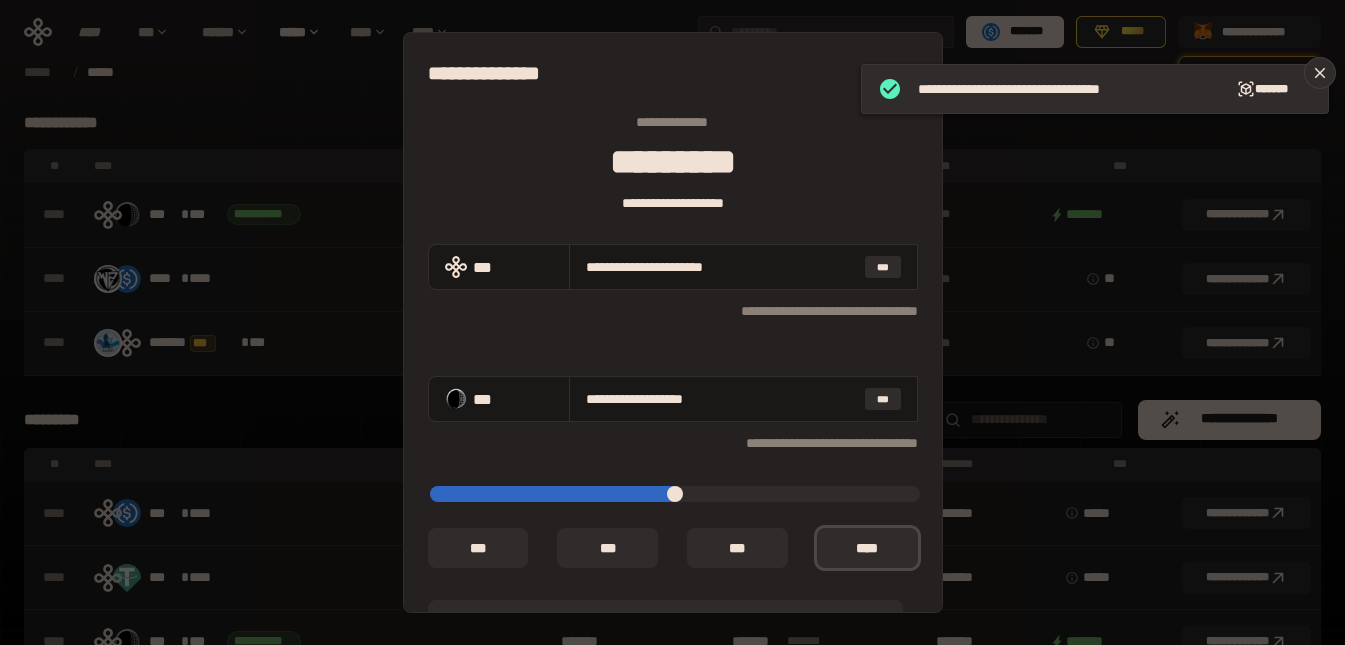 type on "**********" 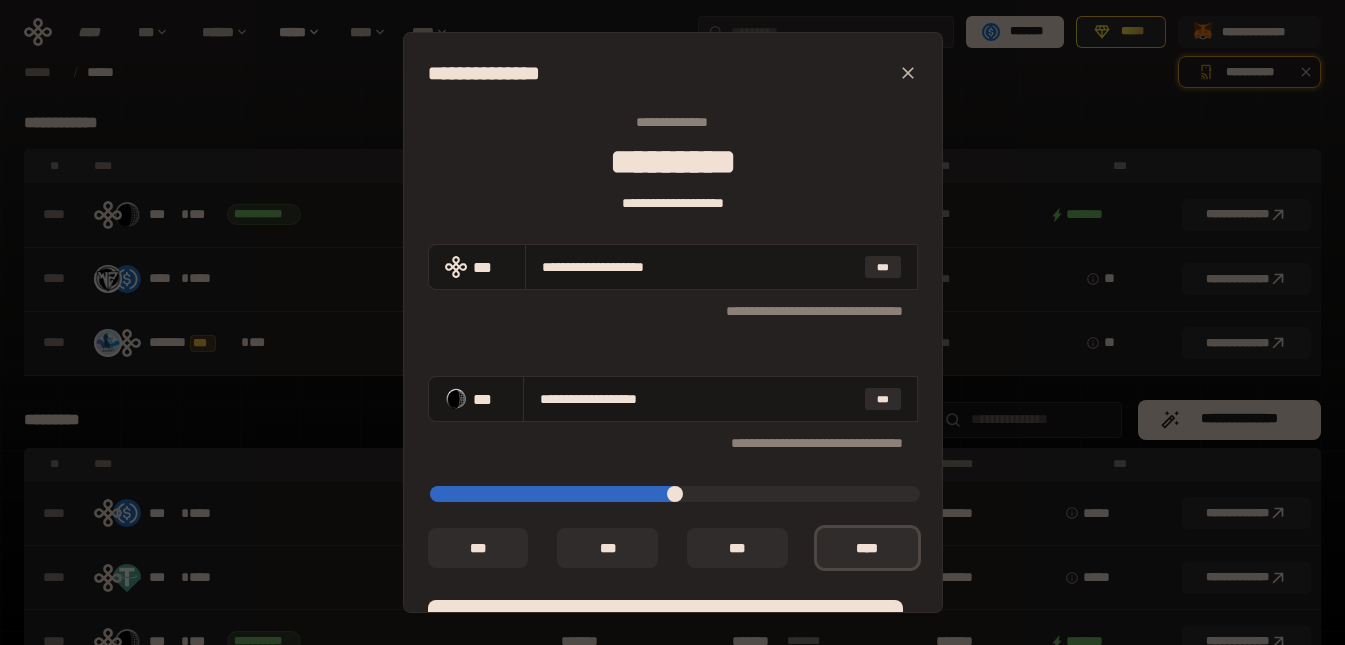 type on "*****" 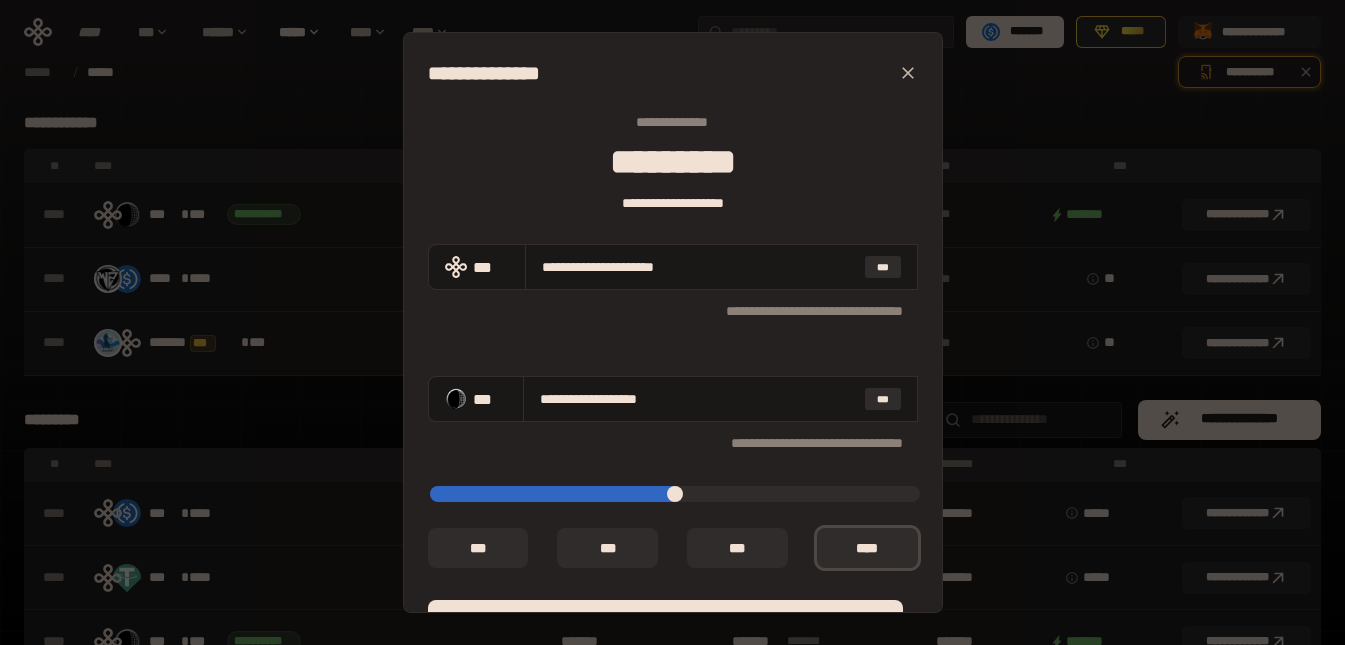 type on "*****" 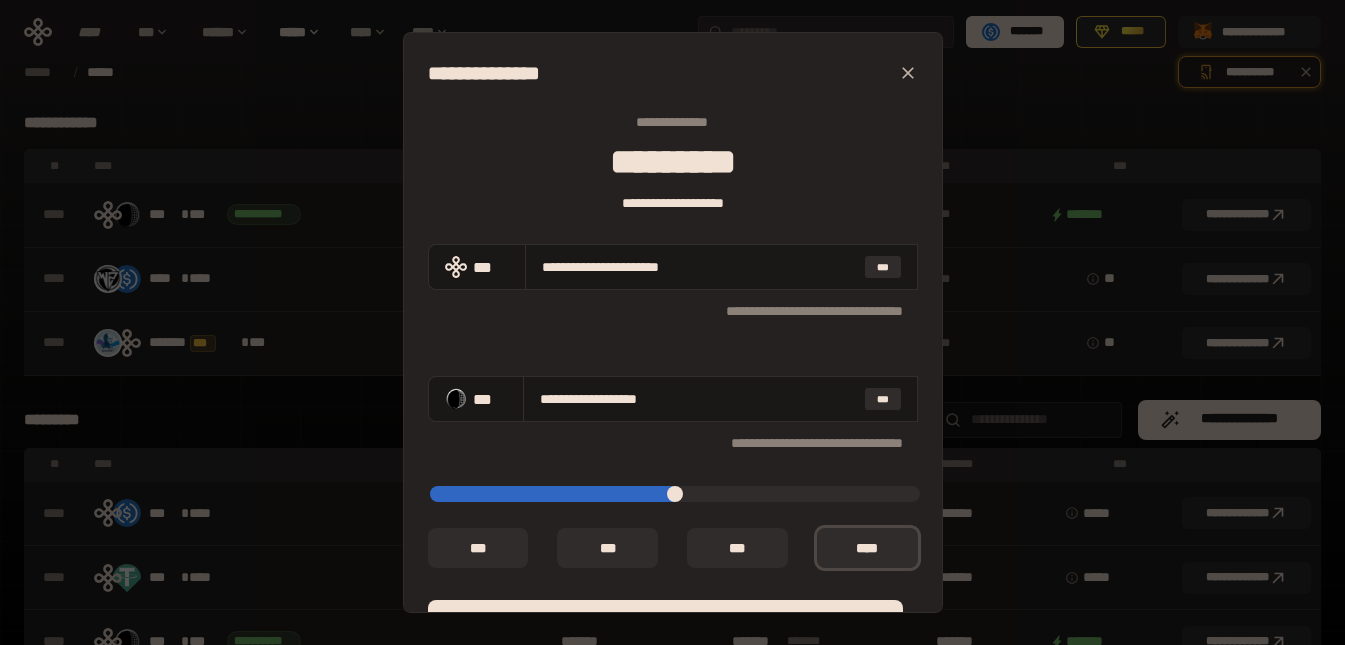 type on "**********" 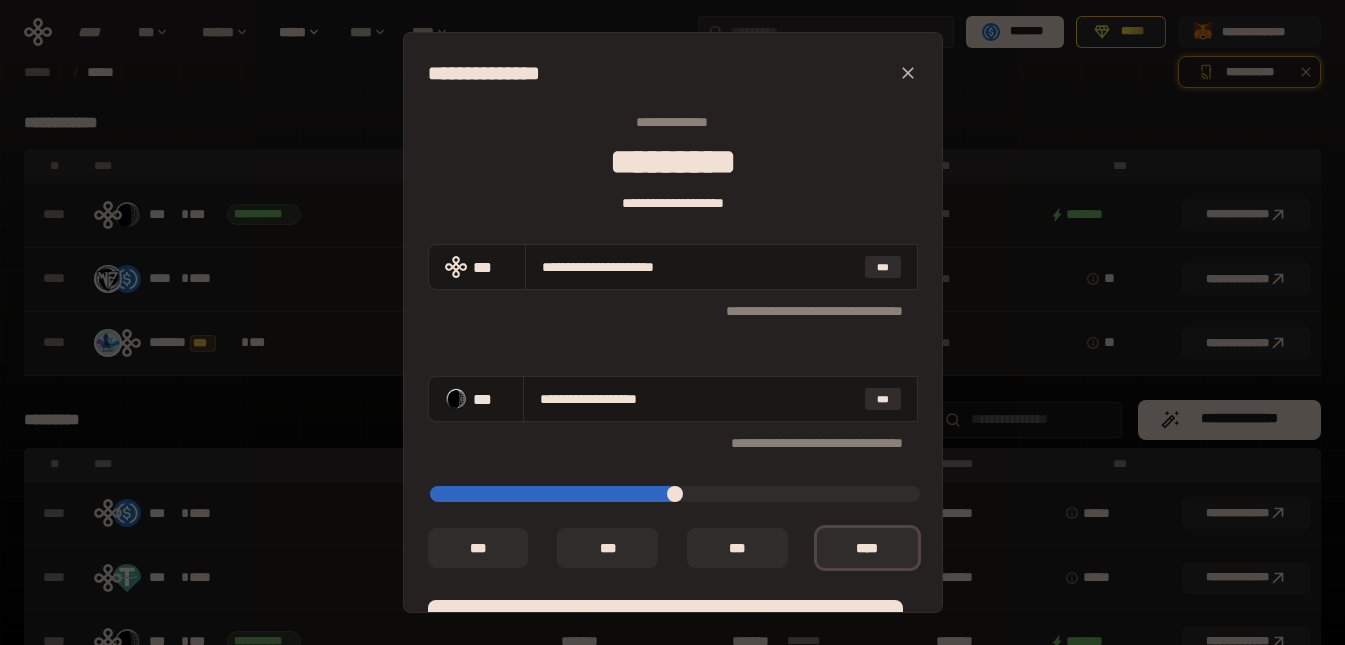 type on "*****" 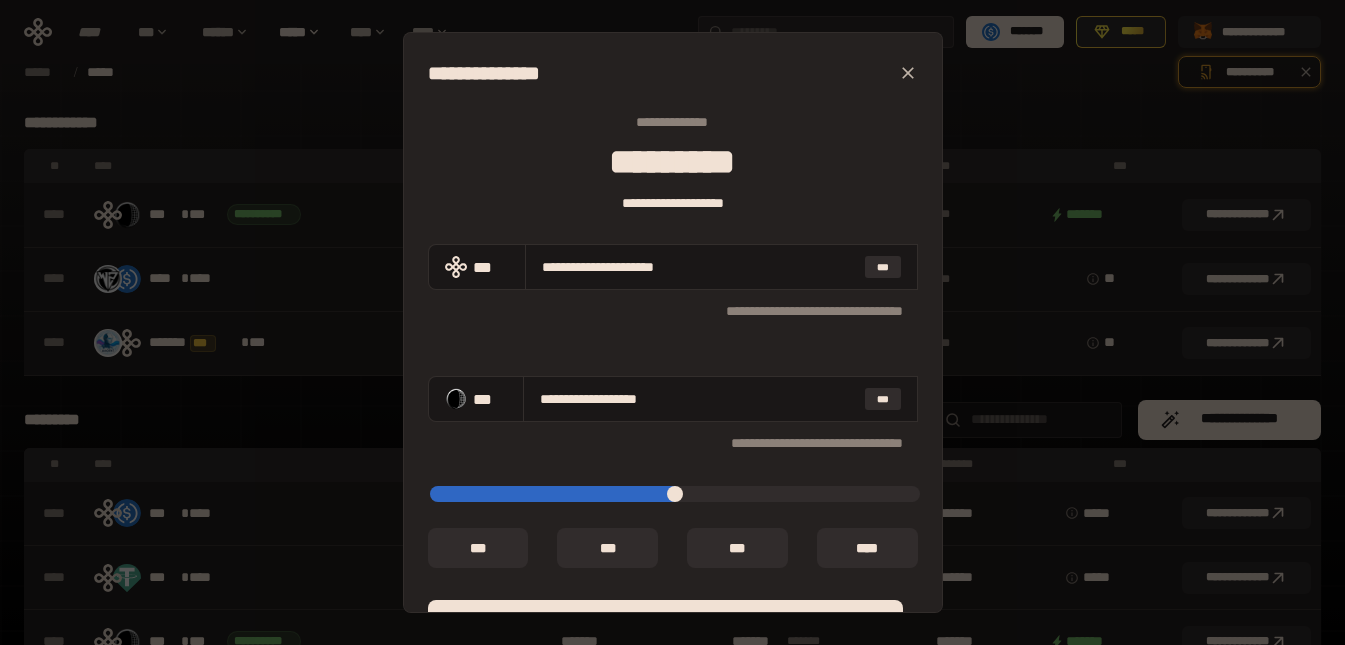 type on "**********" 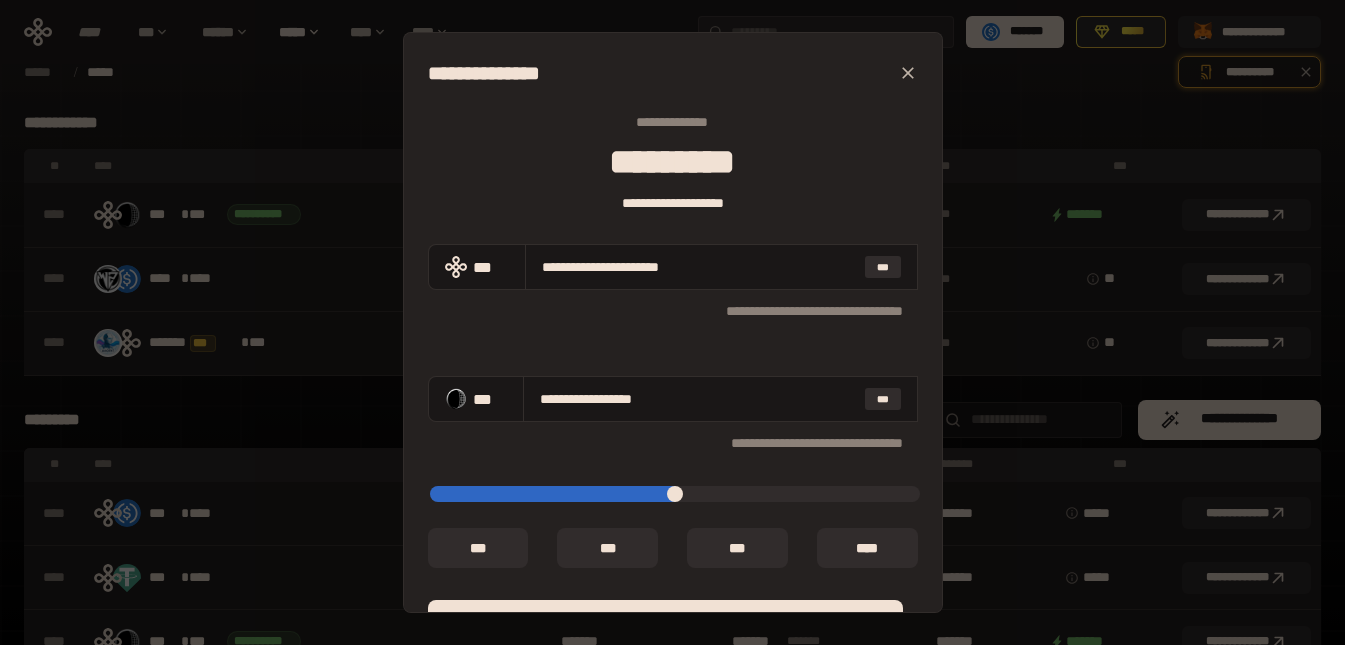 type on "**********" 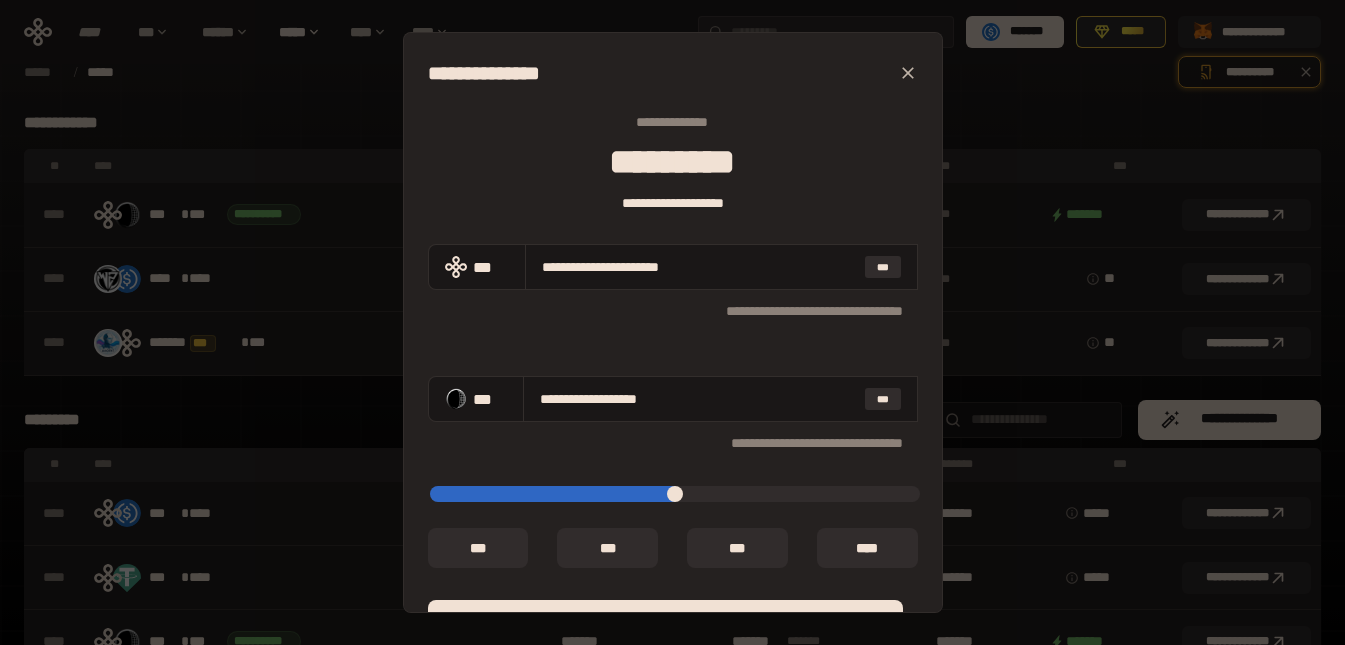 type on "*****" 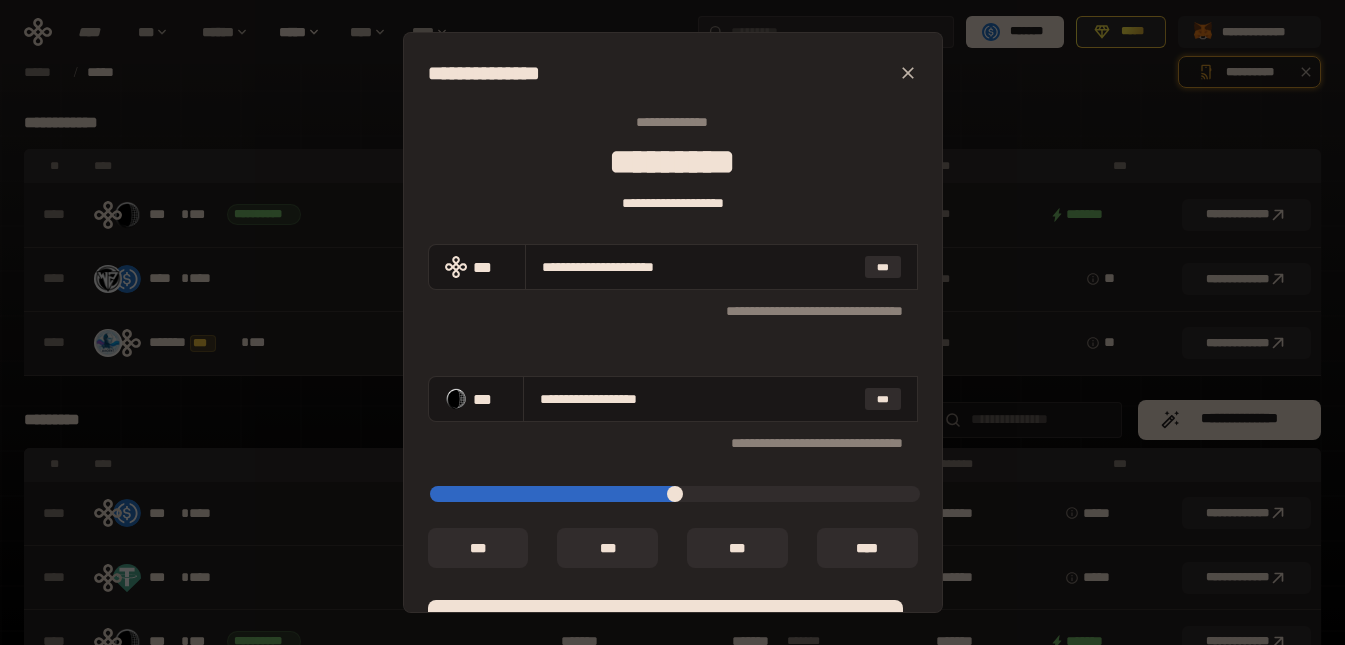 type on "*****" 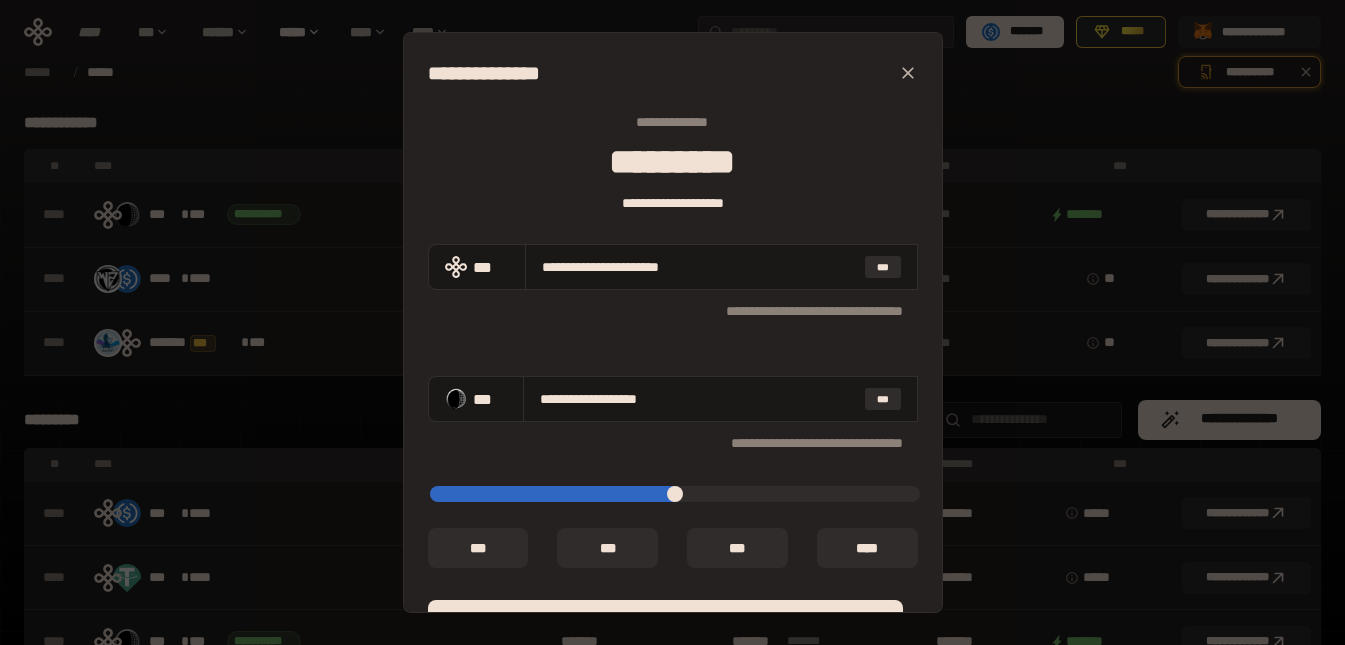 type on "**********" 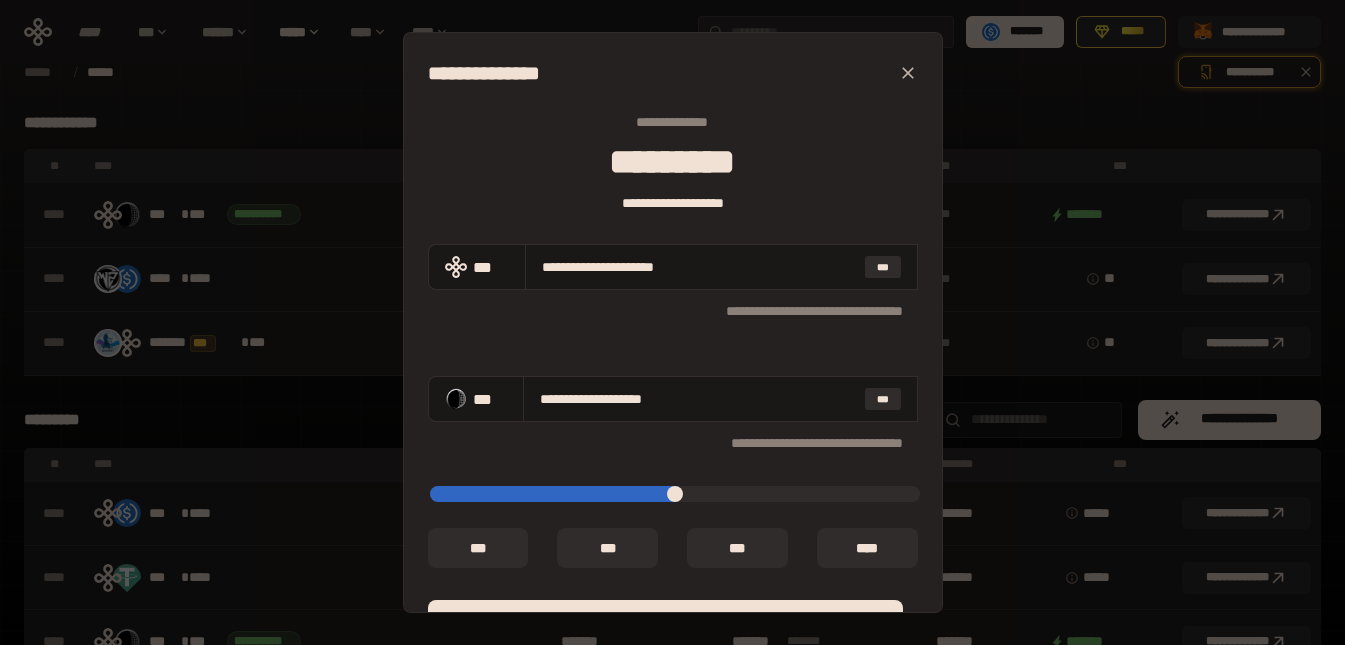 type on "*****" 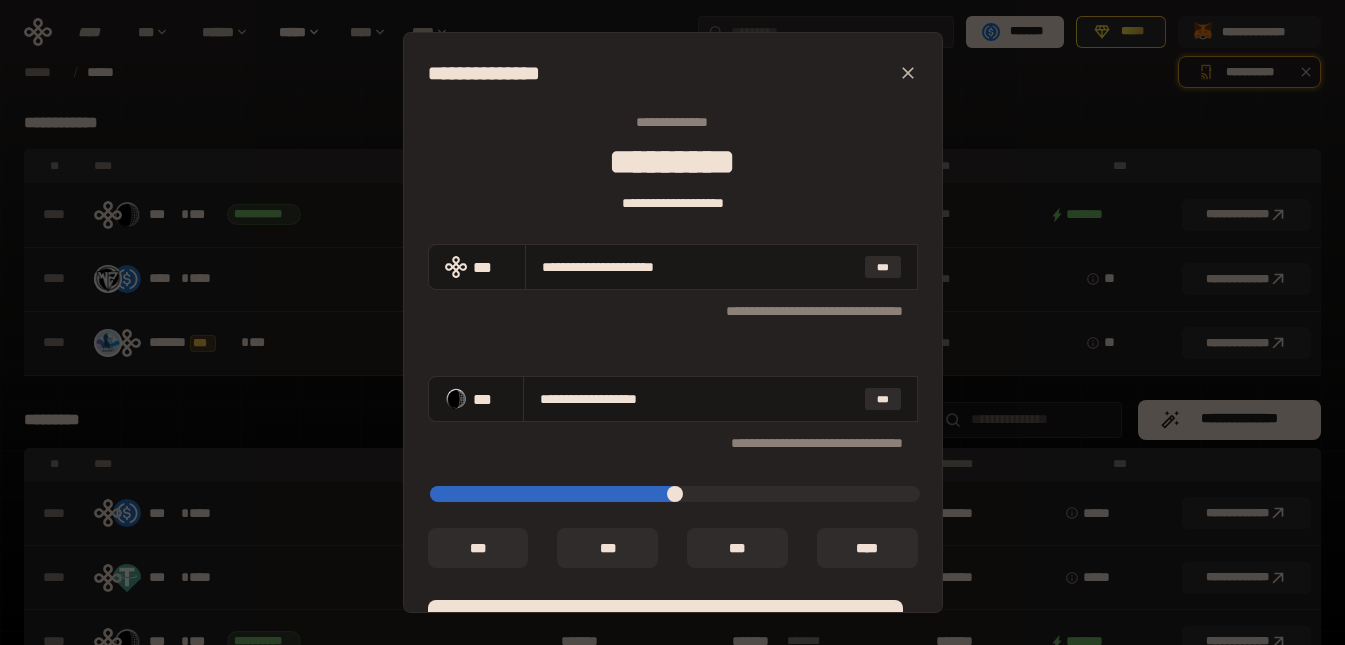 type on "**********" 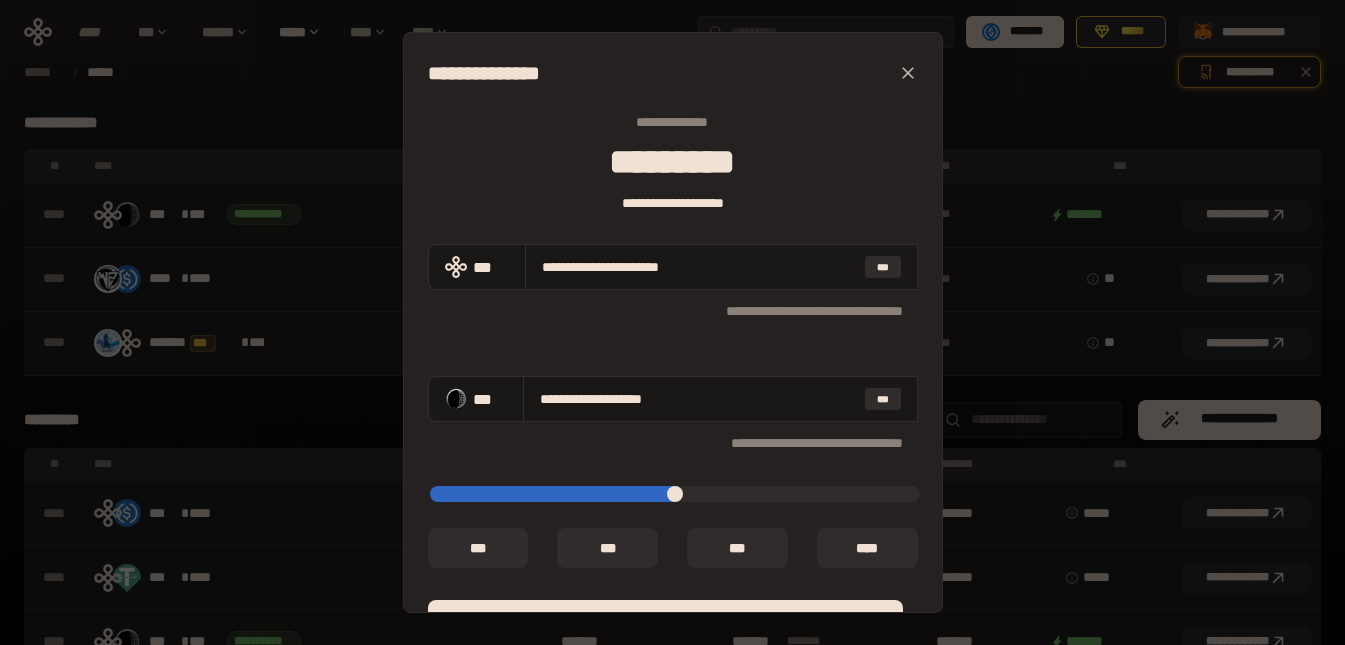 type on "**********" 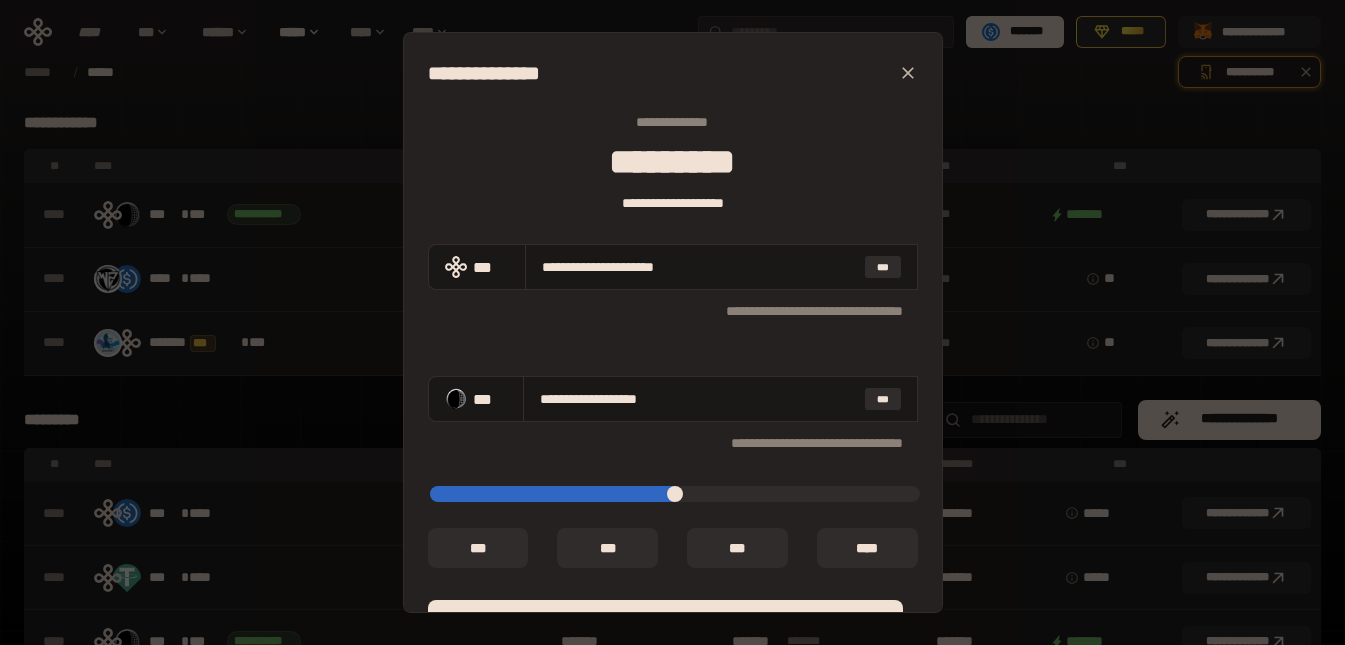 type on "****" 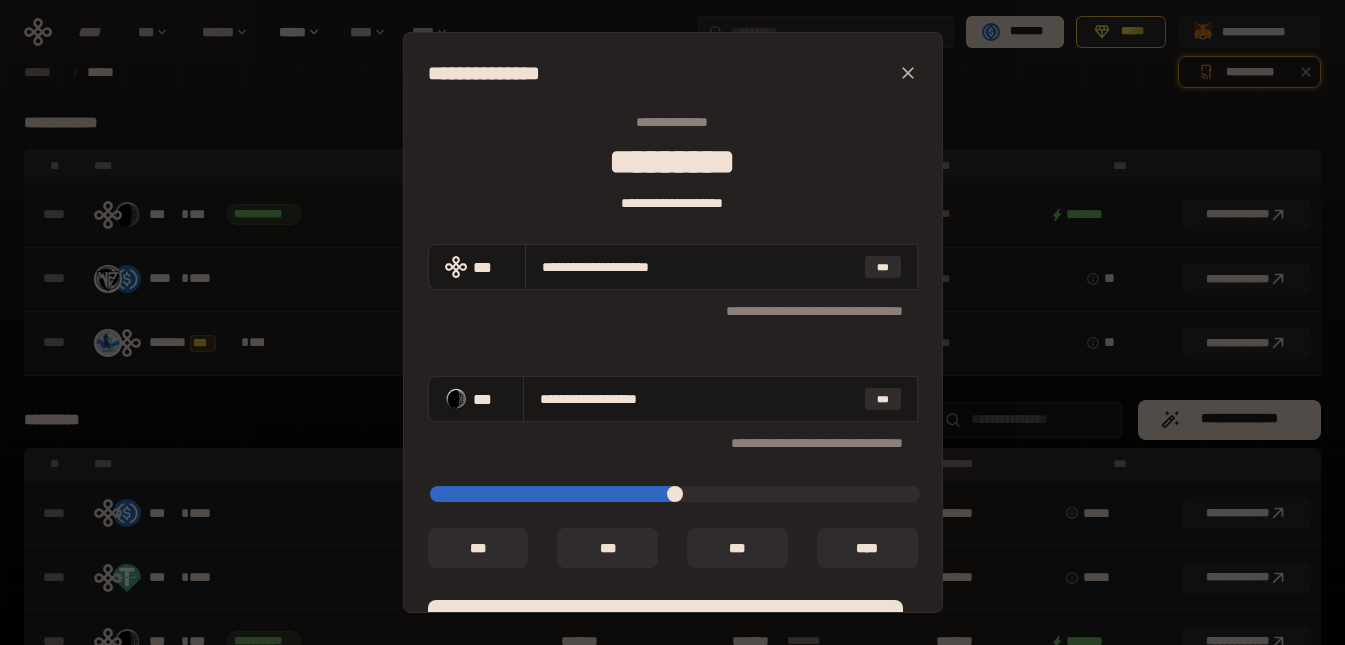 type on "*****" 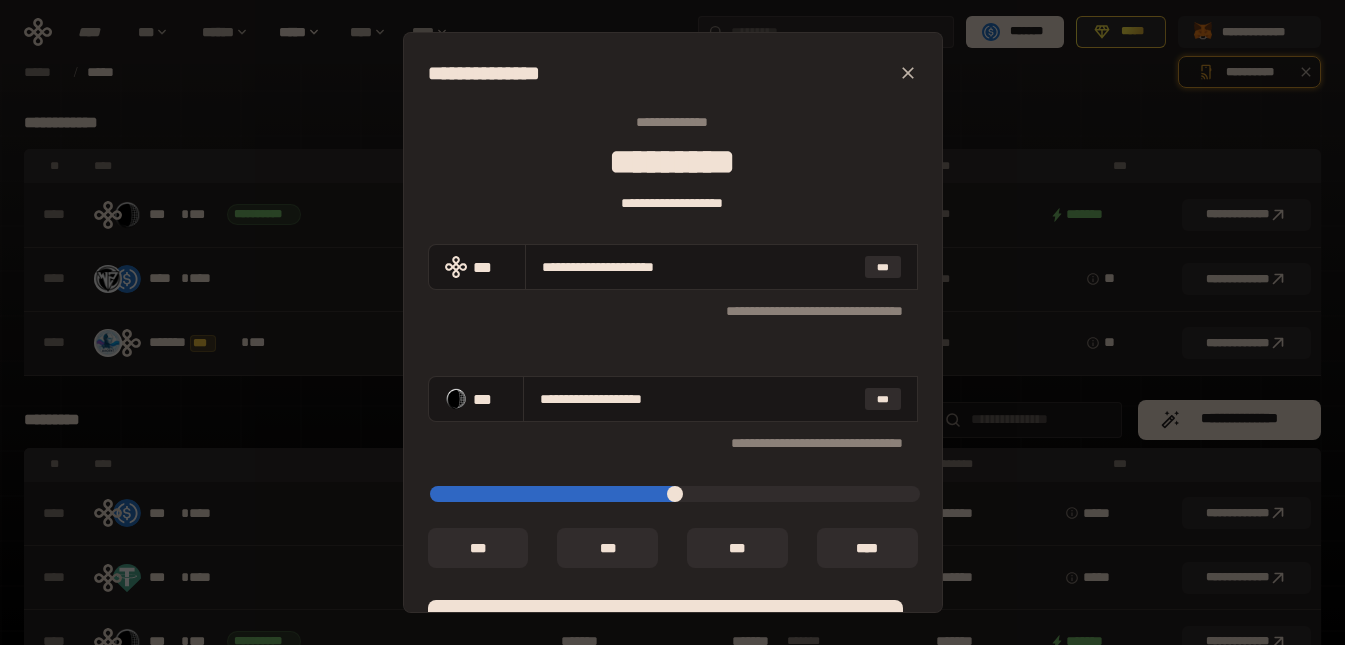 type on "**********" 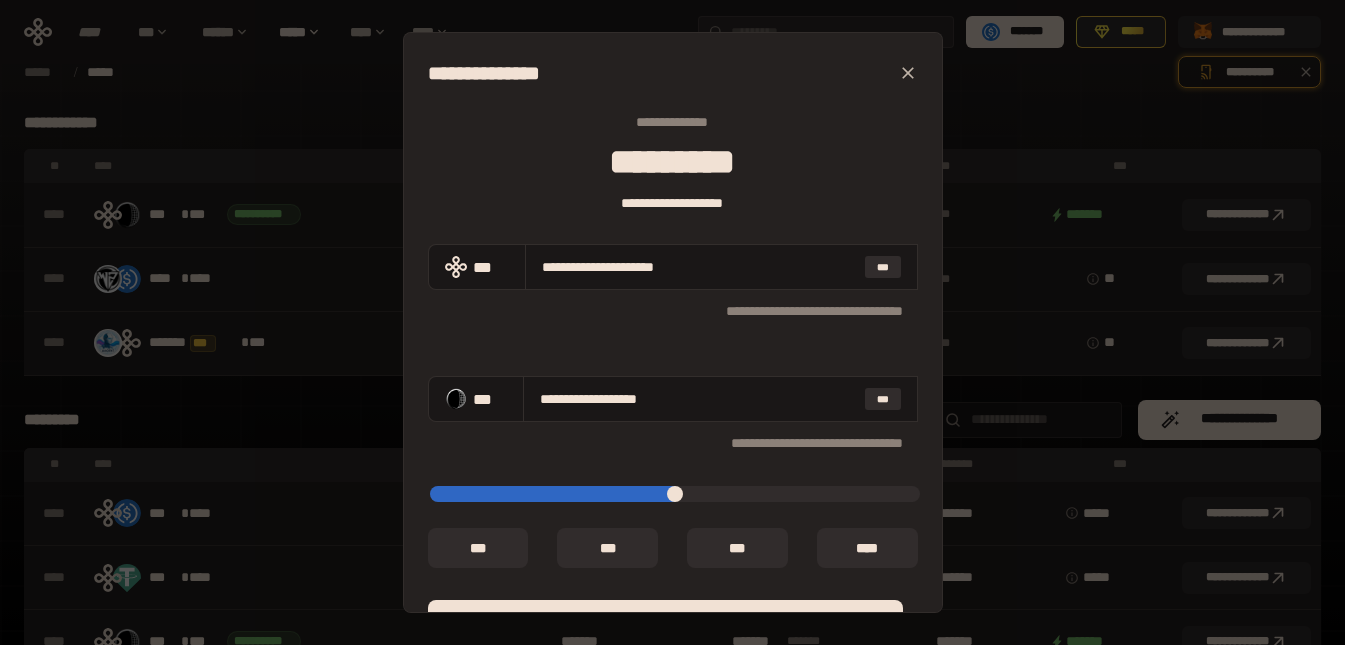 type on "**********" 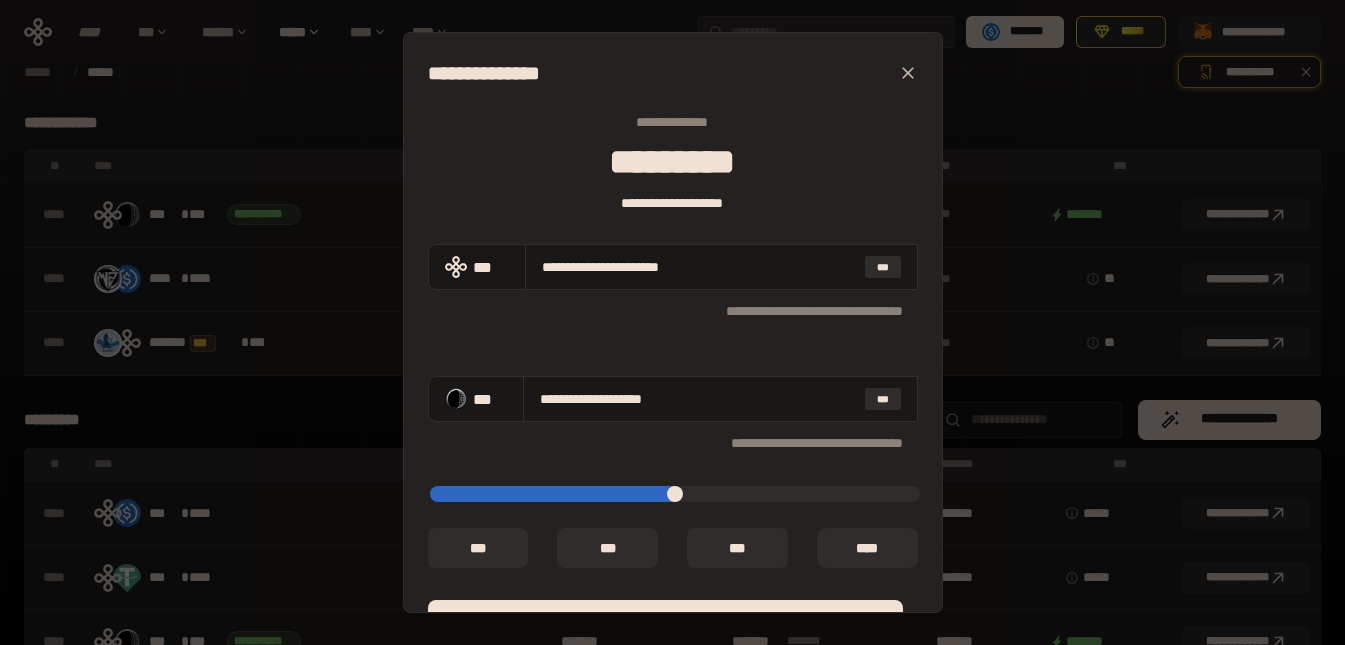 type on "*****" 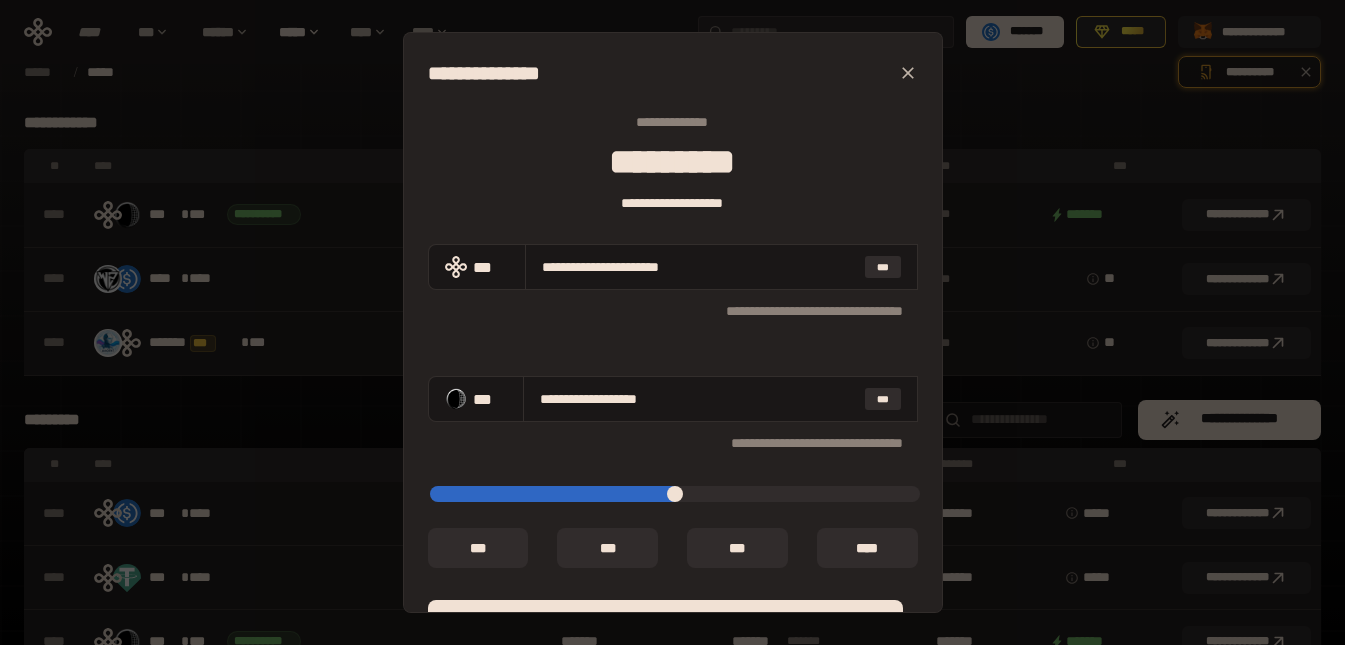 type on "*****" 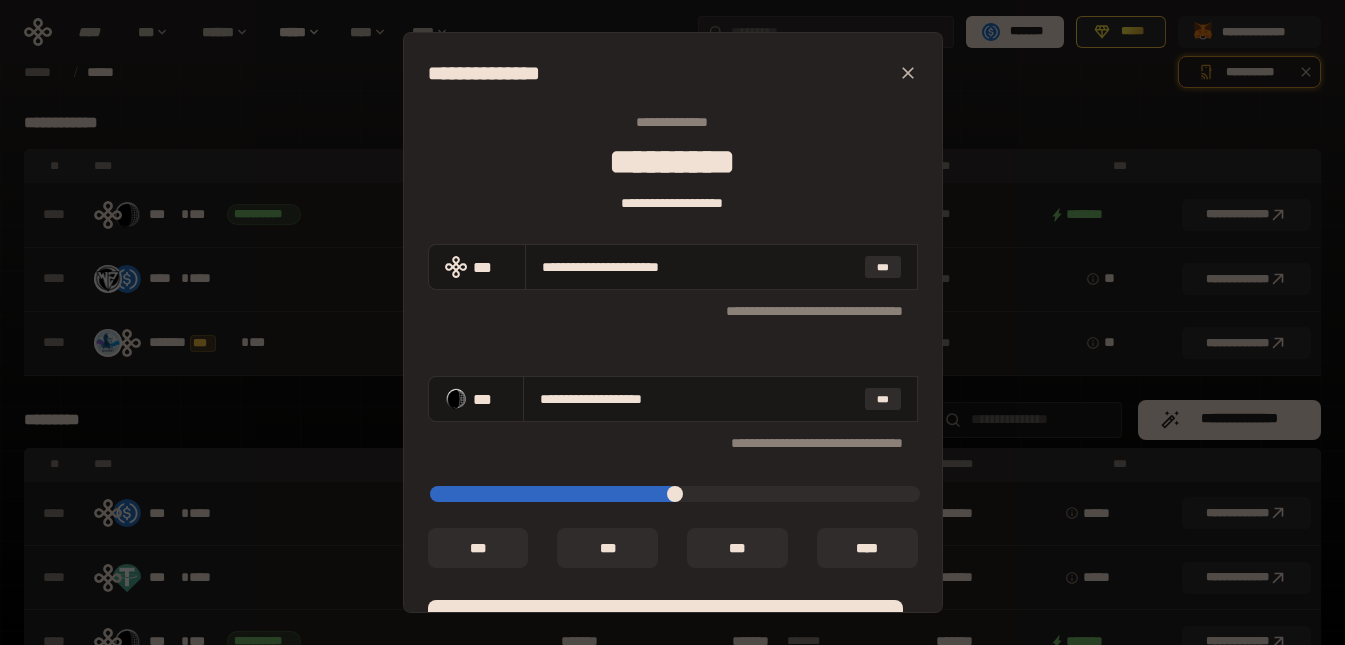 type on "**********" 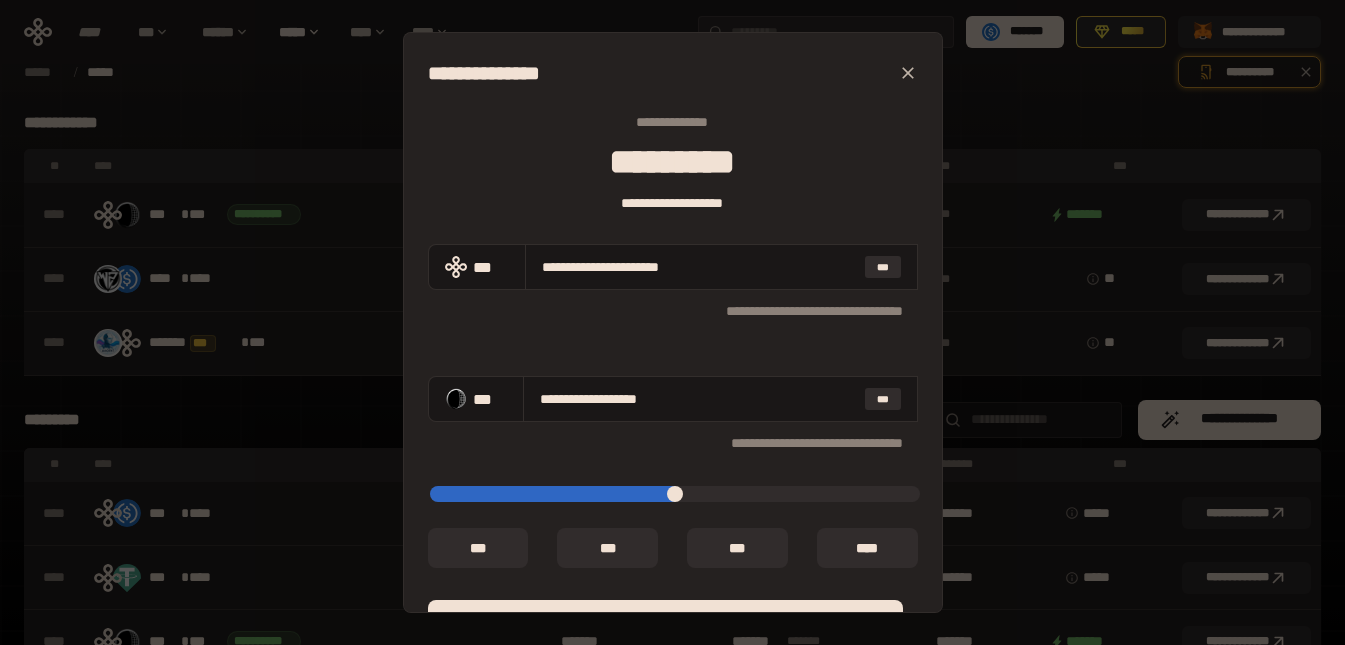 type on "****" 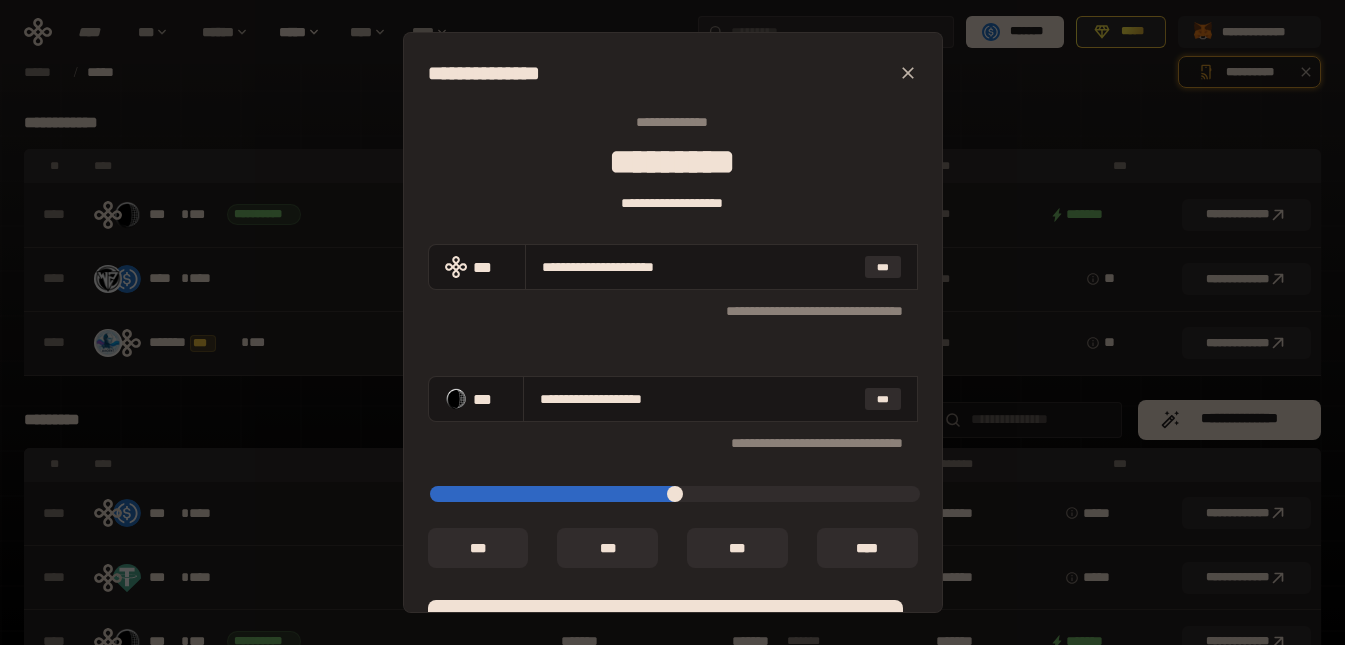 type on "**********" 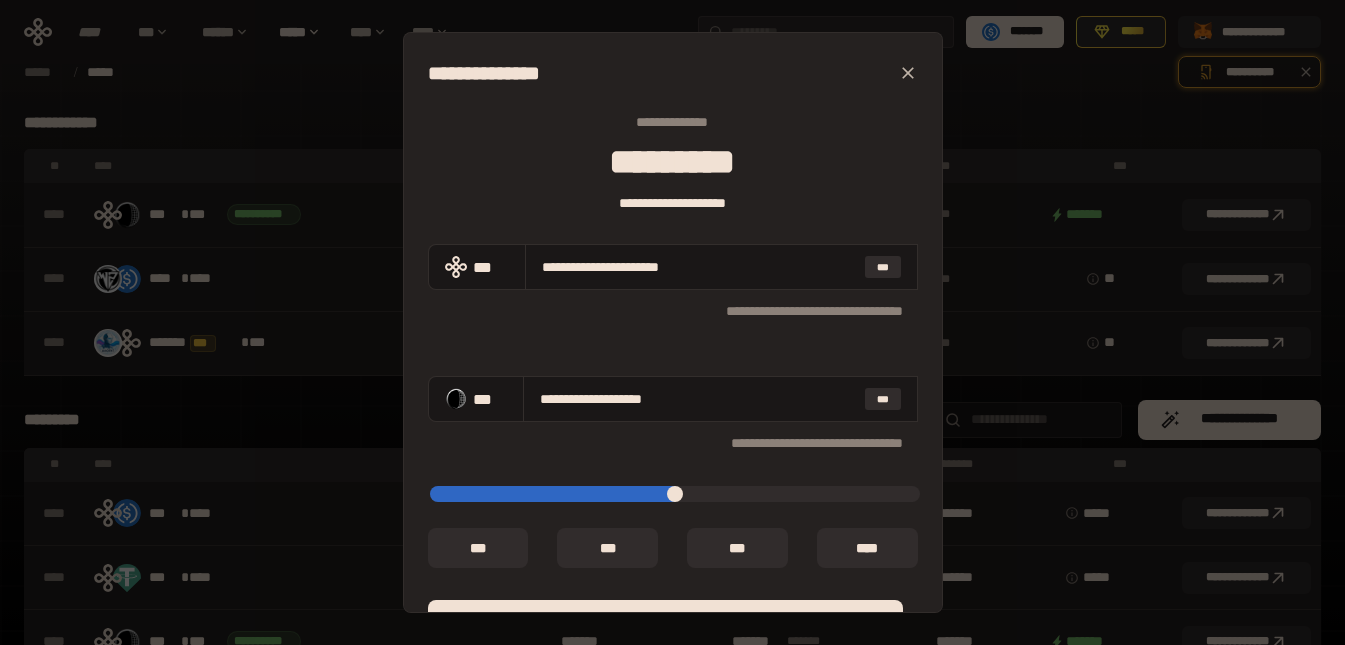 type on "**********" 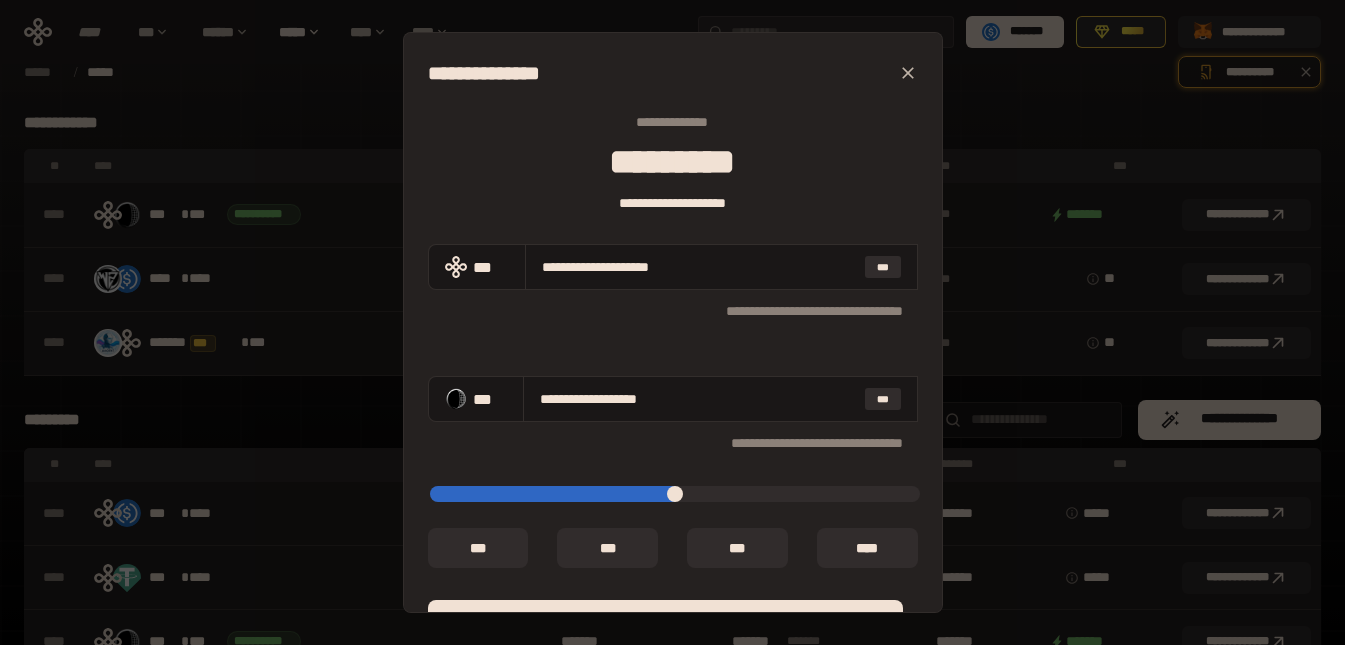 type on "*****" 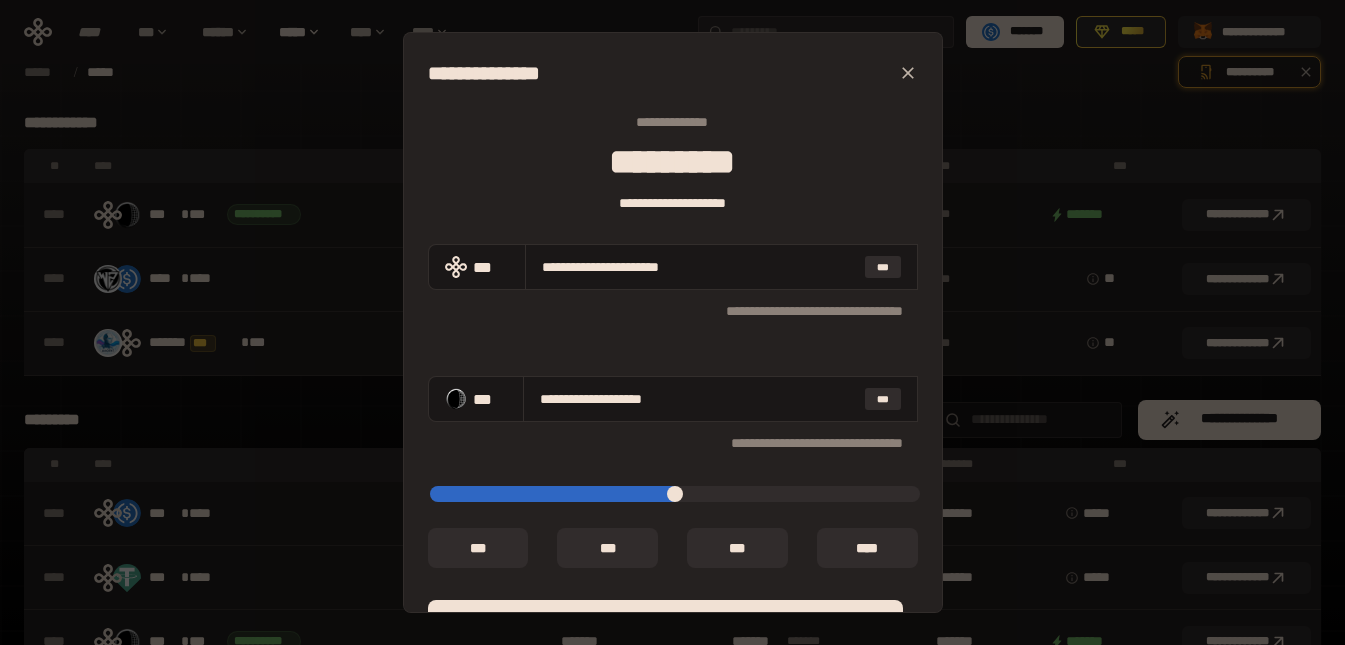 type on "**********" 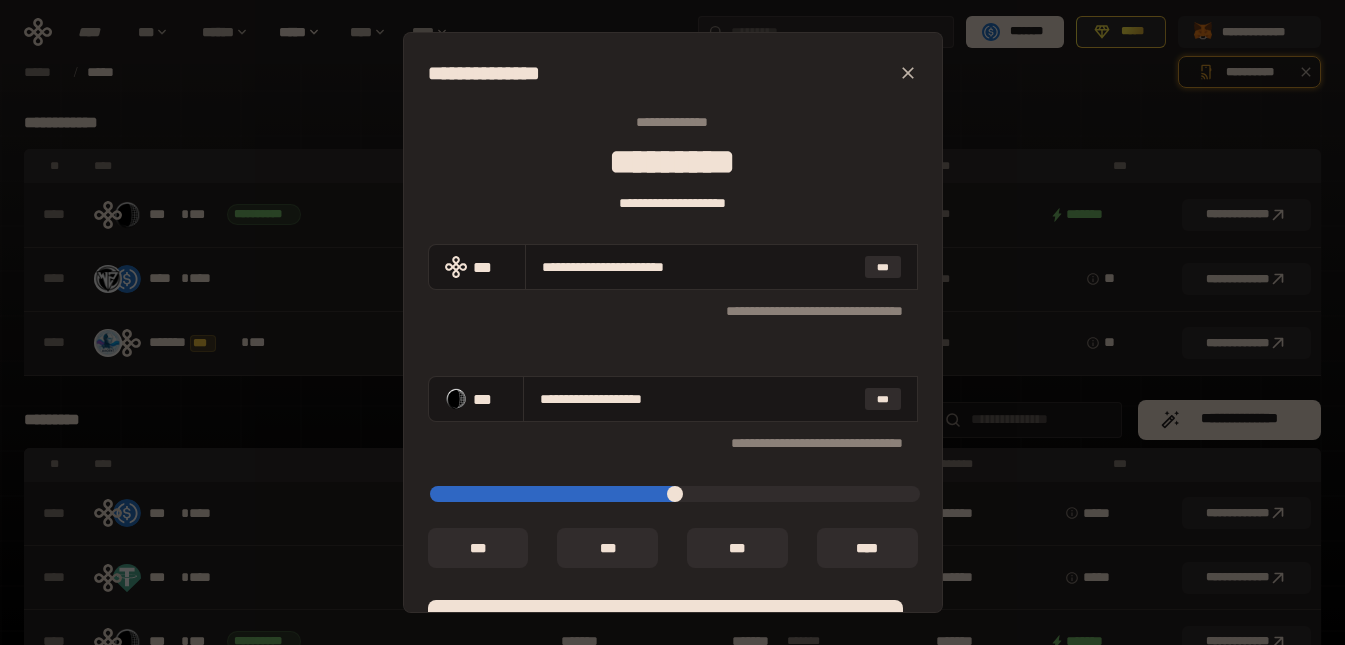 type on "**********" 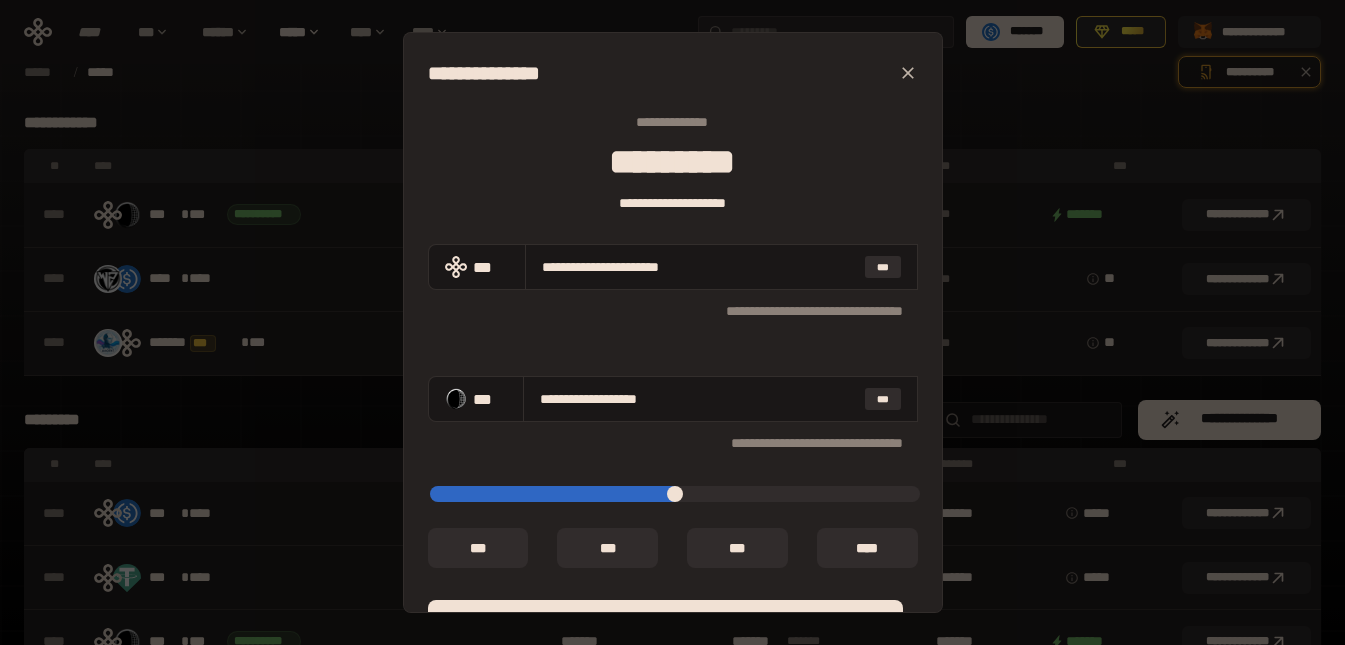 type on "*****" 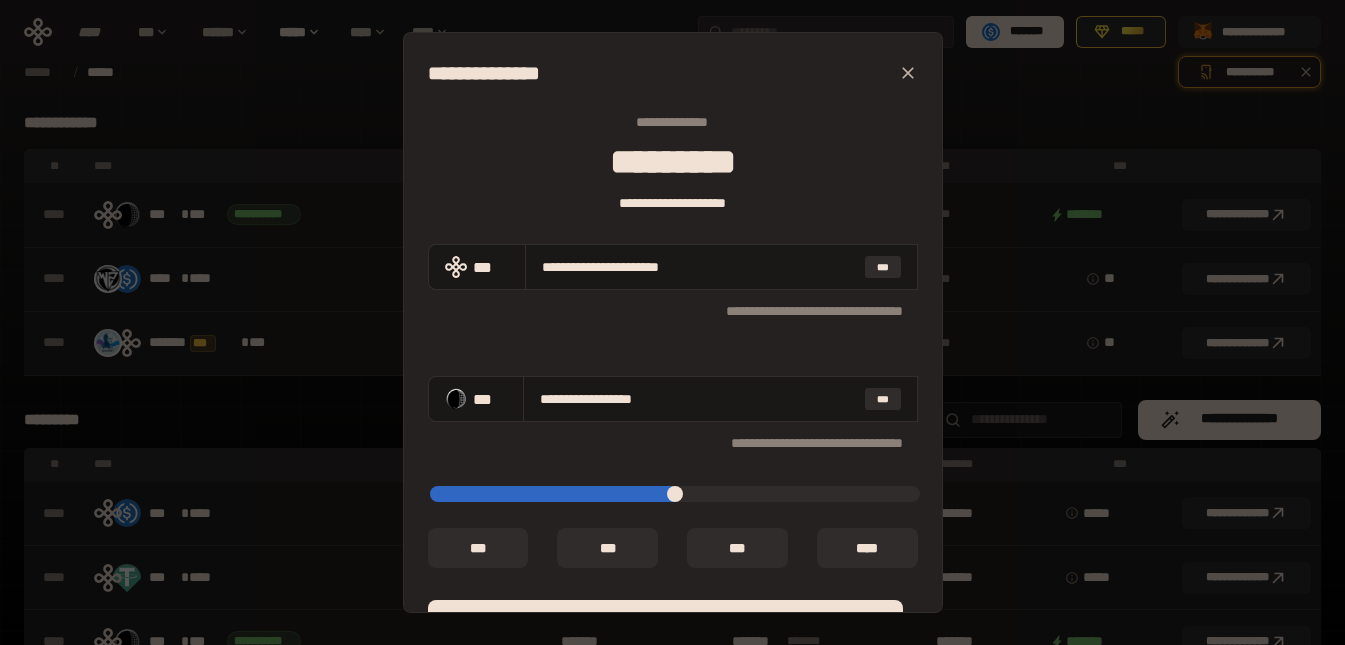 type on "**********" 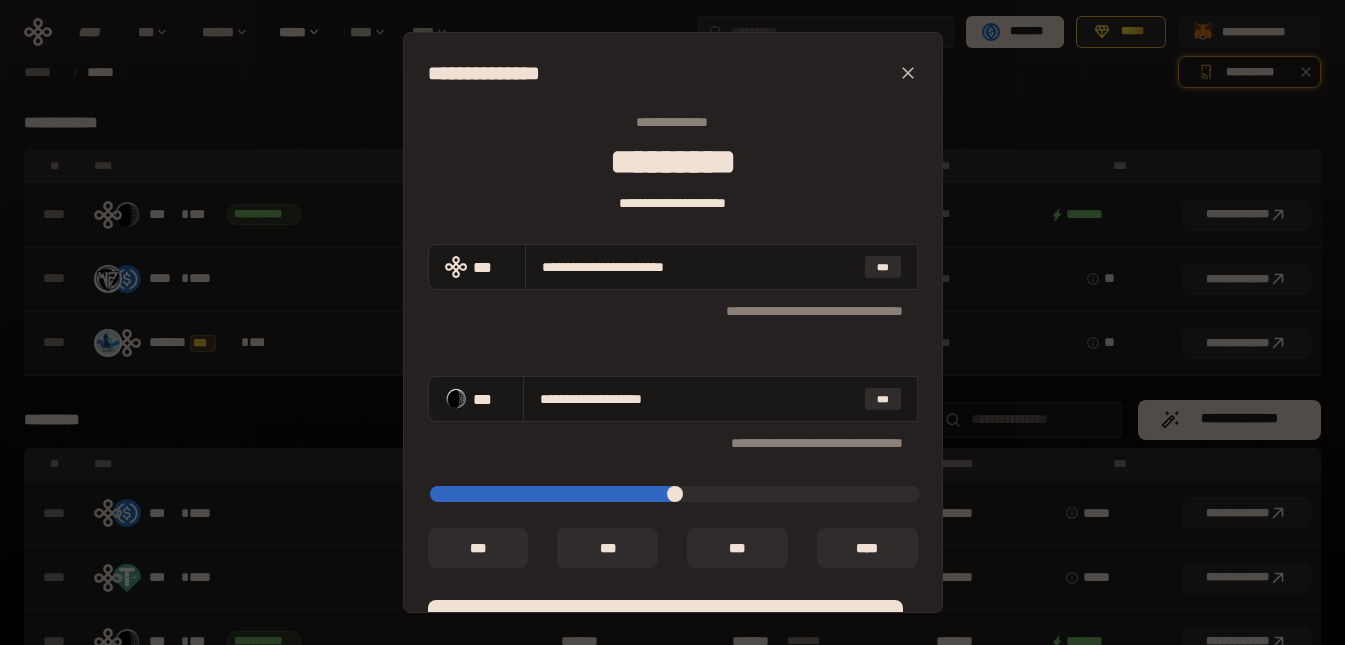 type on "**********" 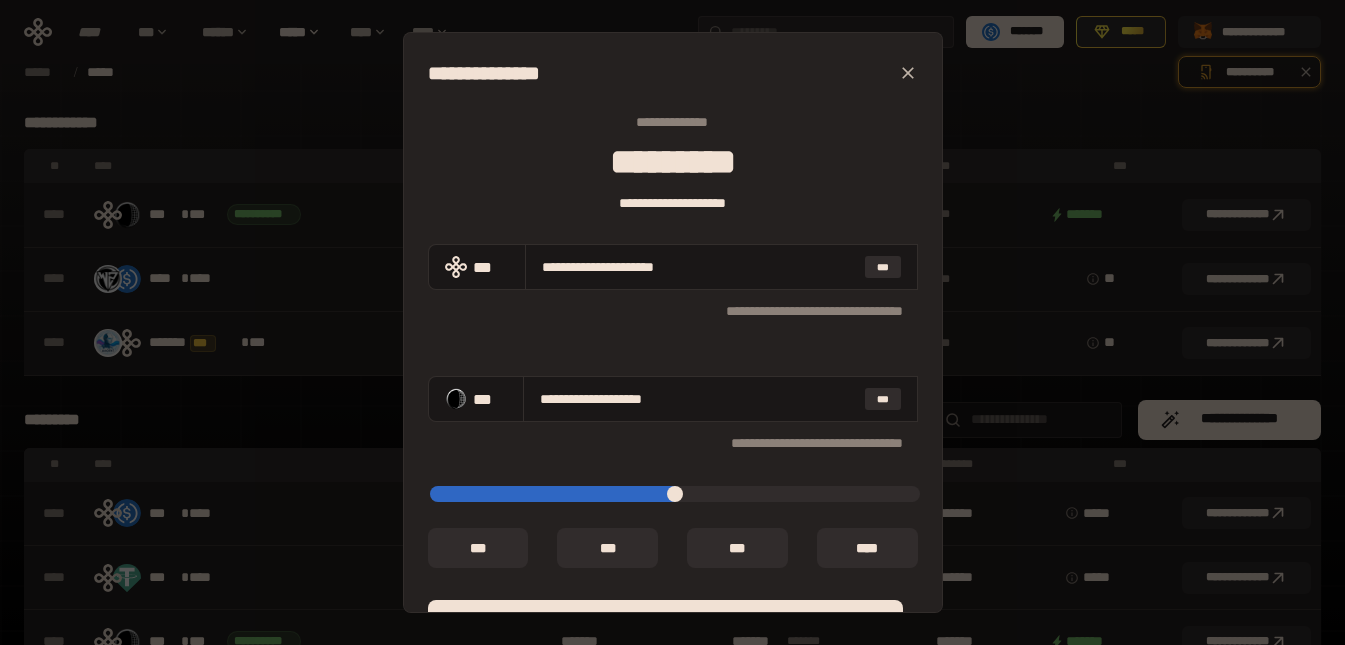 type on "*****" 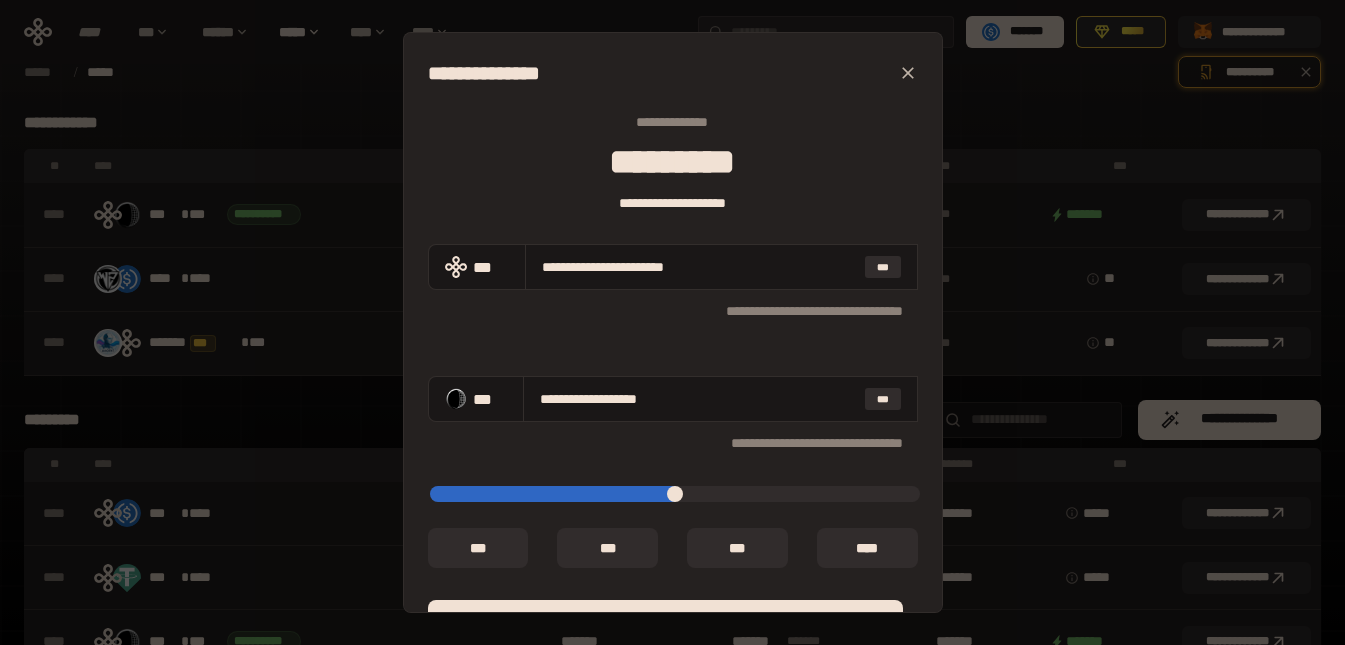 type on "*****" 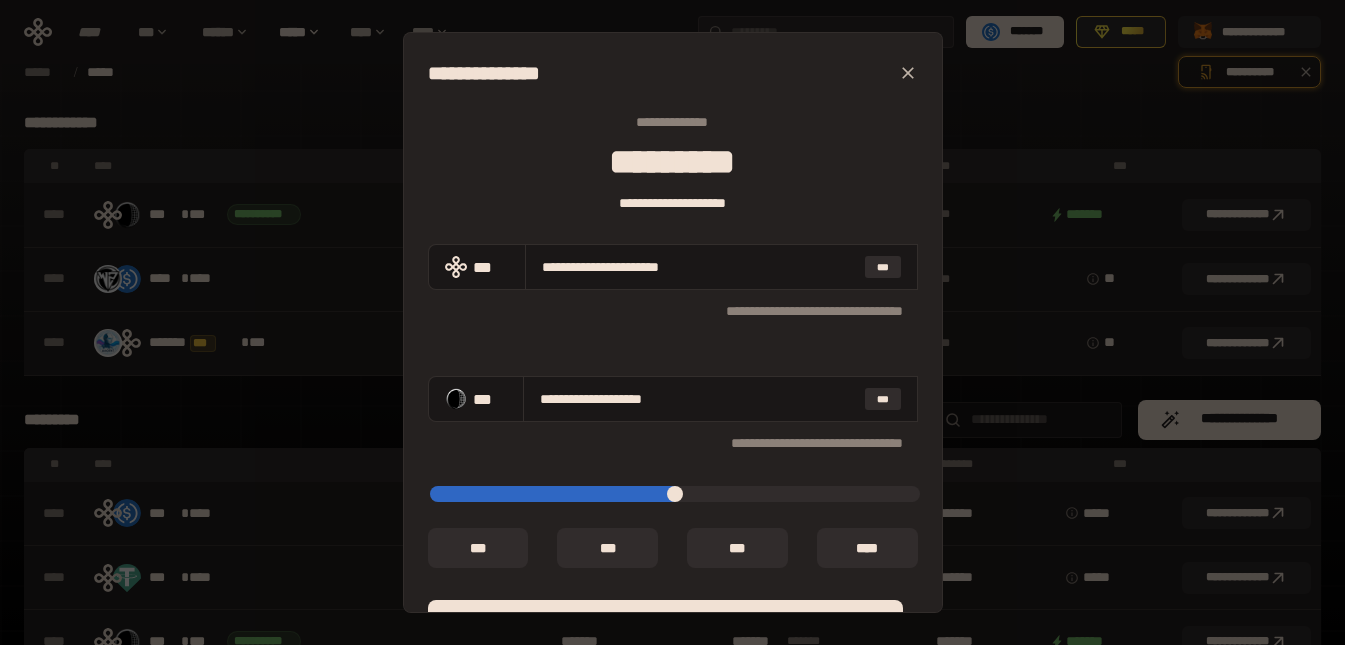 type on "*****" 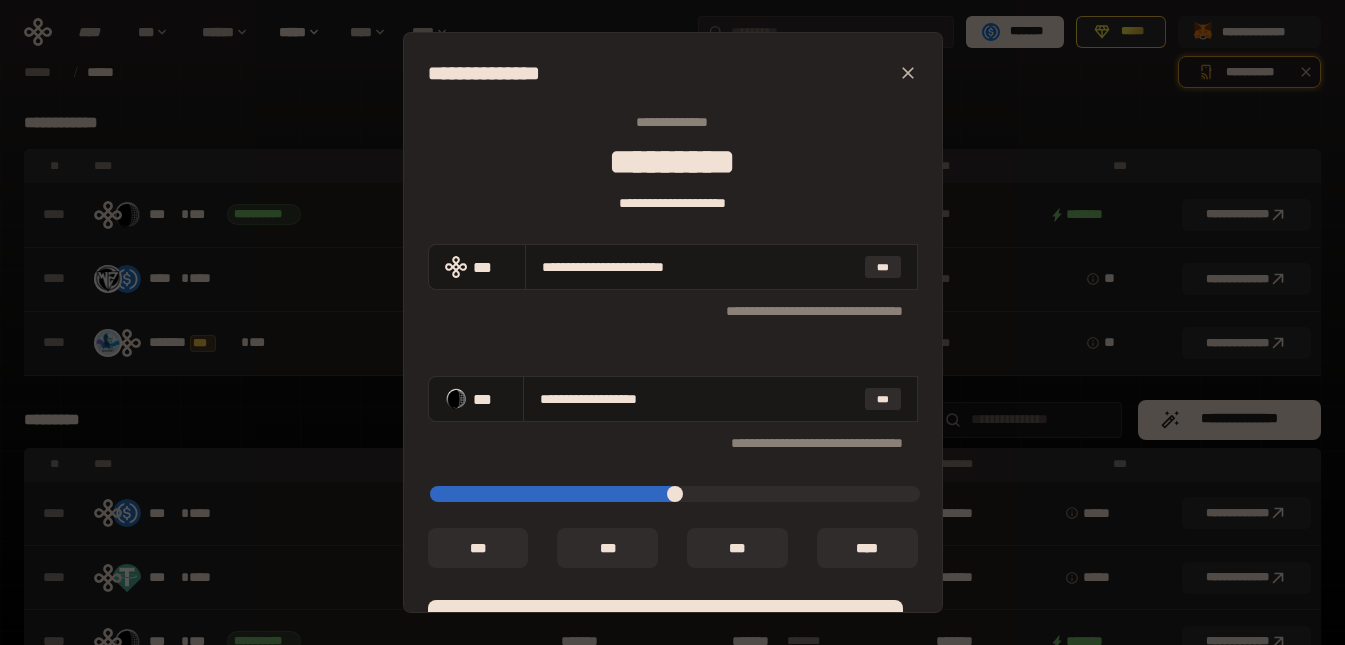 type on "**********" 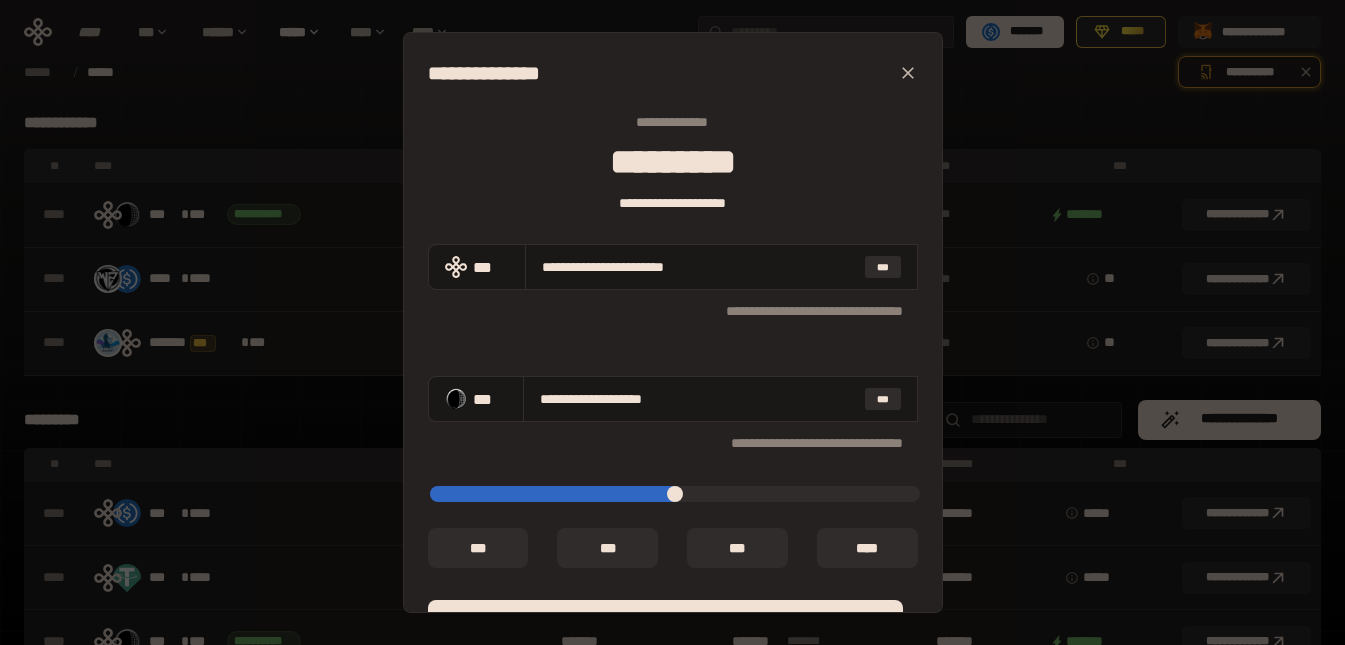 type on "*****" 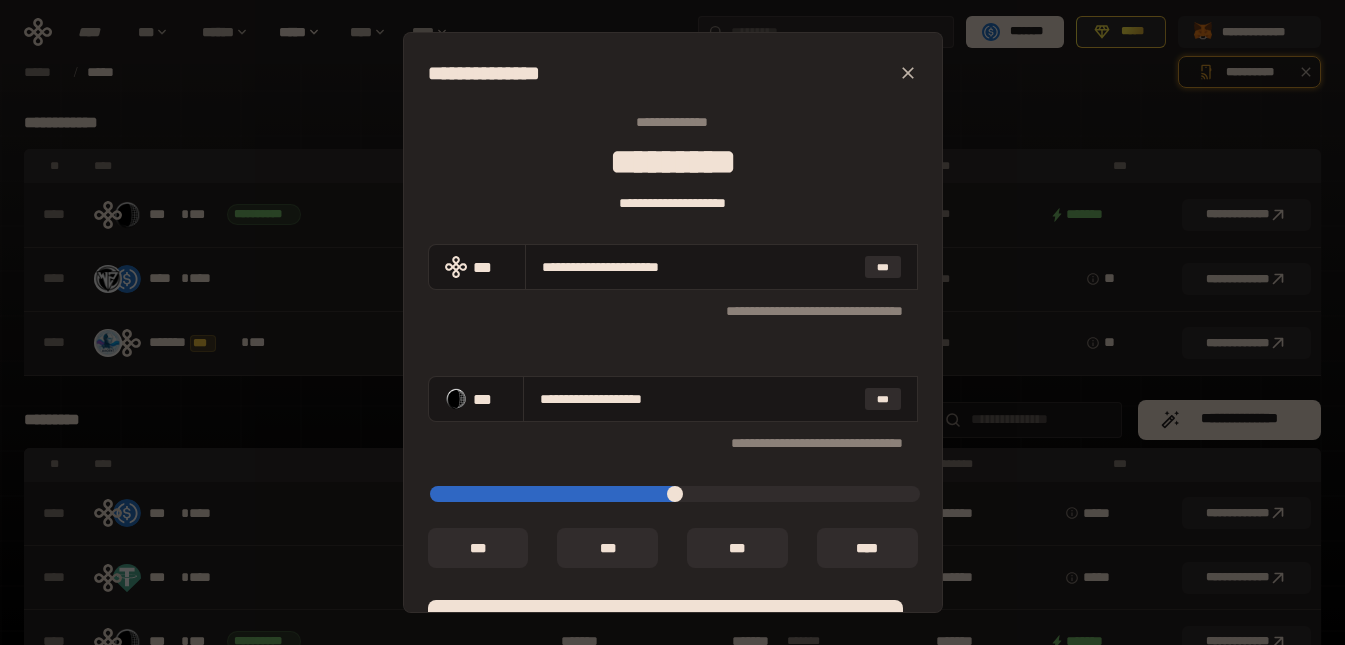 type on "*****" 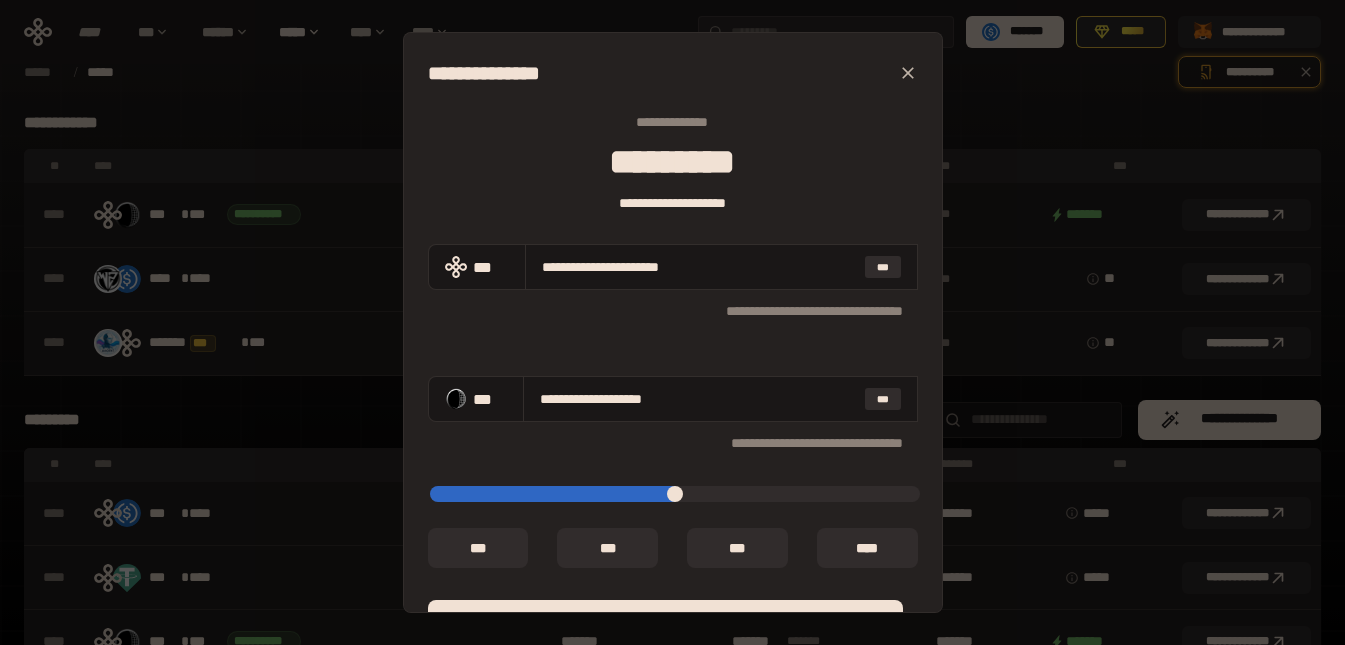 drag, startPoint x: 903, startPoint y: 496, endPoint x: 448, endPoint y: 507, distance: 455.13293 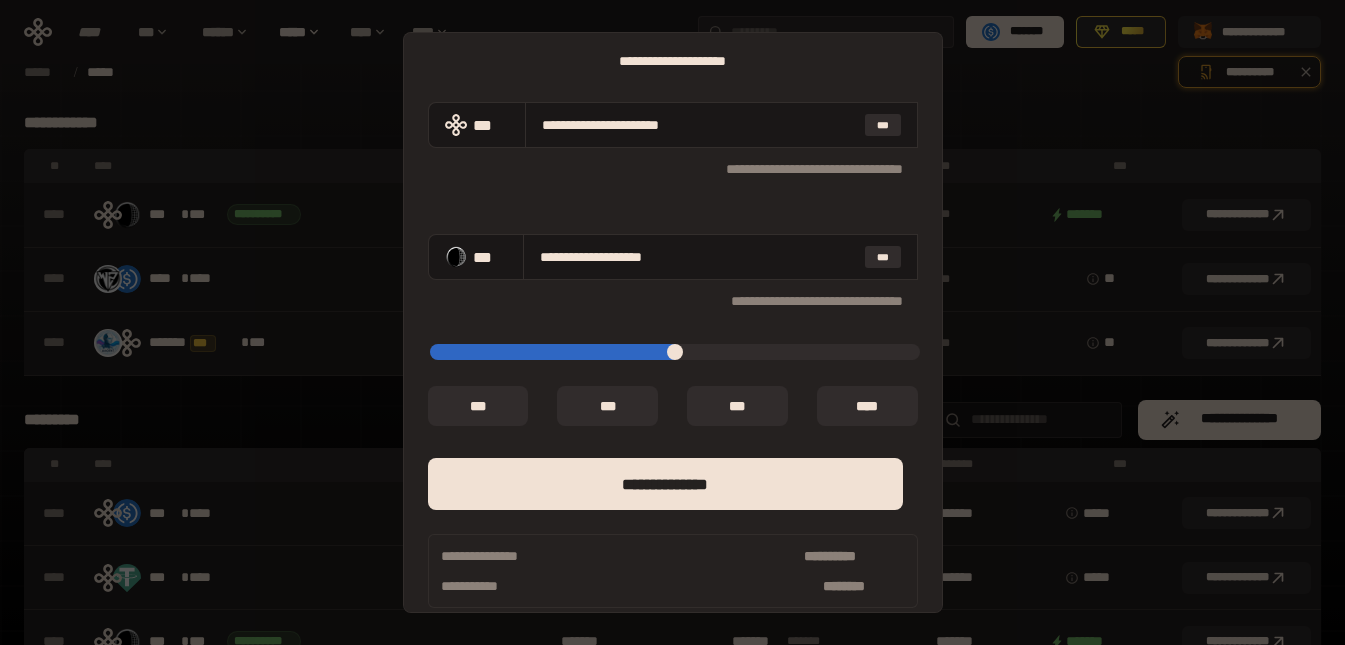 scroll, scrollTop: 162, scrollLeft: 0, axis: vertical 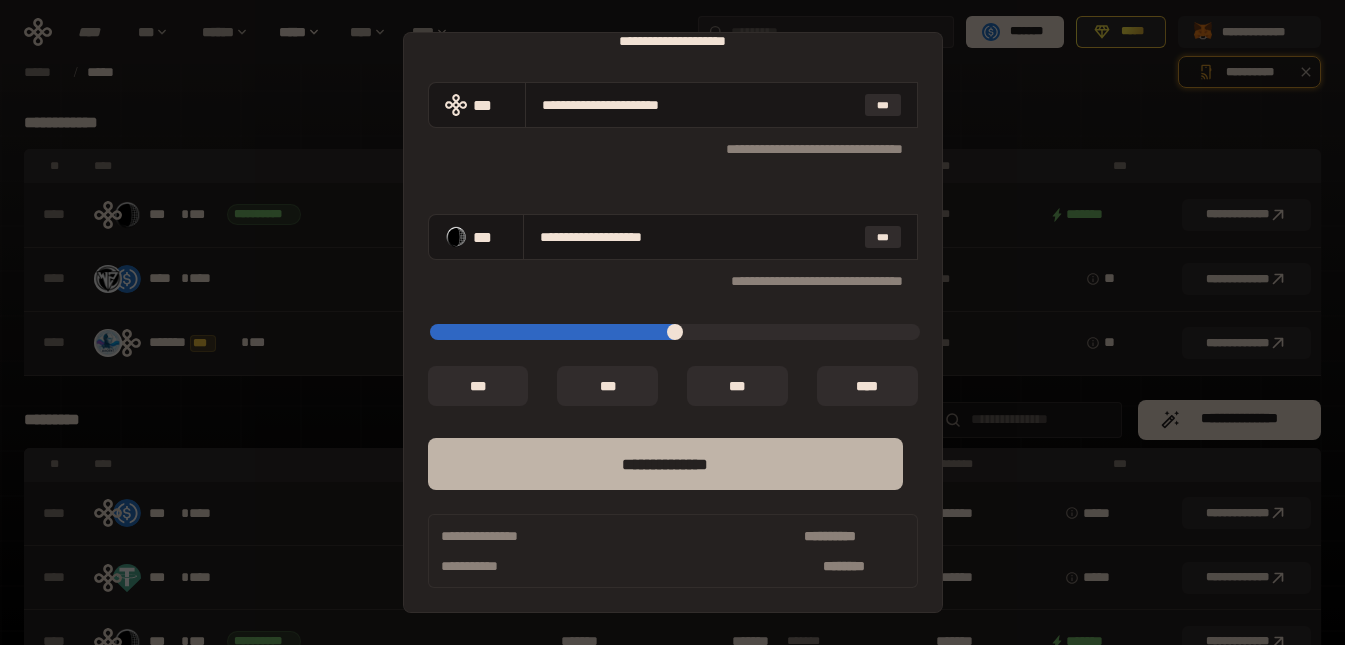 click on "**** *********" at bounding box center (665, 464) 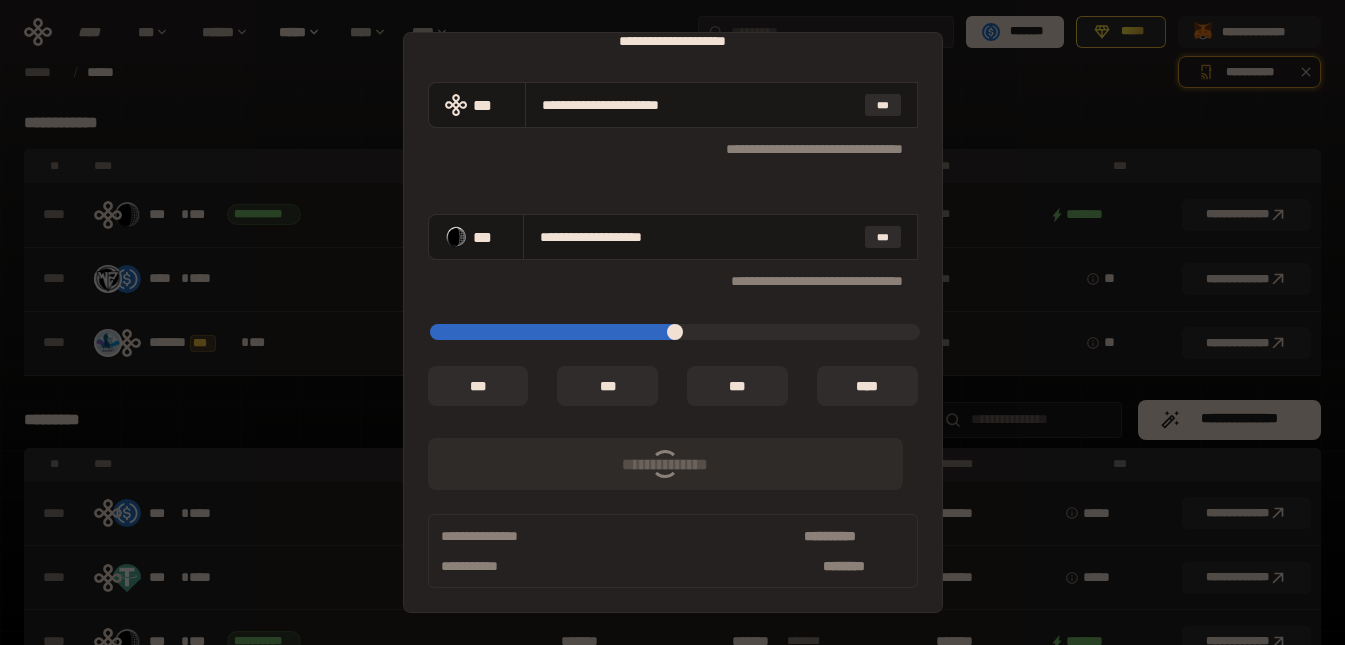type on "*****" 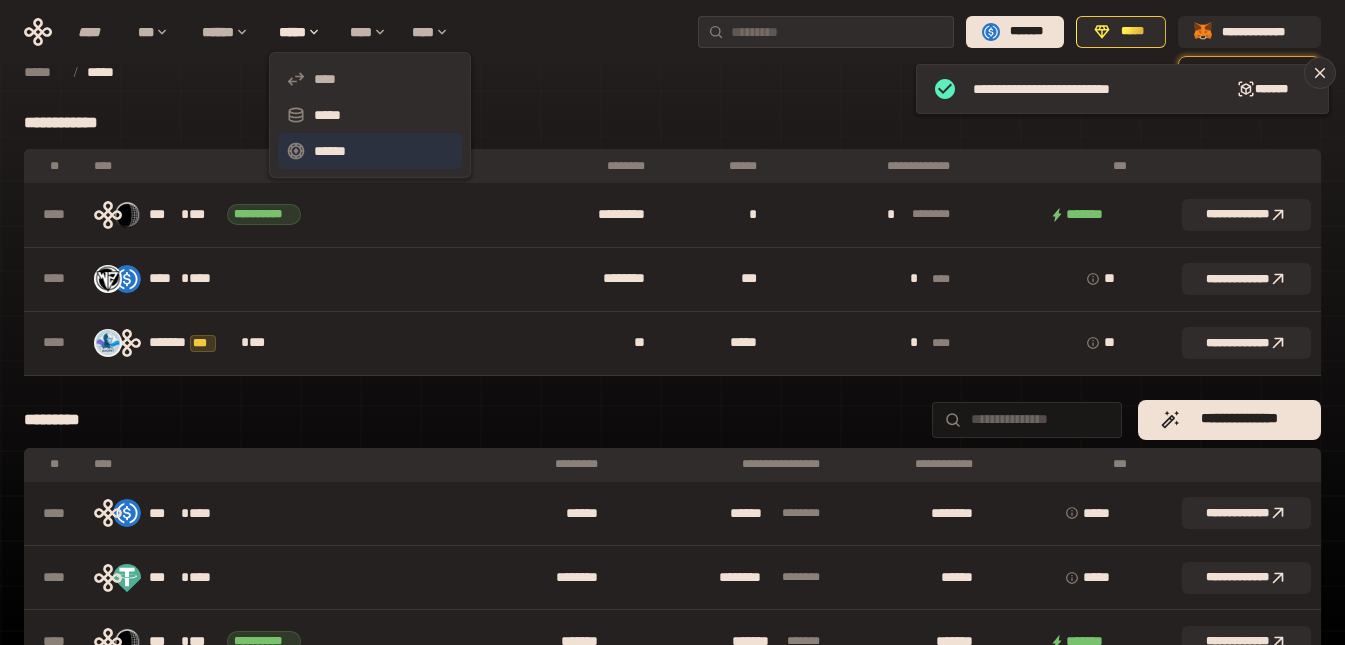 click on "******" at bounding box center (370, 151) 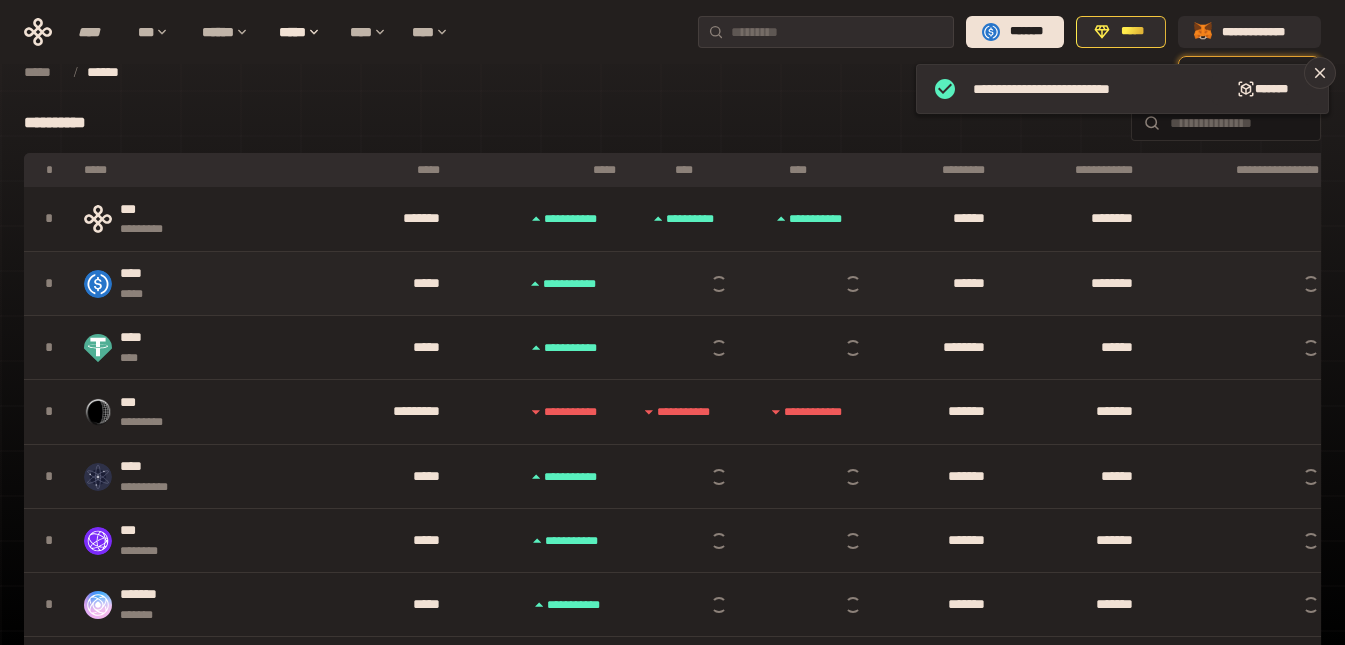 click on "****" at bounding box center (140, 274) 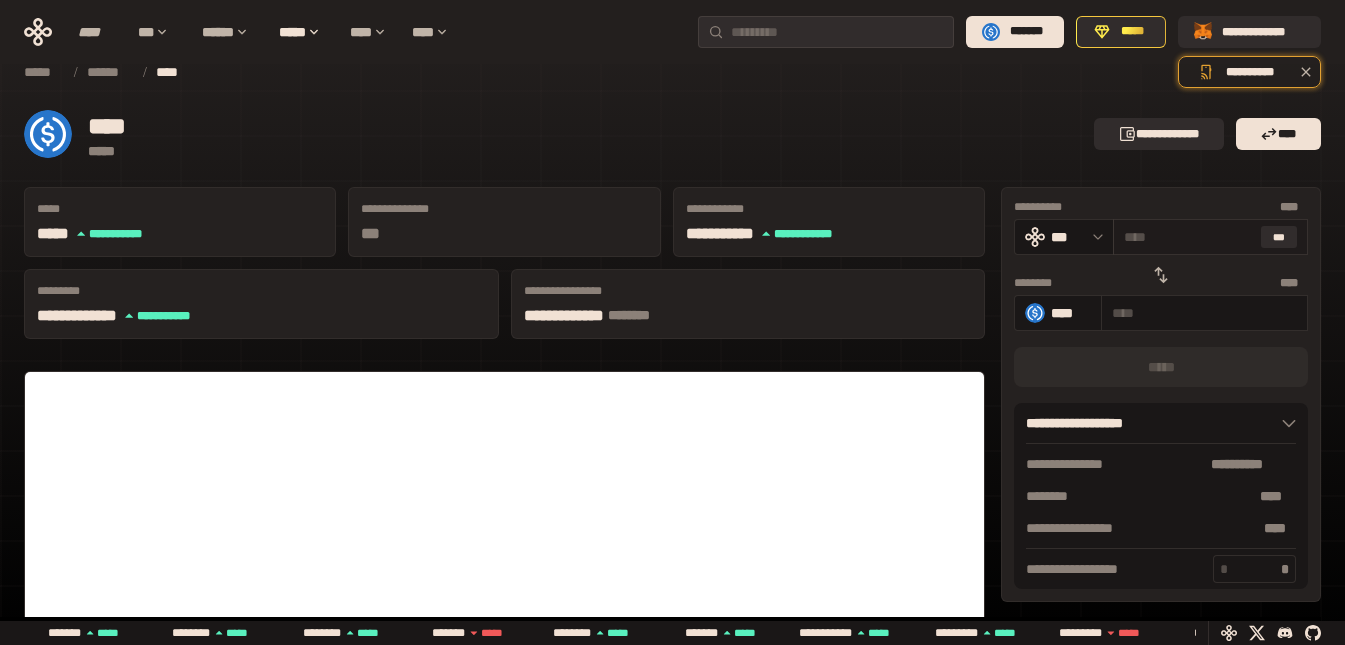 click at bounding box center [1188, 237] 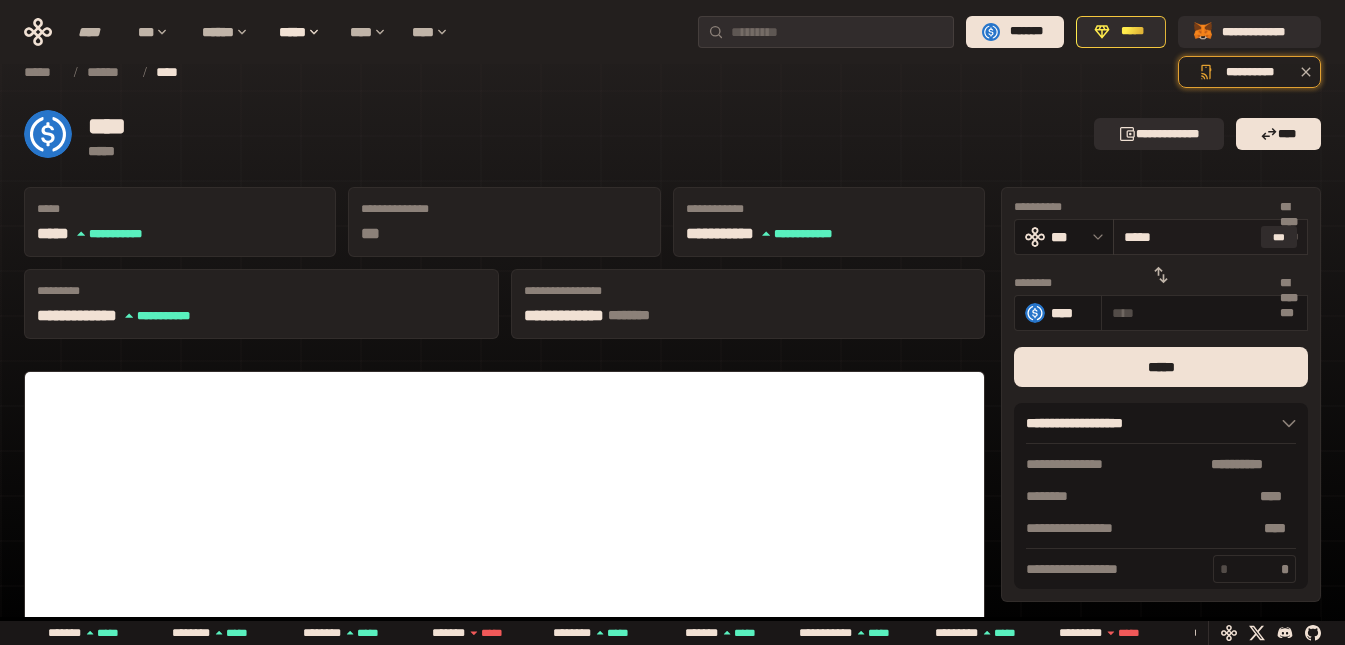 type on "********" 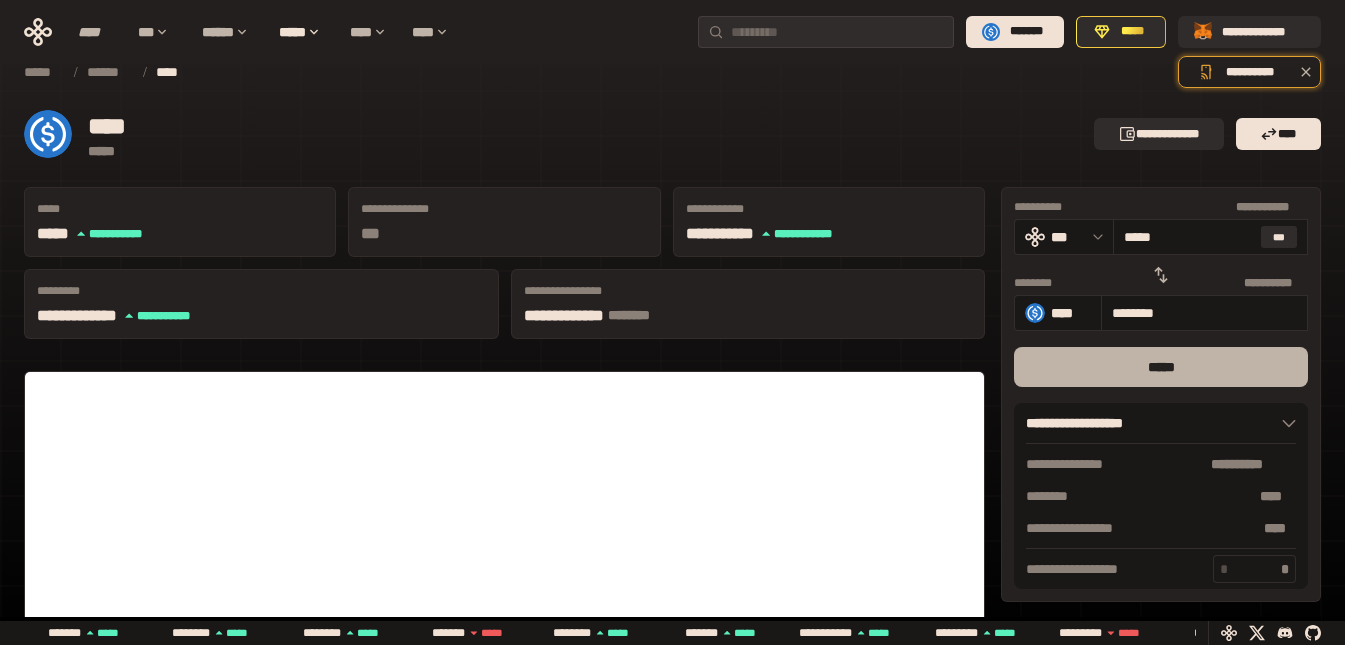 type on "*****" 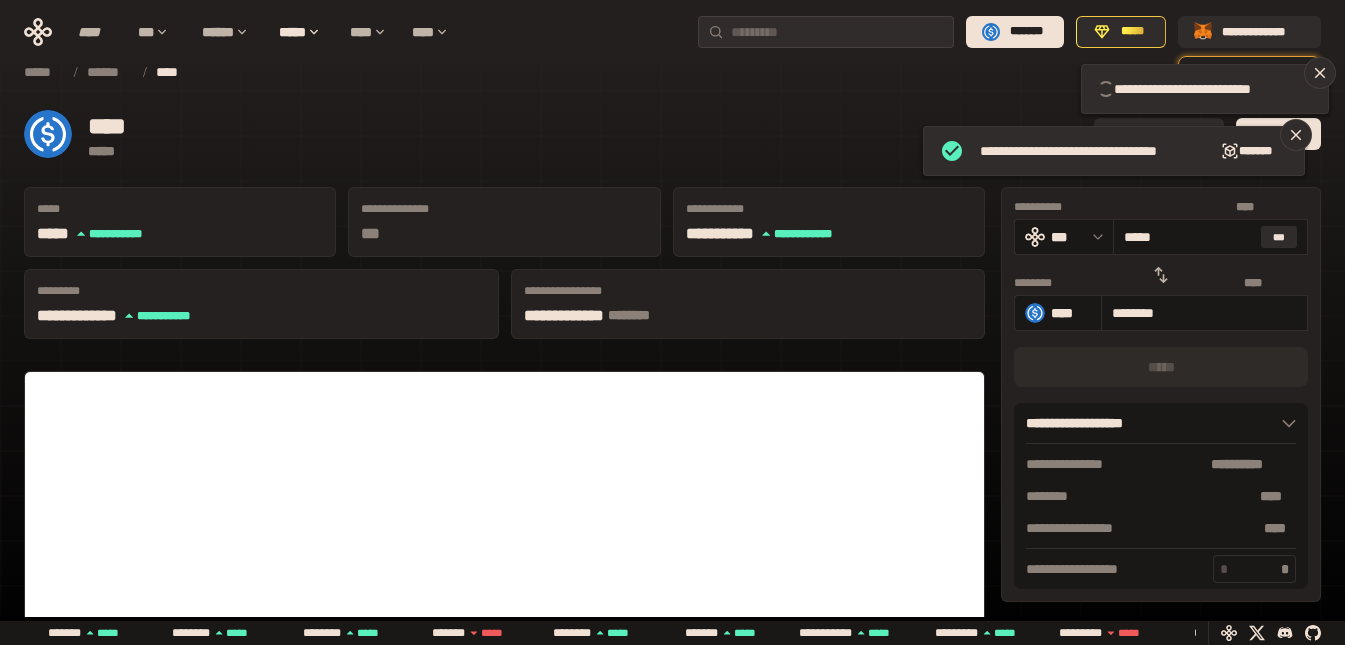 type 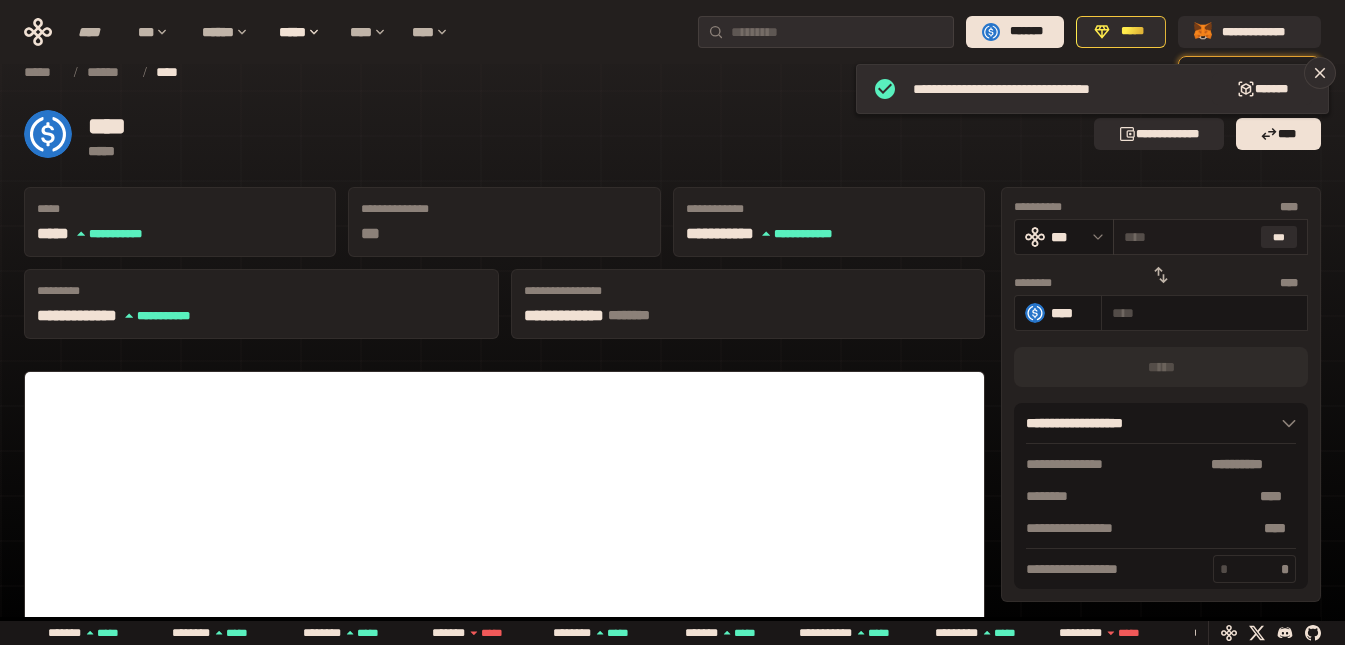 click at bounding box center [1188, 237] 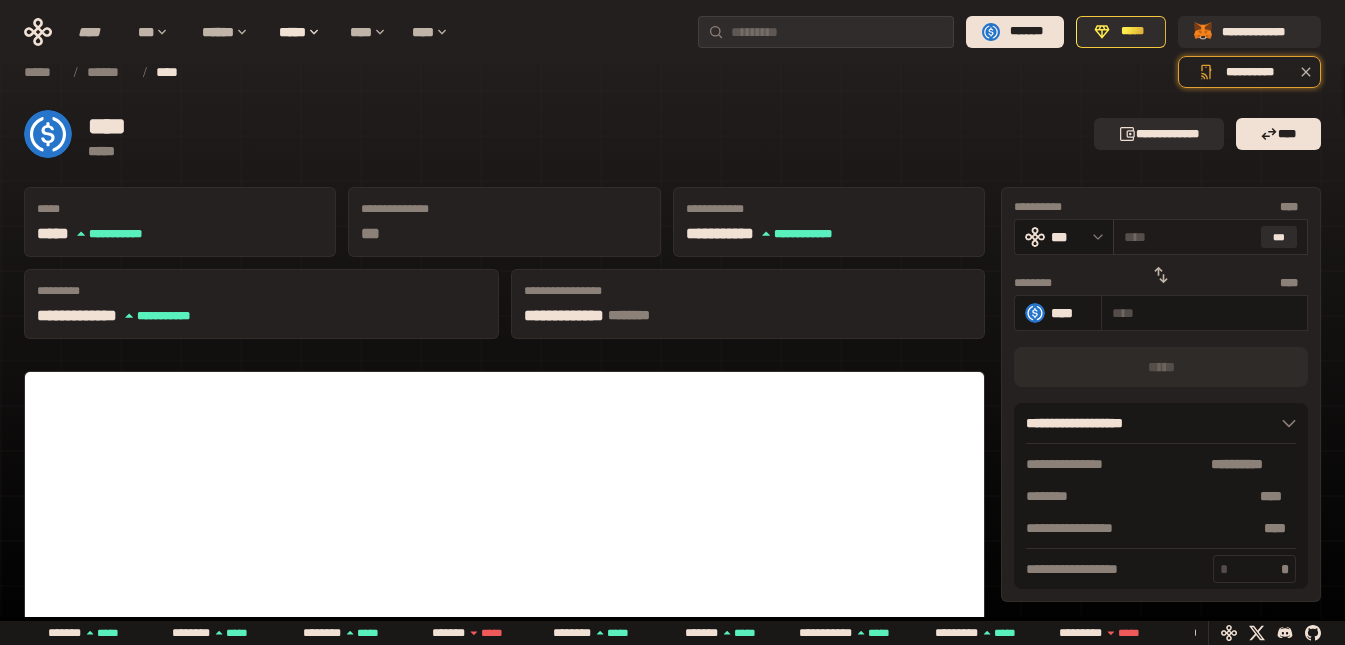 paste on "*****" 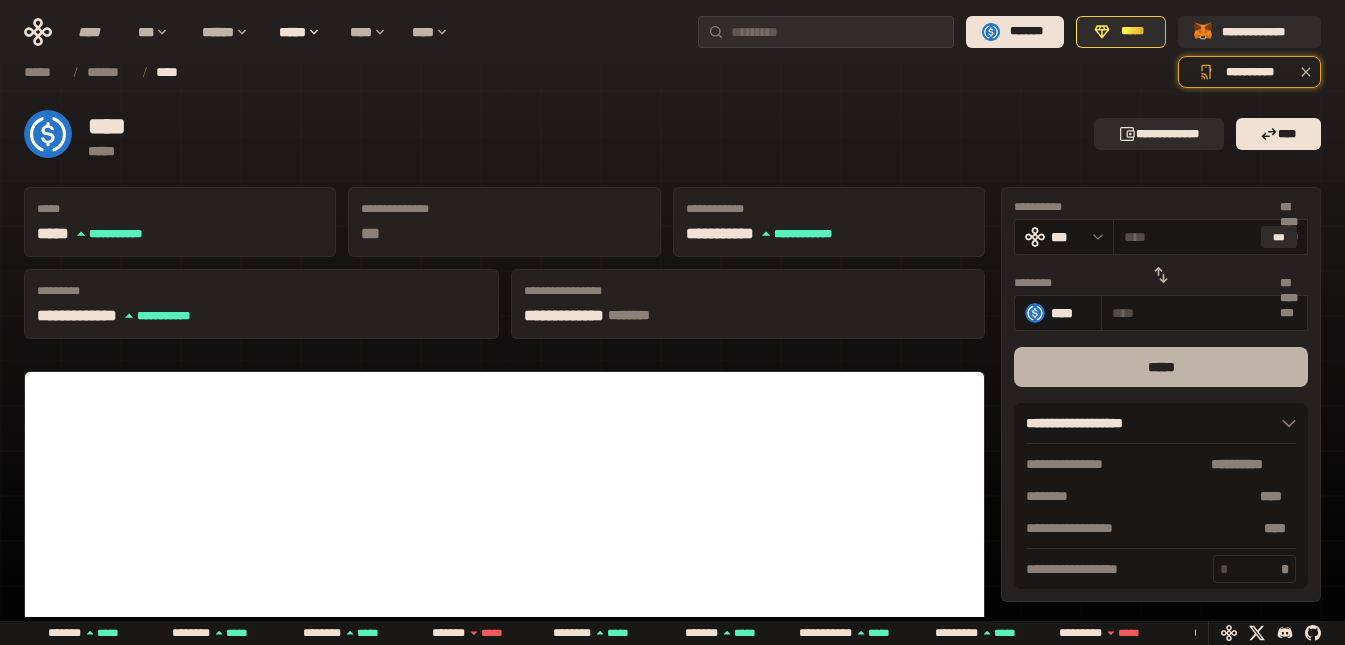type on "*****" 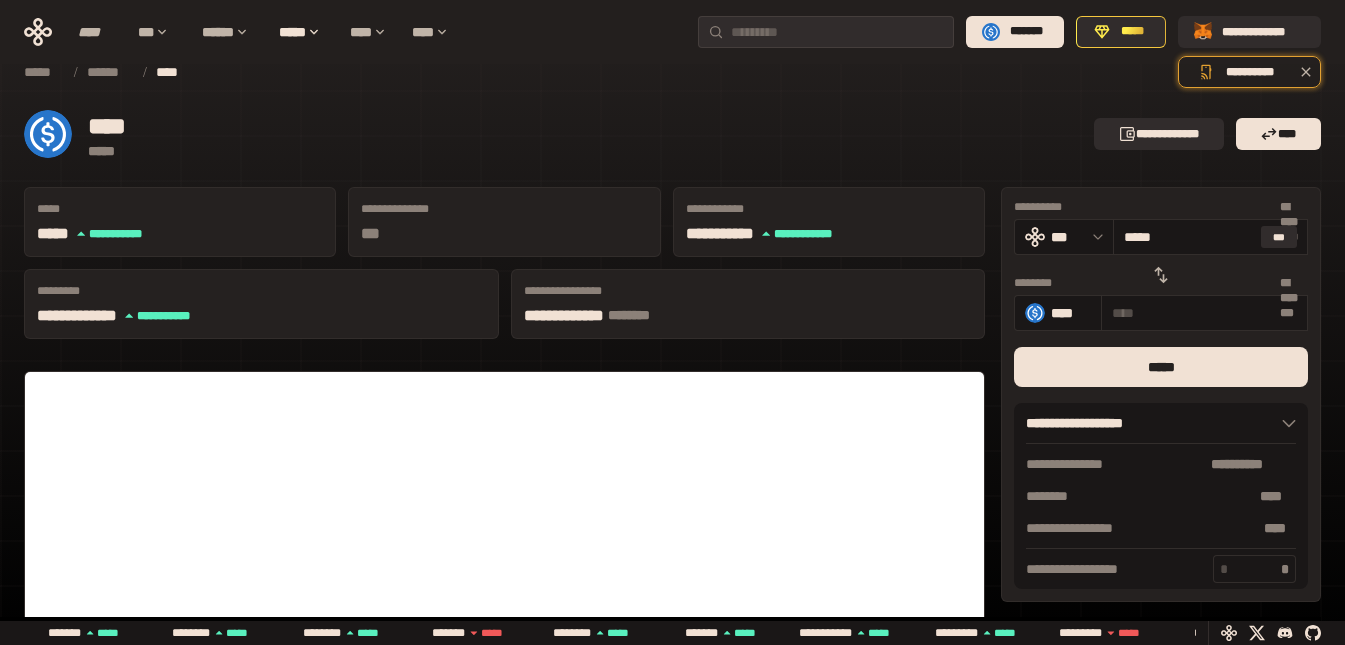 type on "********" 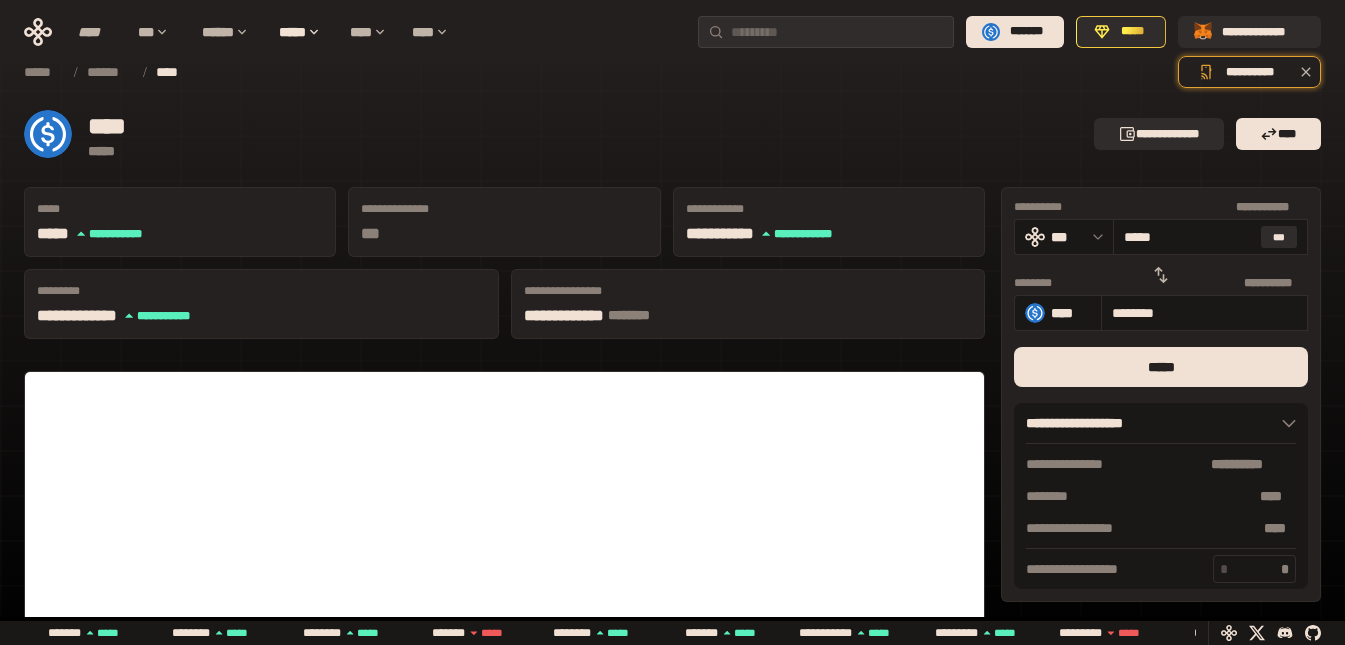 type on "******" 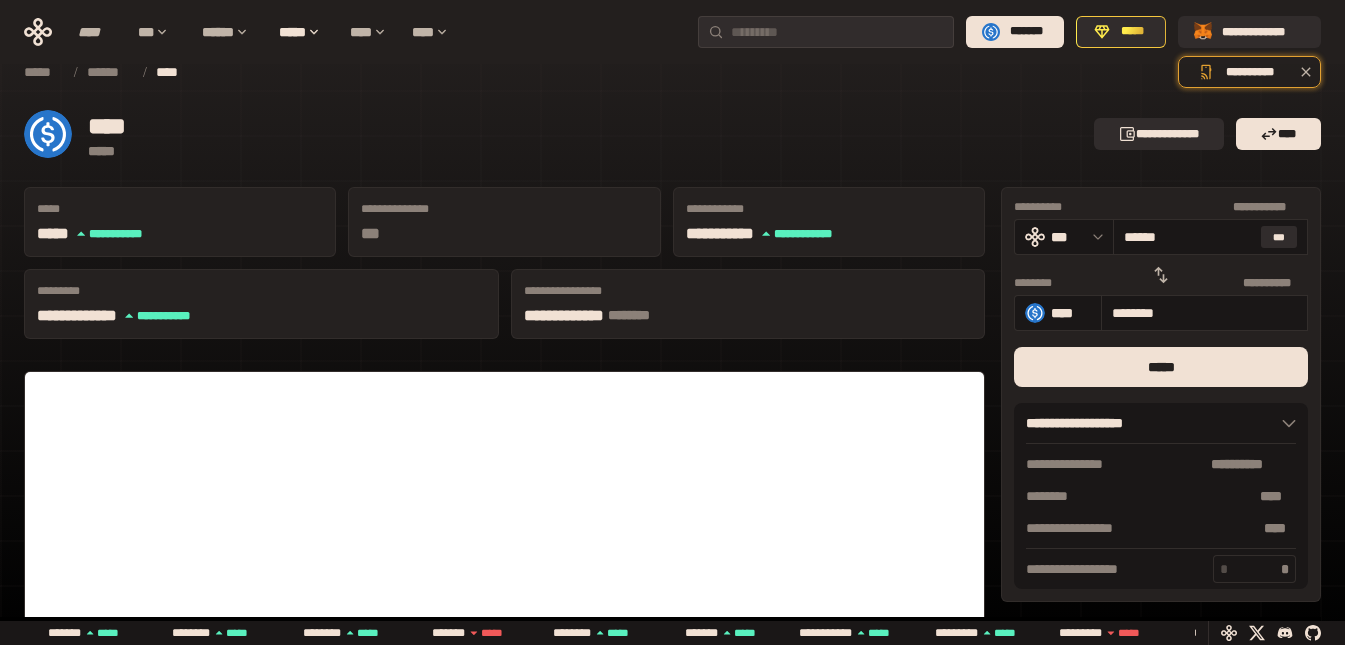 type on "********" 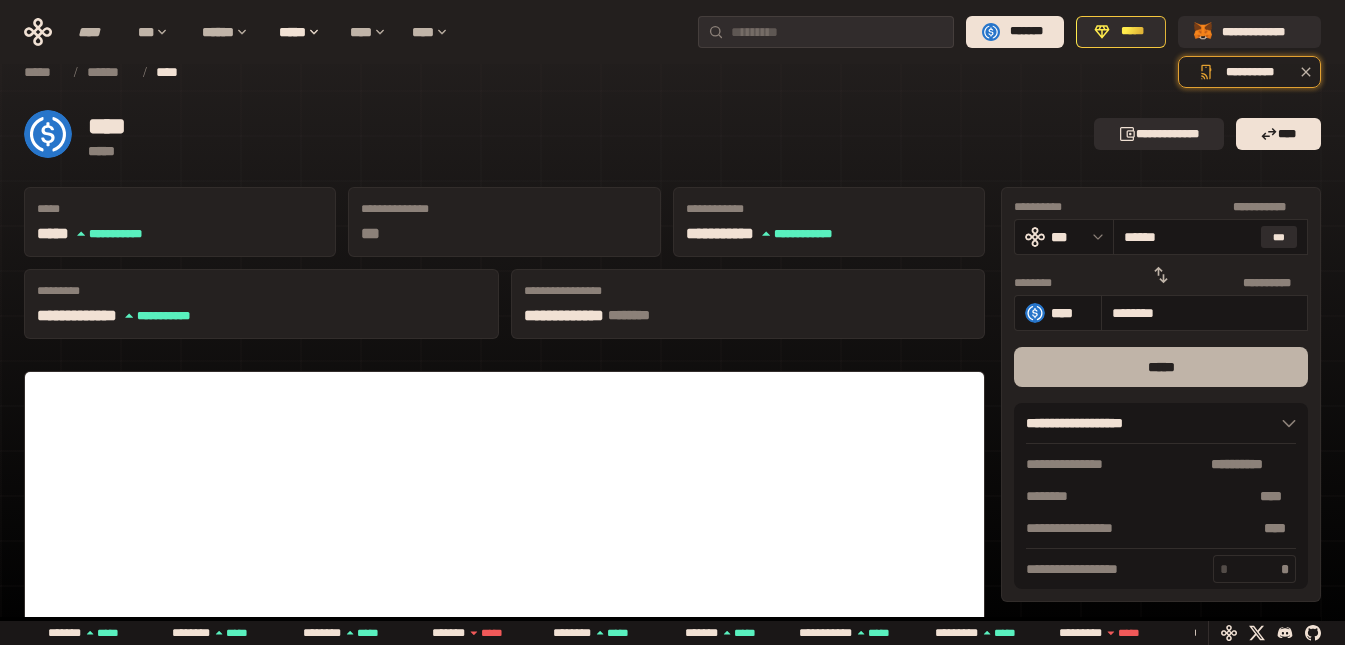 type on "******" 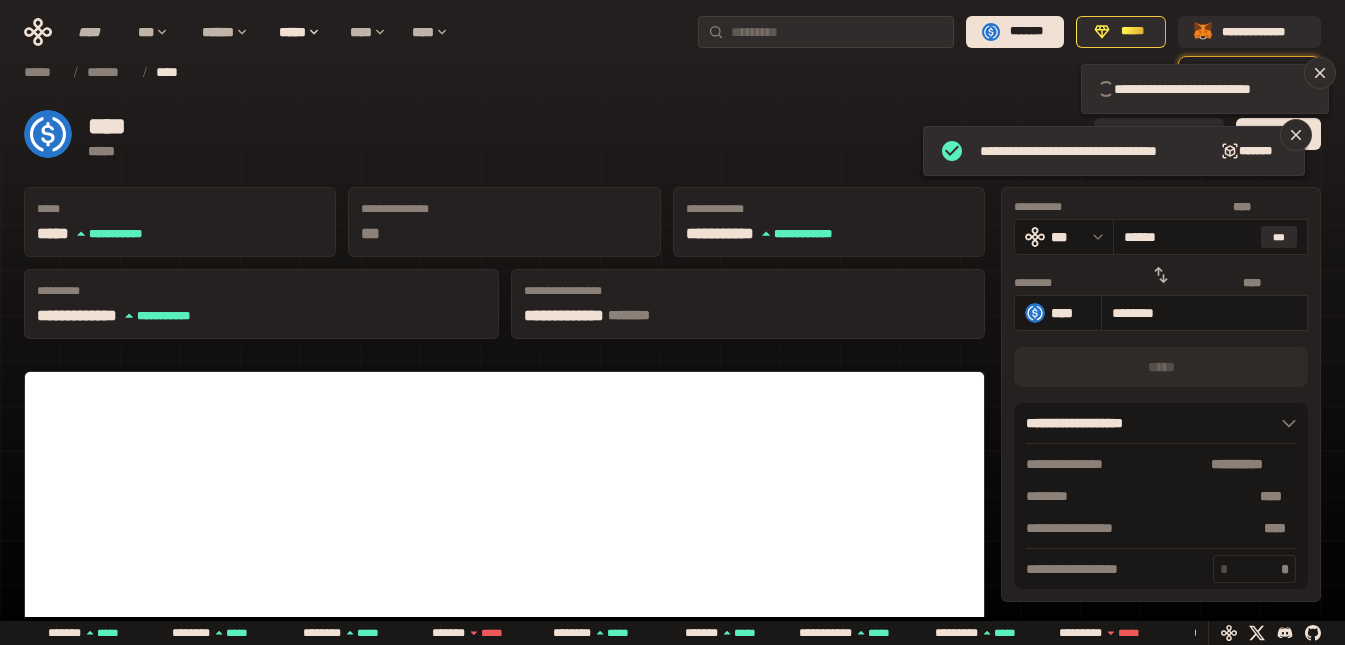 type 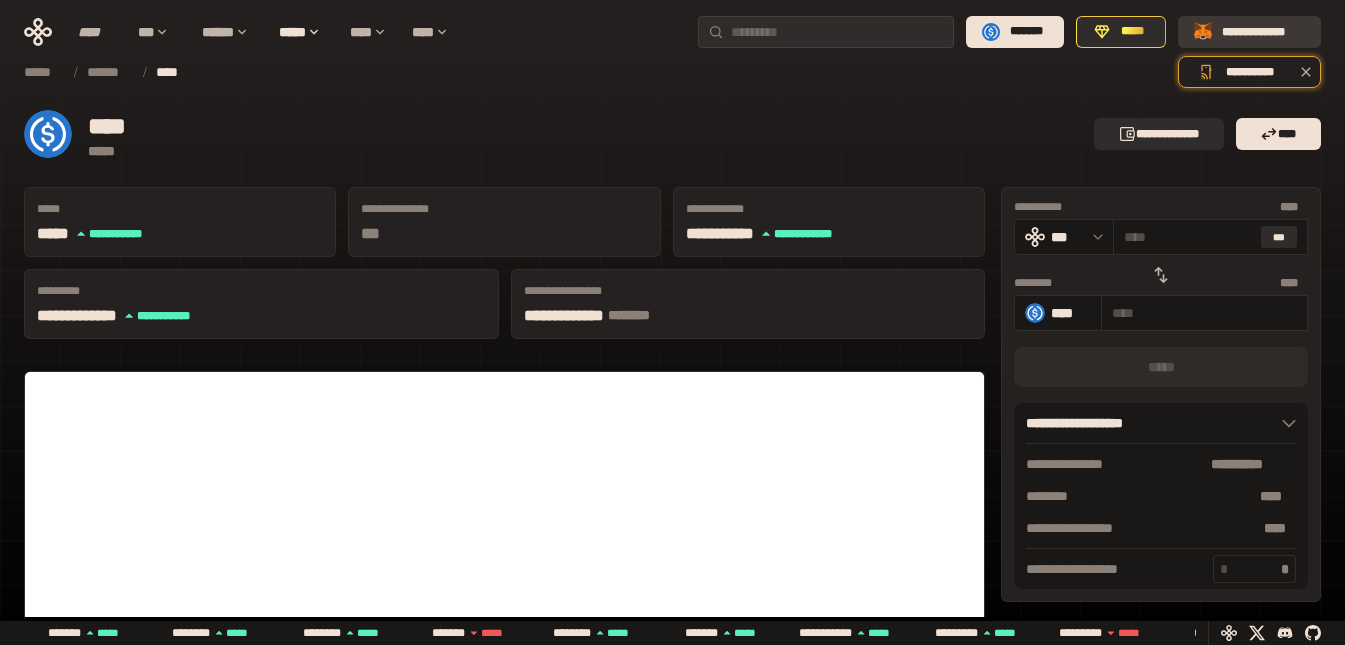 click on "**********" at bounding box center (1263, 32) 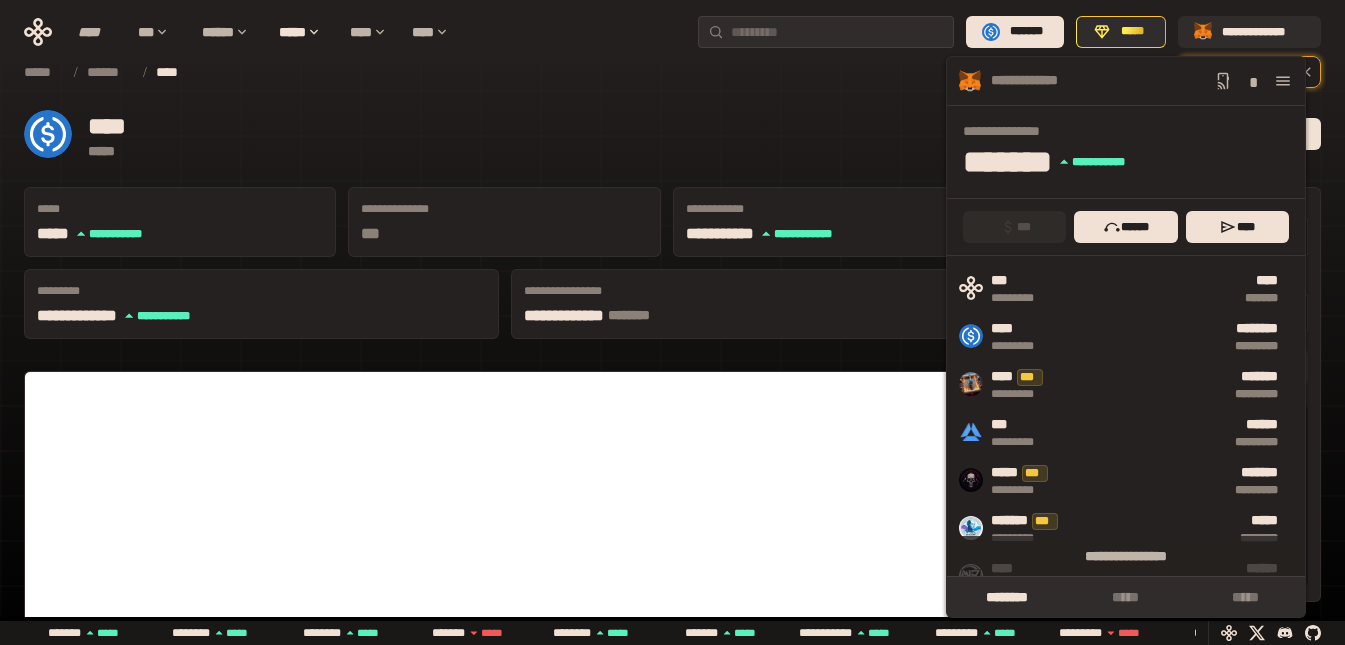 click 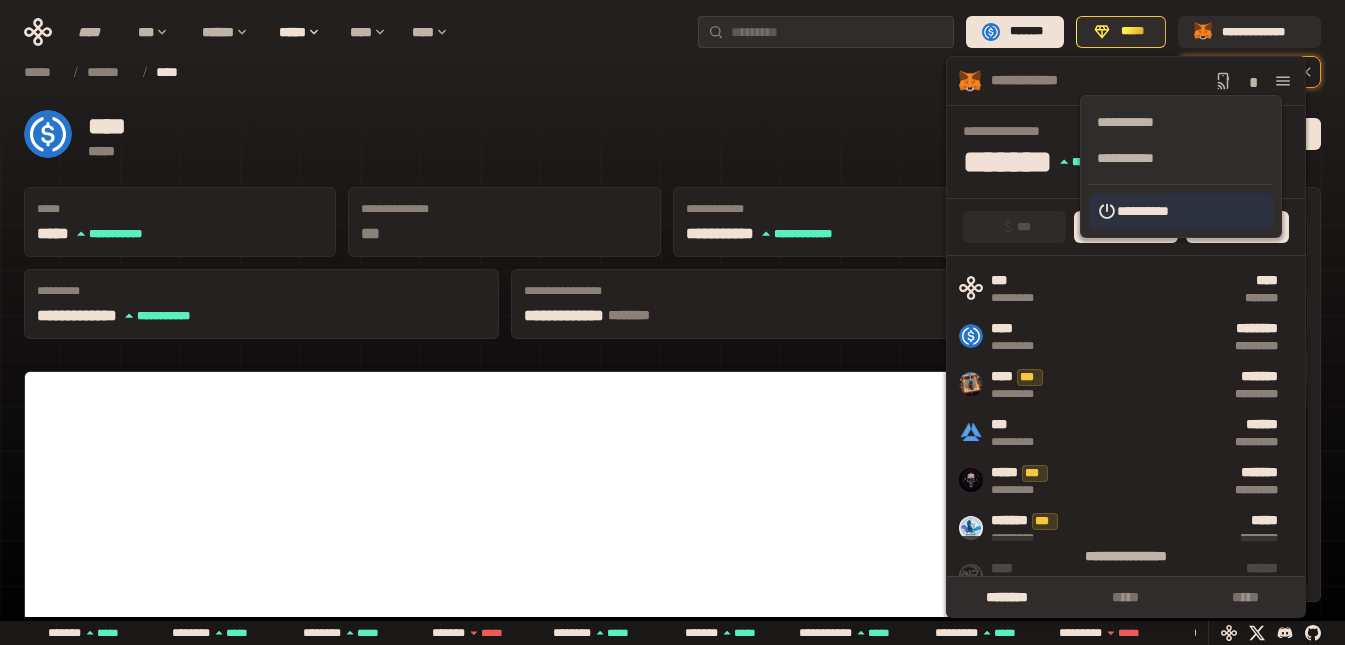 click on "**********" at bounding box center (1181, 211) 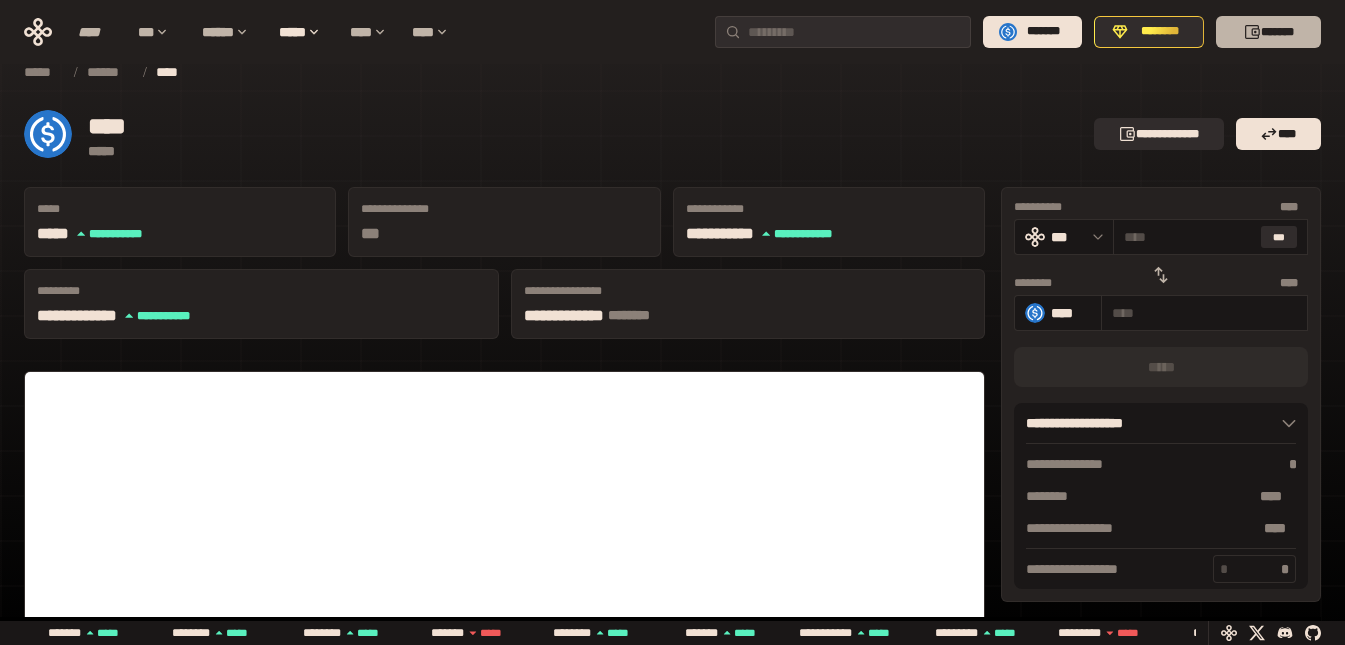 click on "*******" at bounding box center [1268, 32] 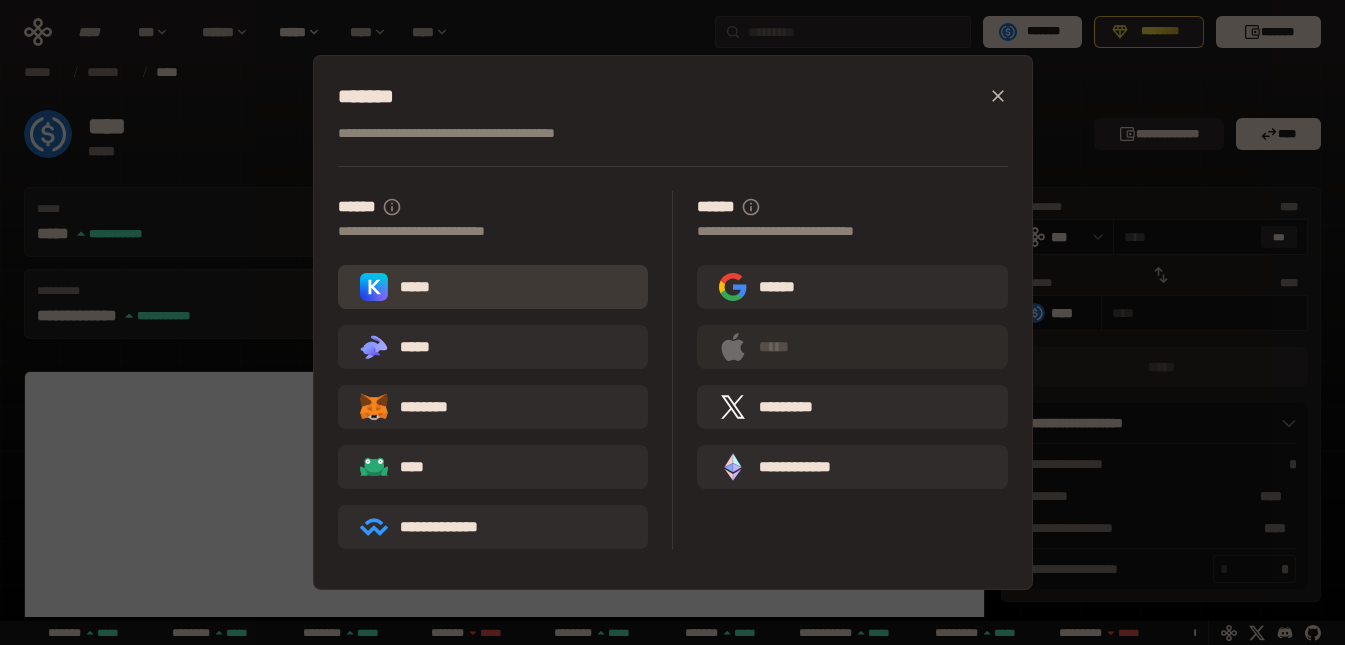 click on "*****" at bounding box center [493, 287] 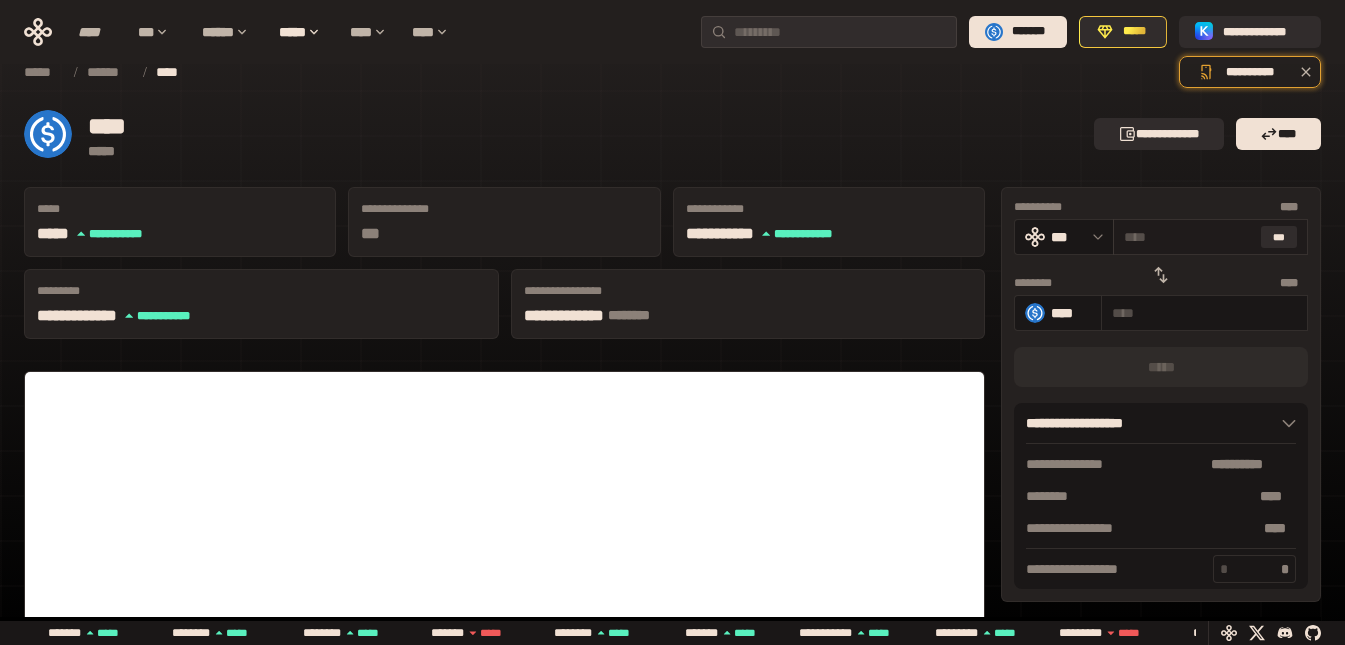 click at bounding box center [1188, 237] 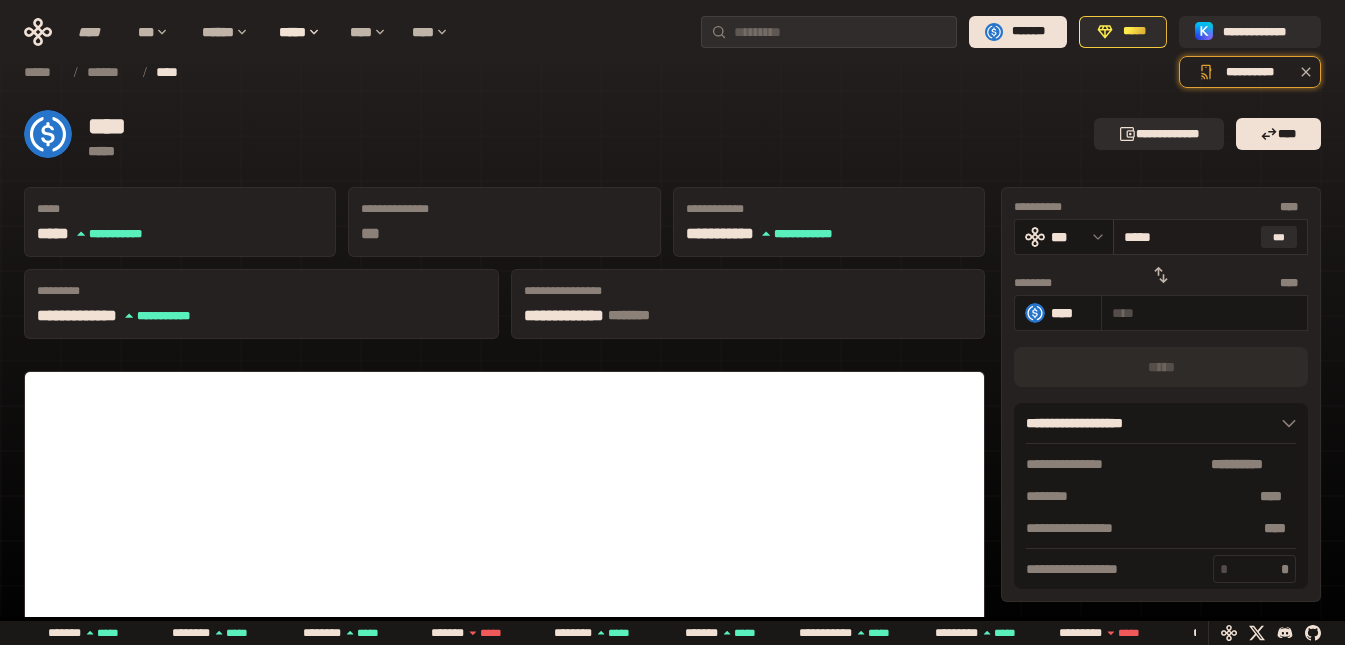 type on "********" 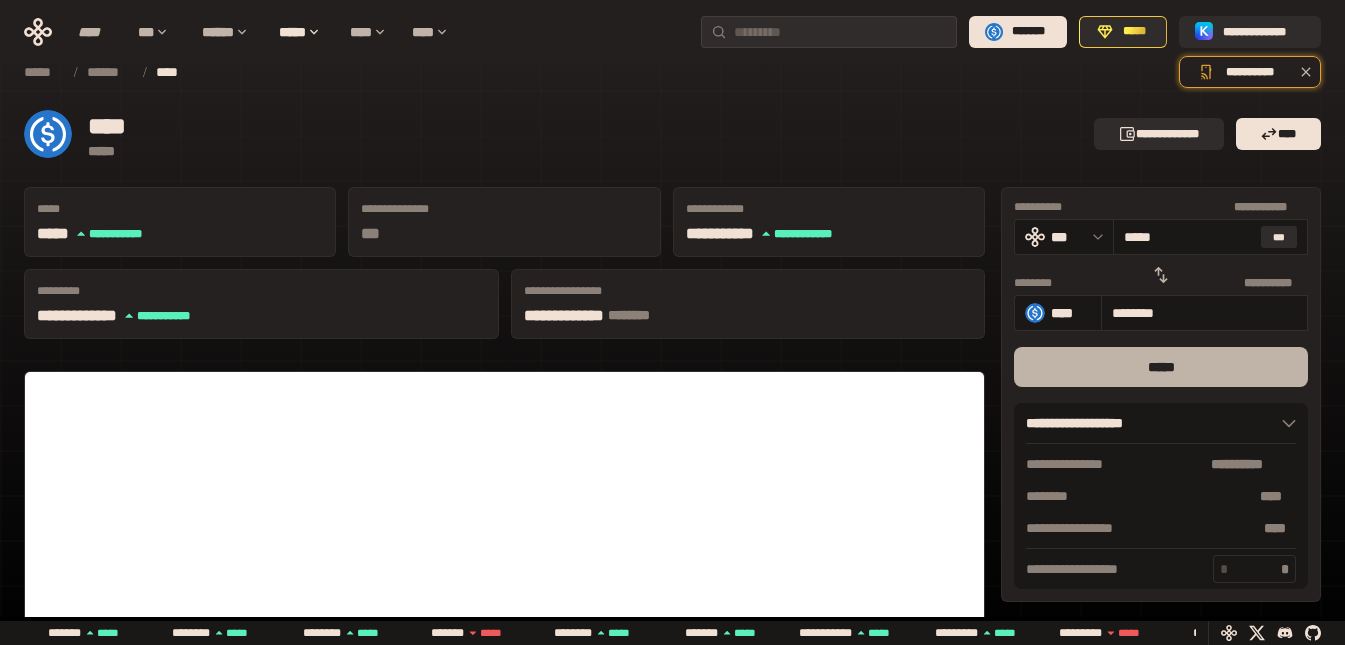 type on "*****" 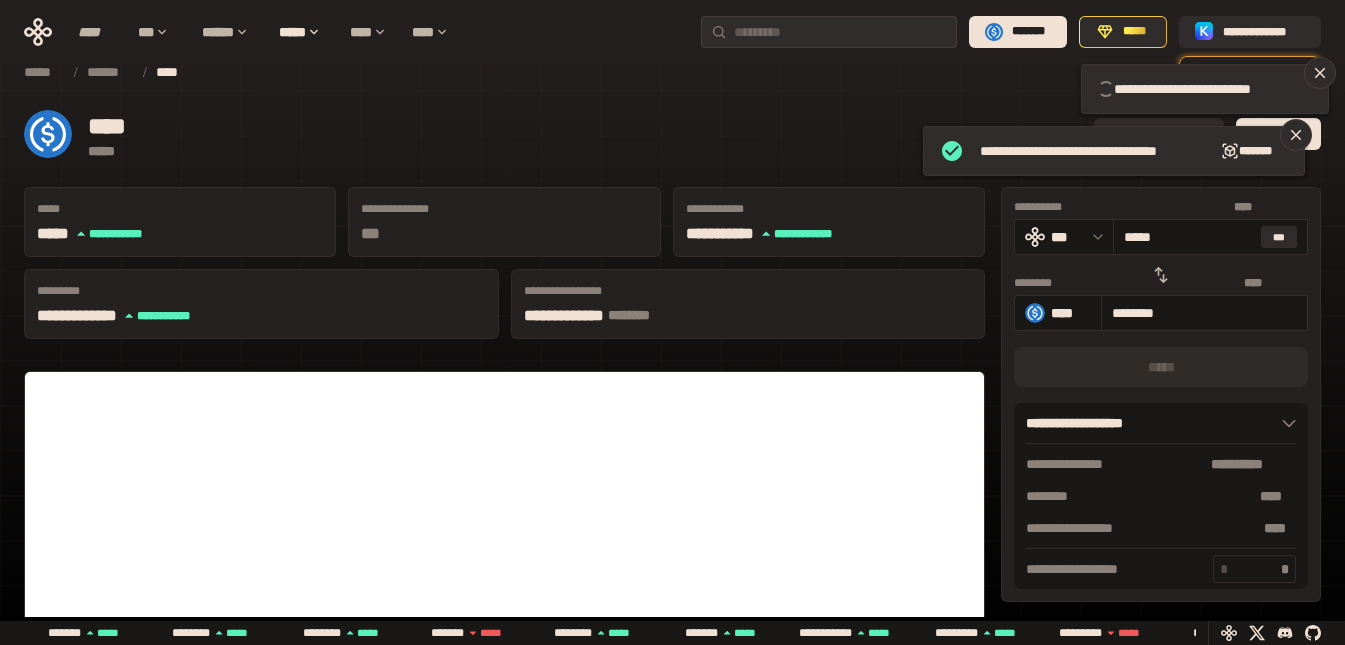 type 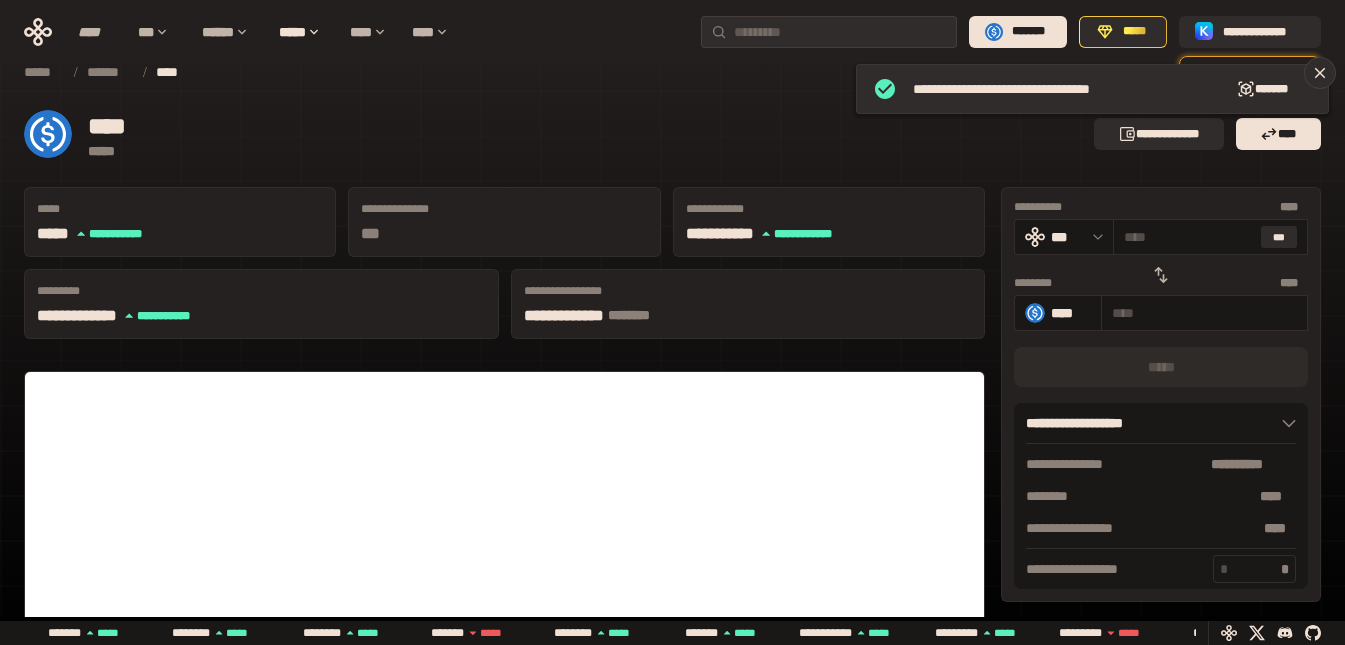 click 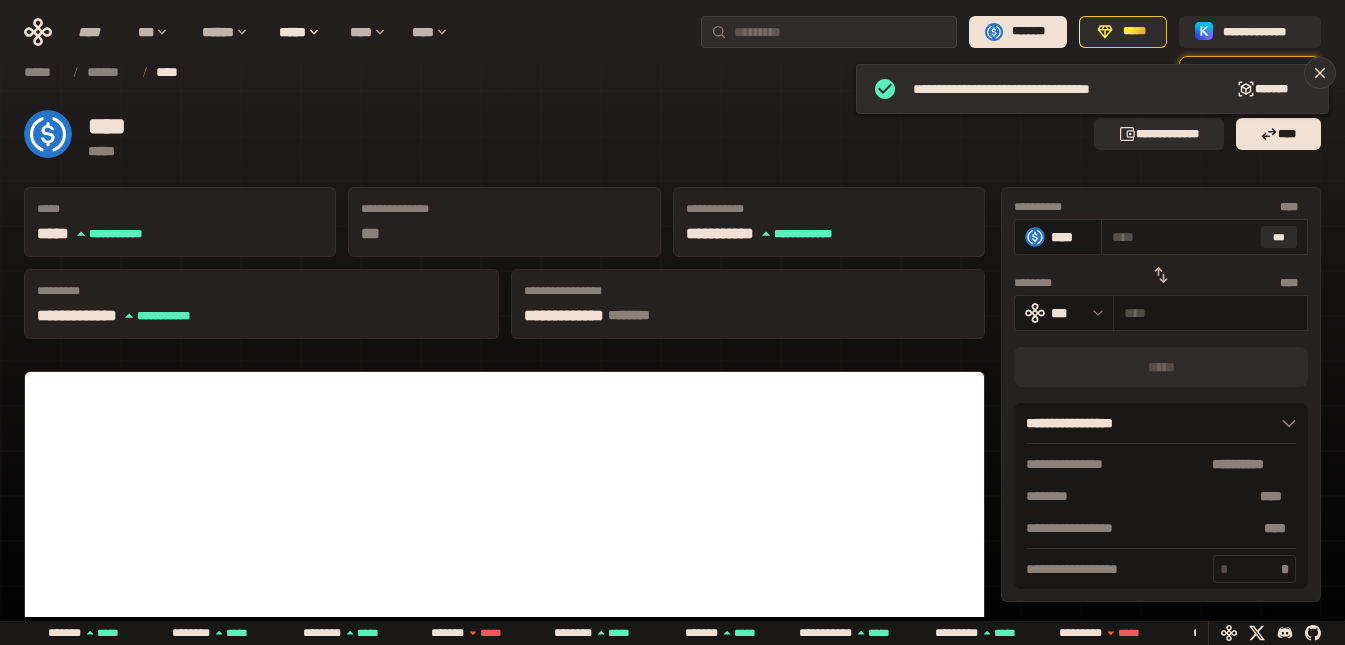 click at bounding box center (1182, 237) 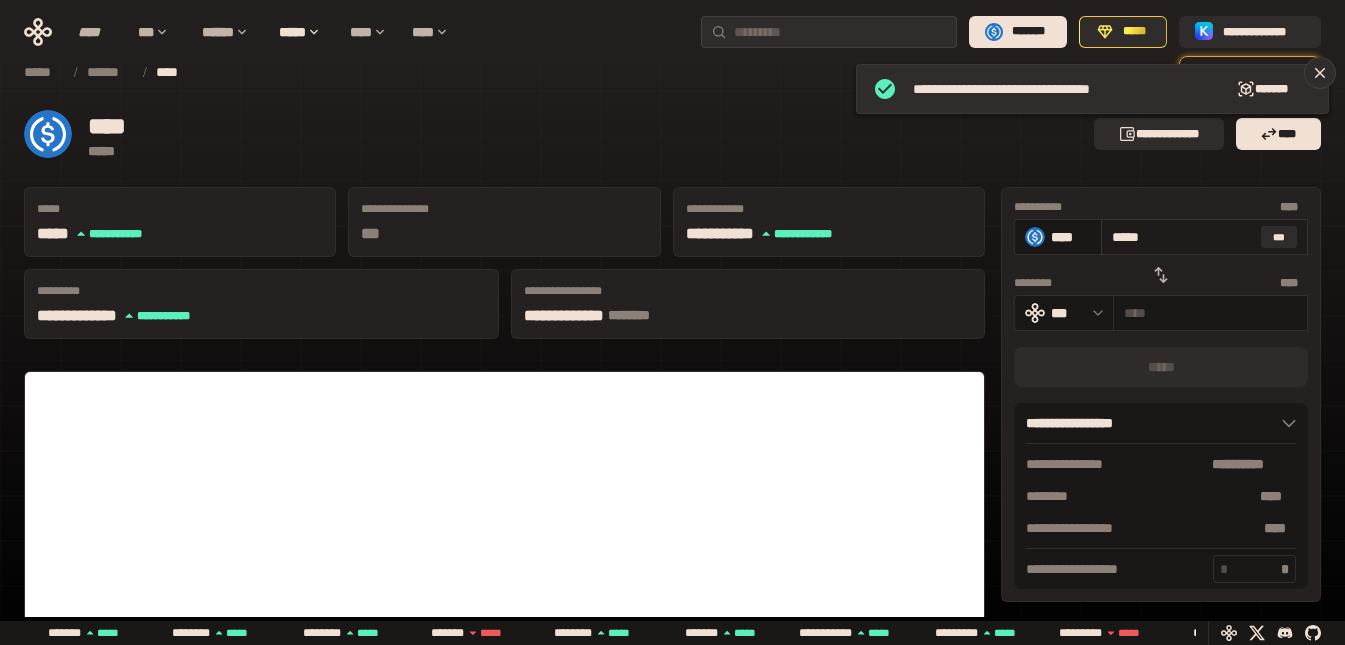 type on "**********" 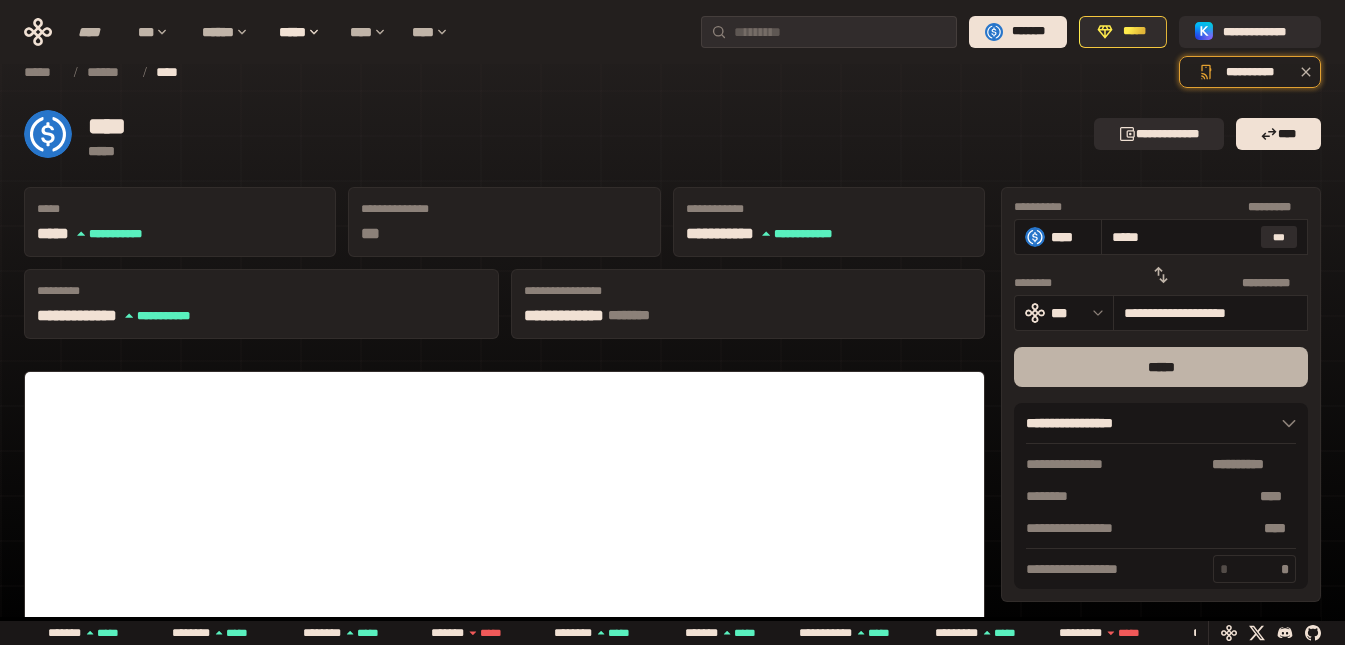 type on "*****" 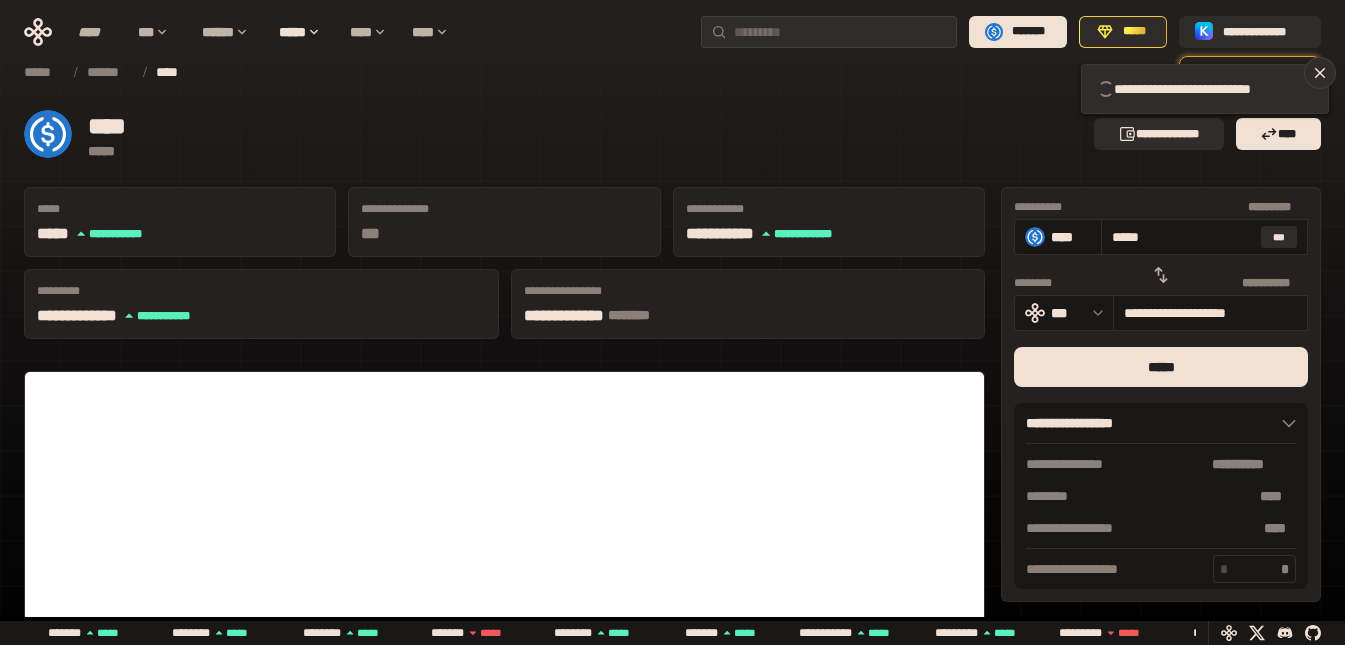 type 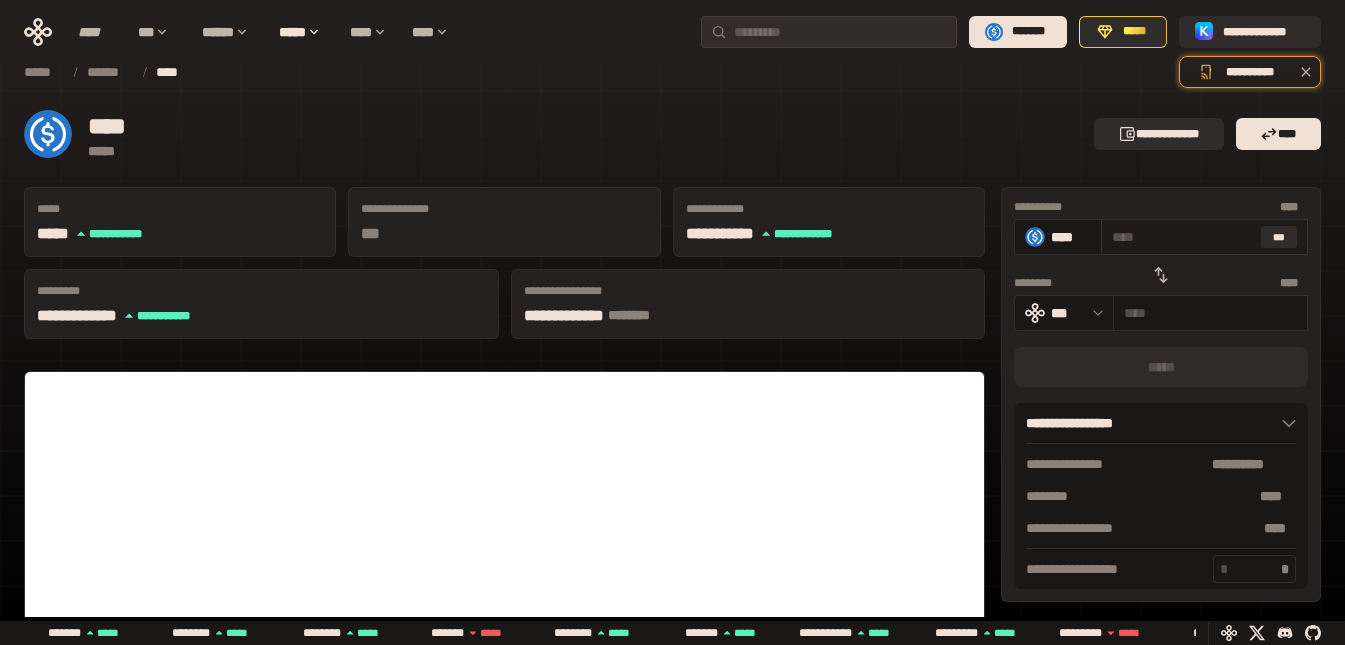 click at bounding box center (1182, 237) 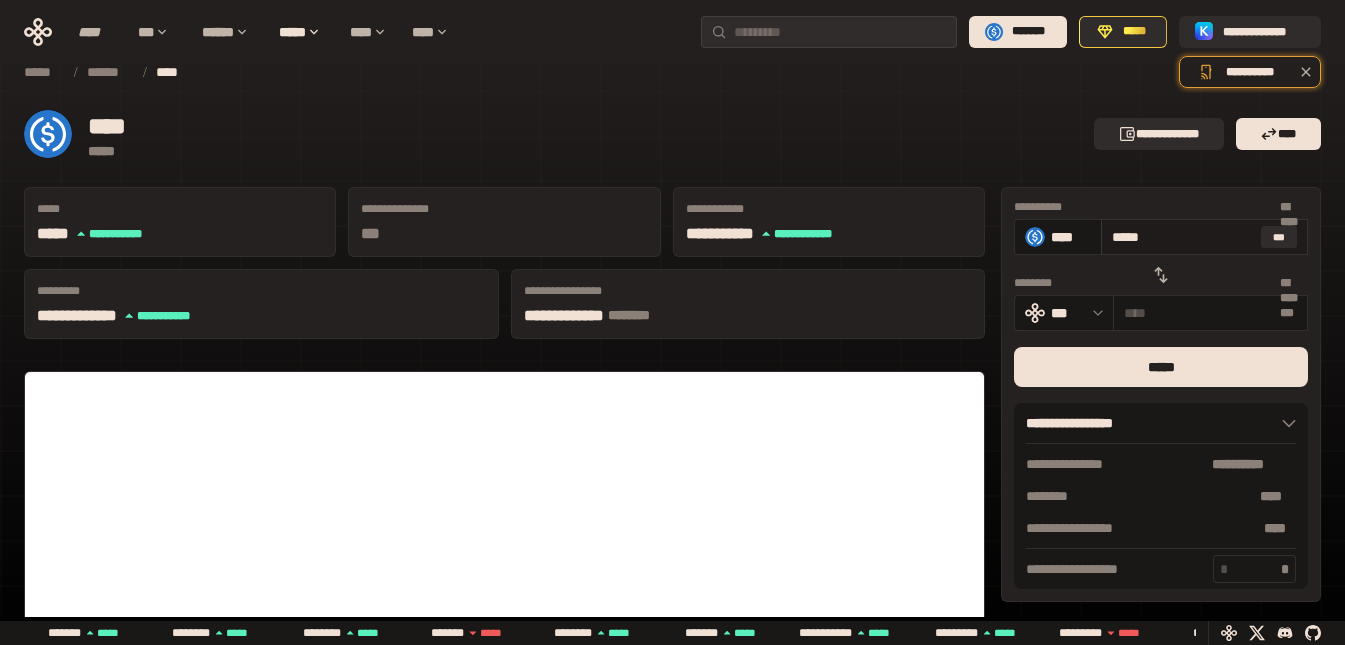 type on "**********" 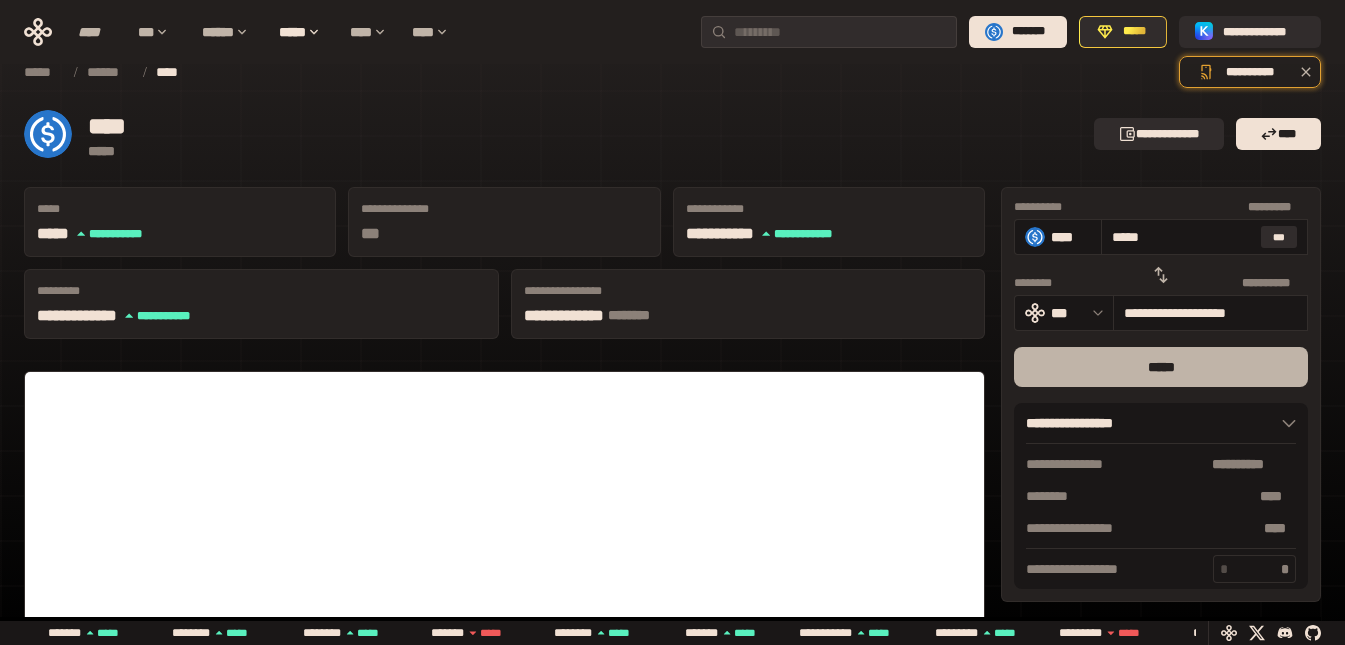 type on "*****" 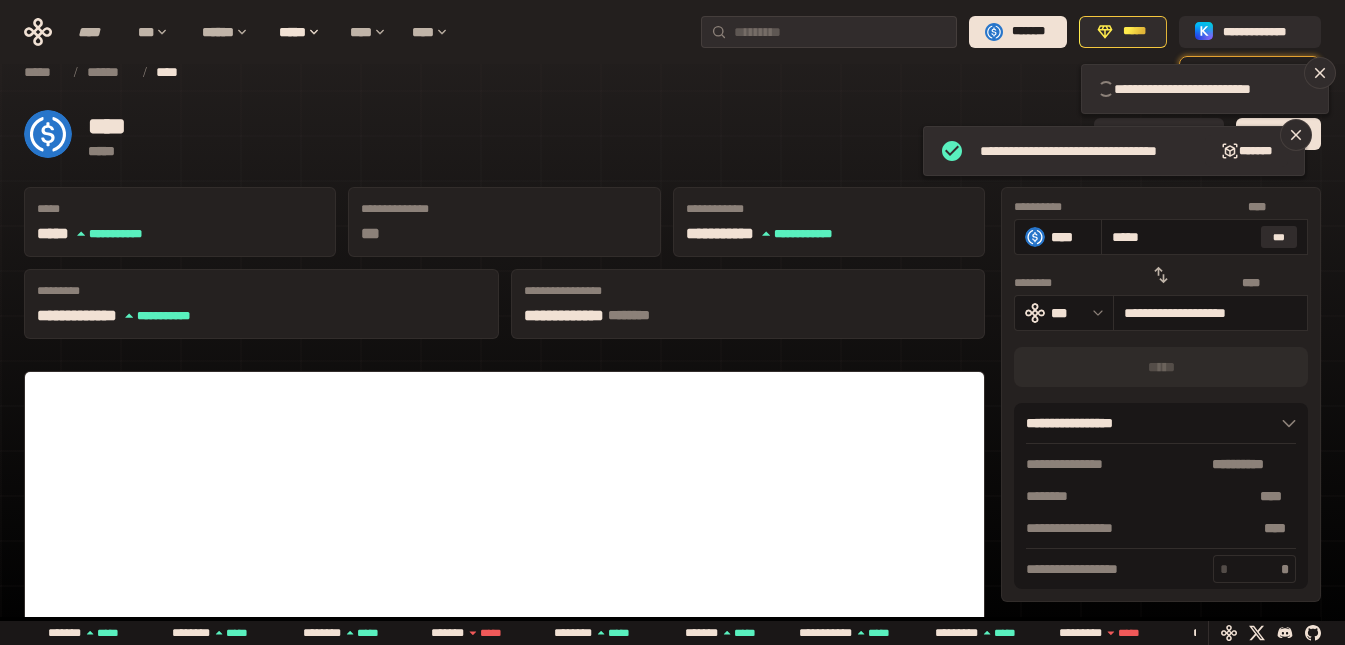 type 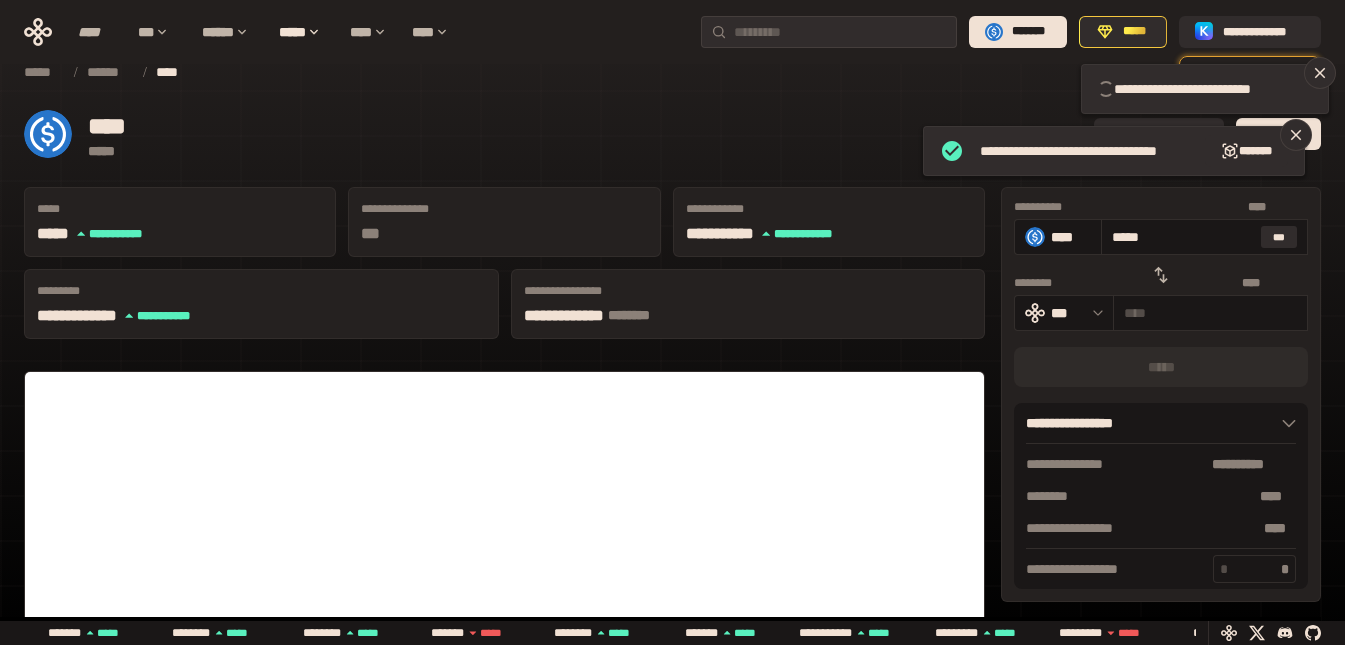 type 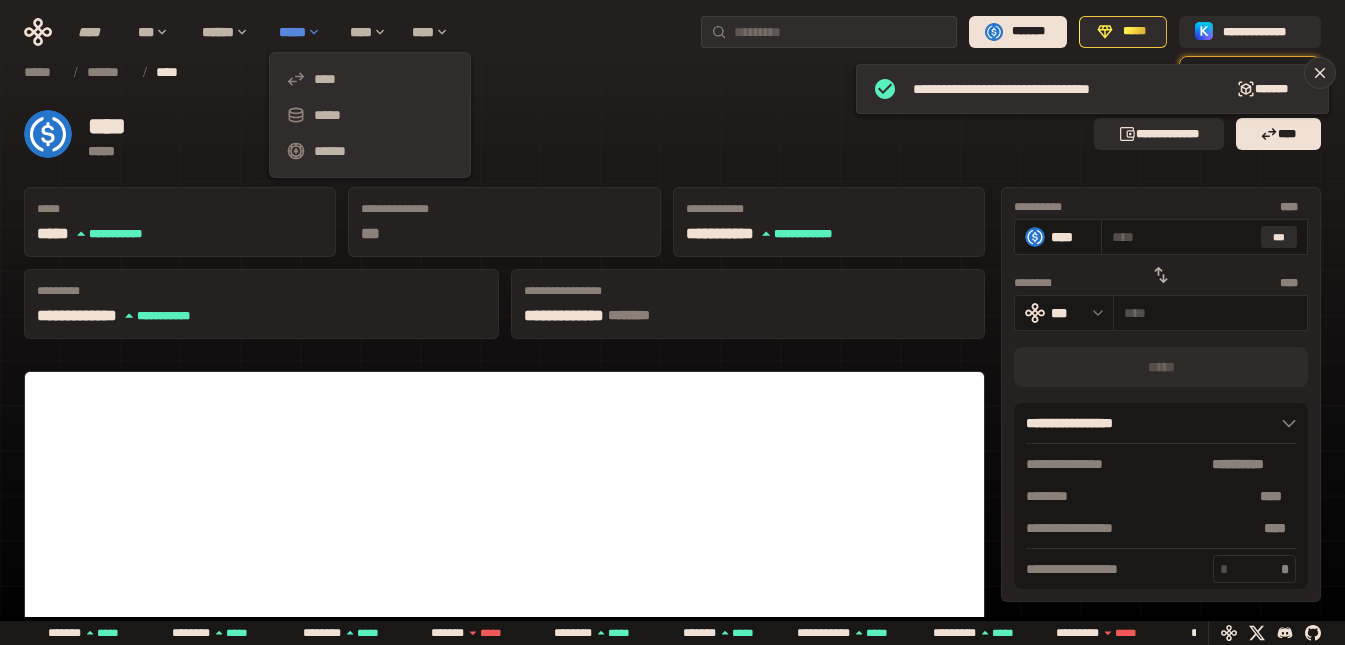 click on "*****" at bounding box center (304, 32) 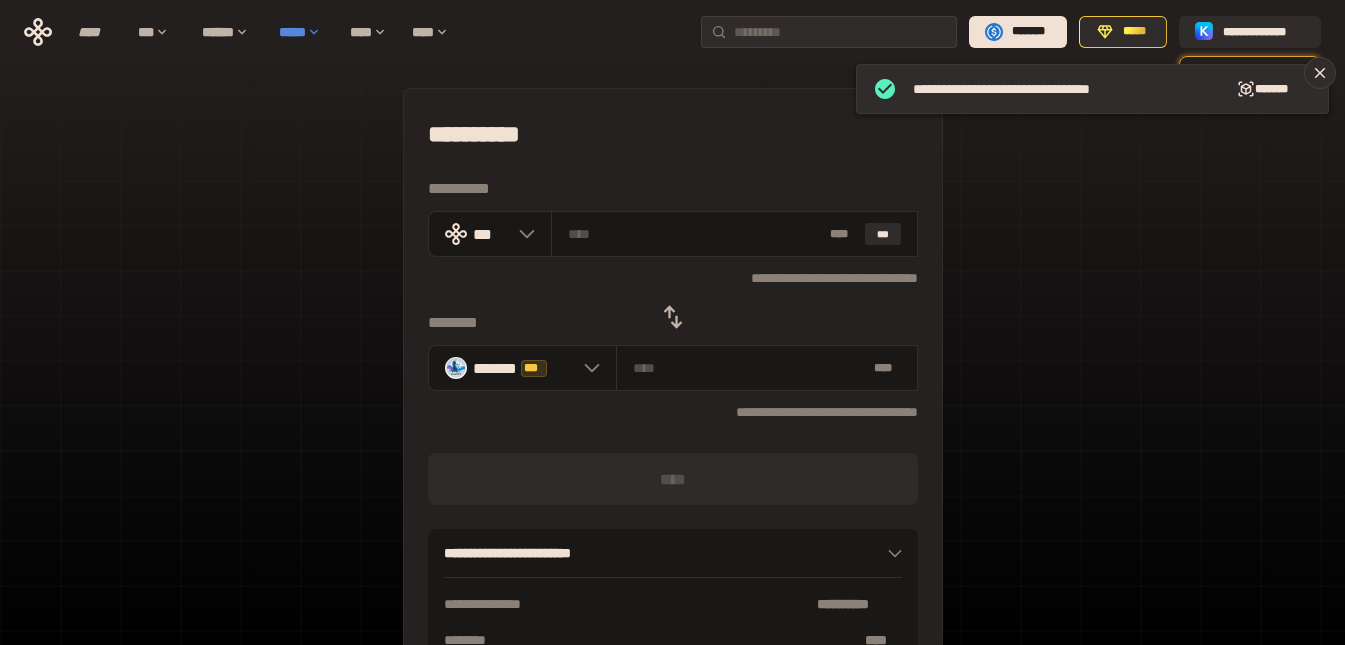 click on "*****" at bounding box center (304, 32) 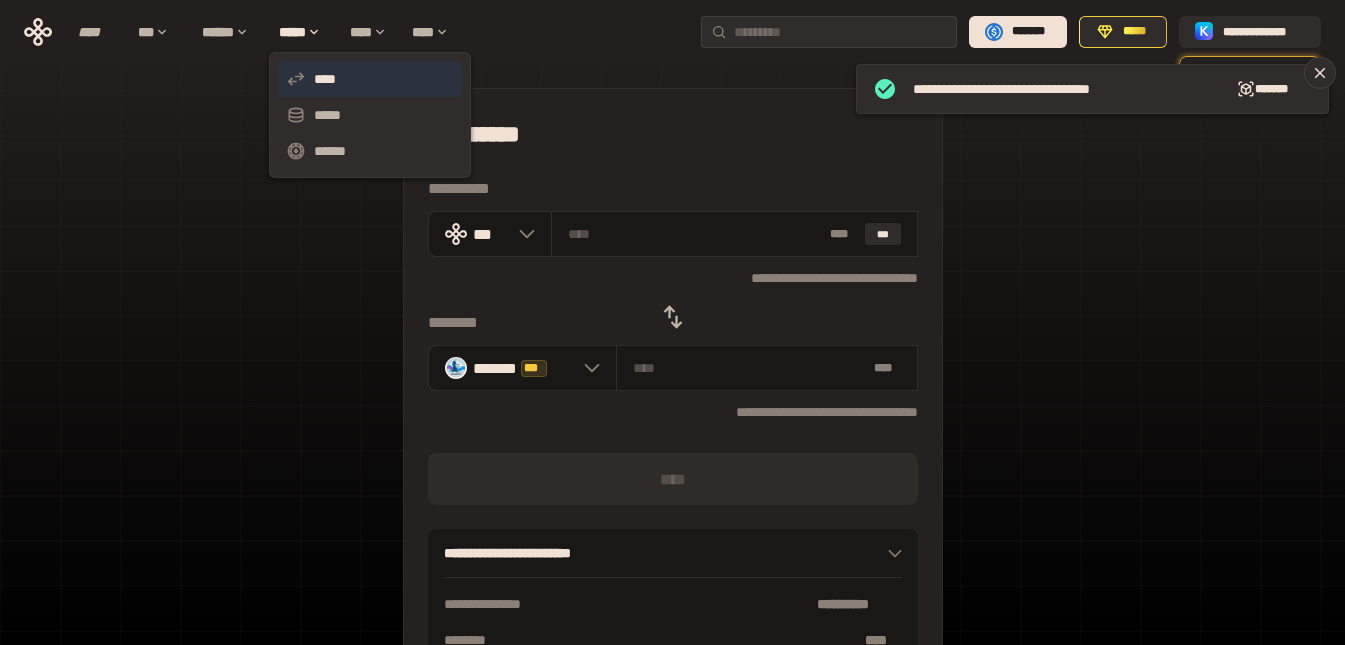 click on "****" at bounding box center (370, 79) 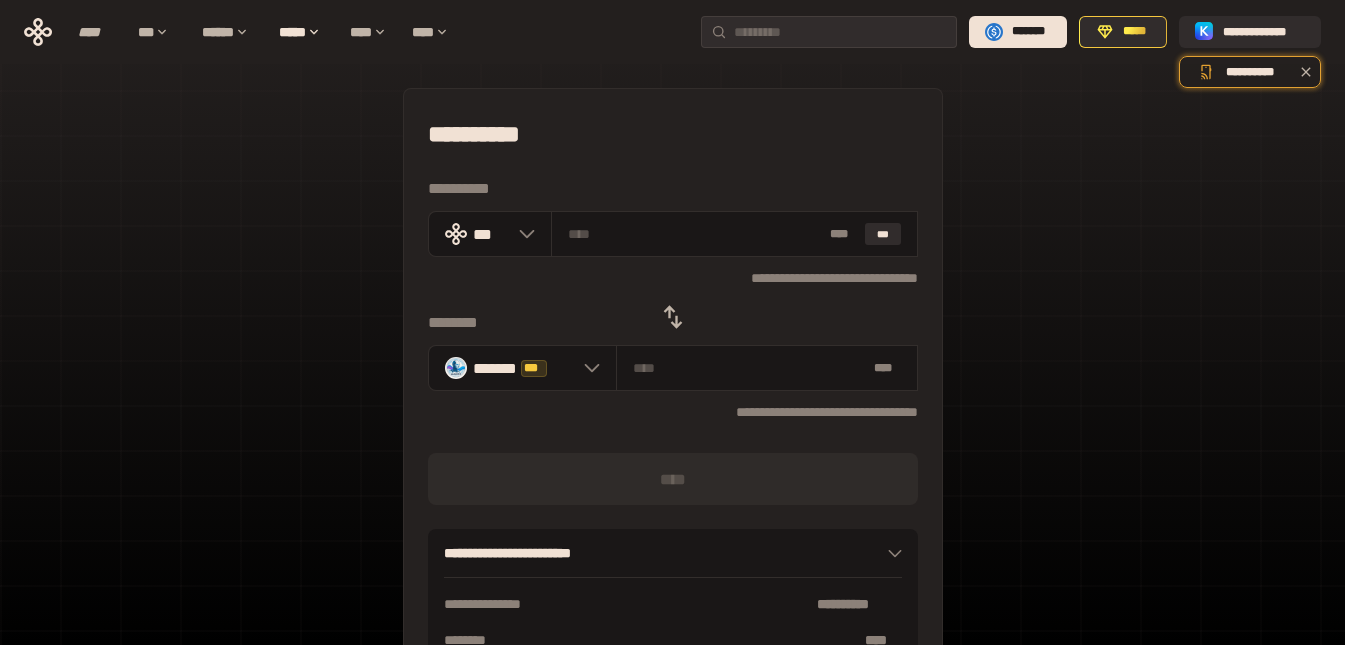 click 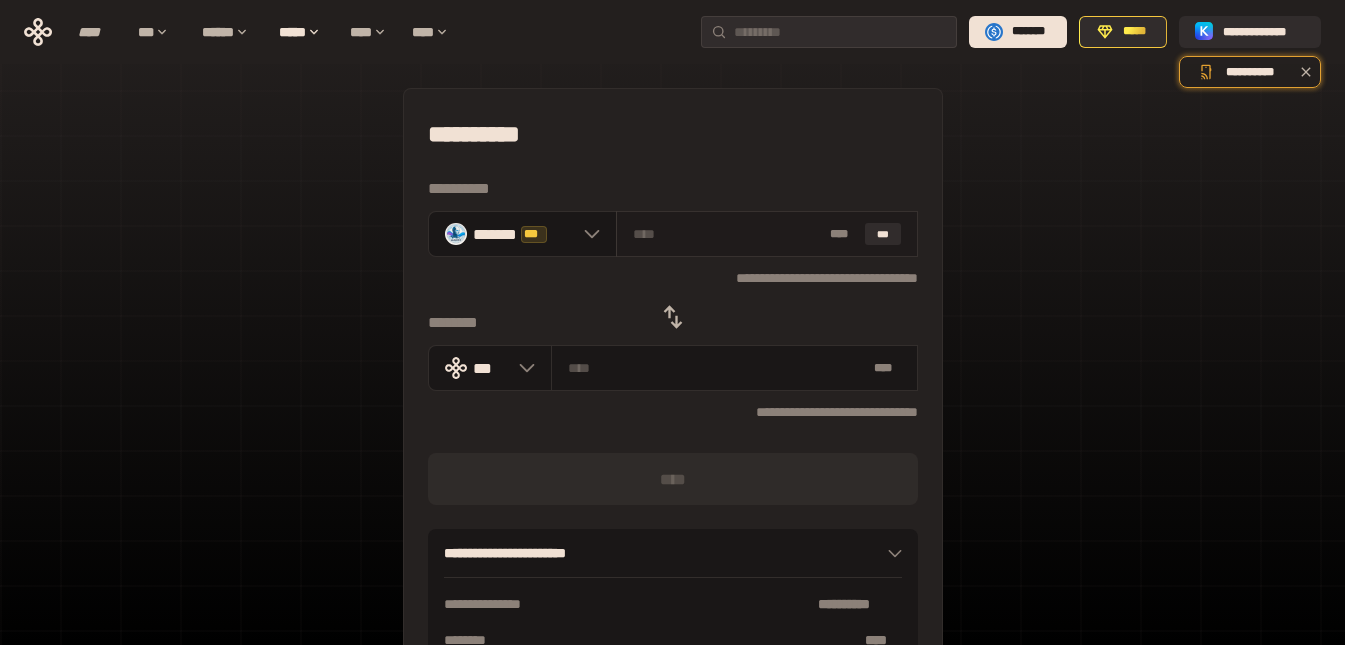 click at bounding box center [727, 234] 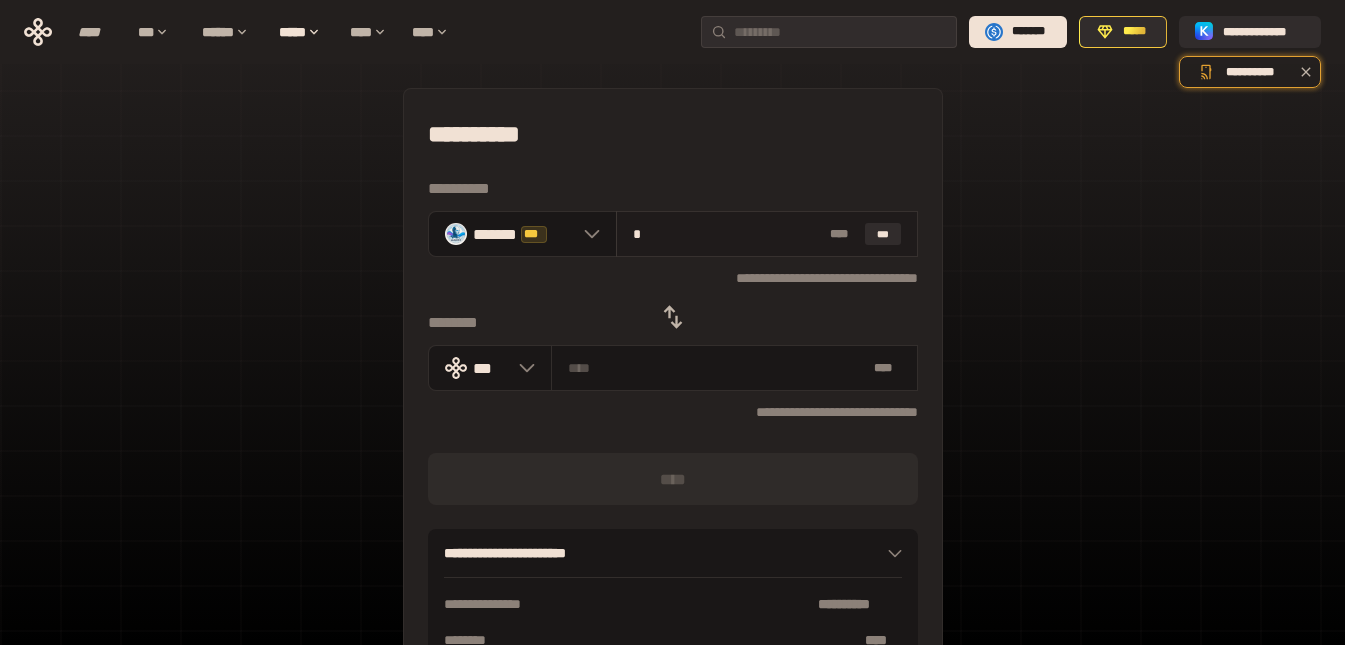 type on "**********" 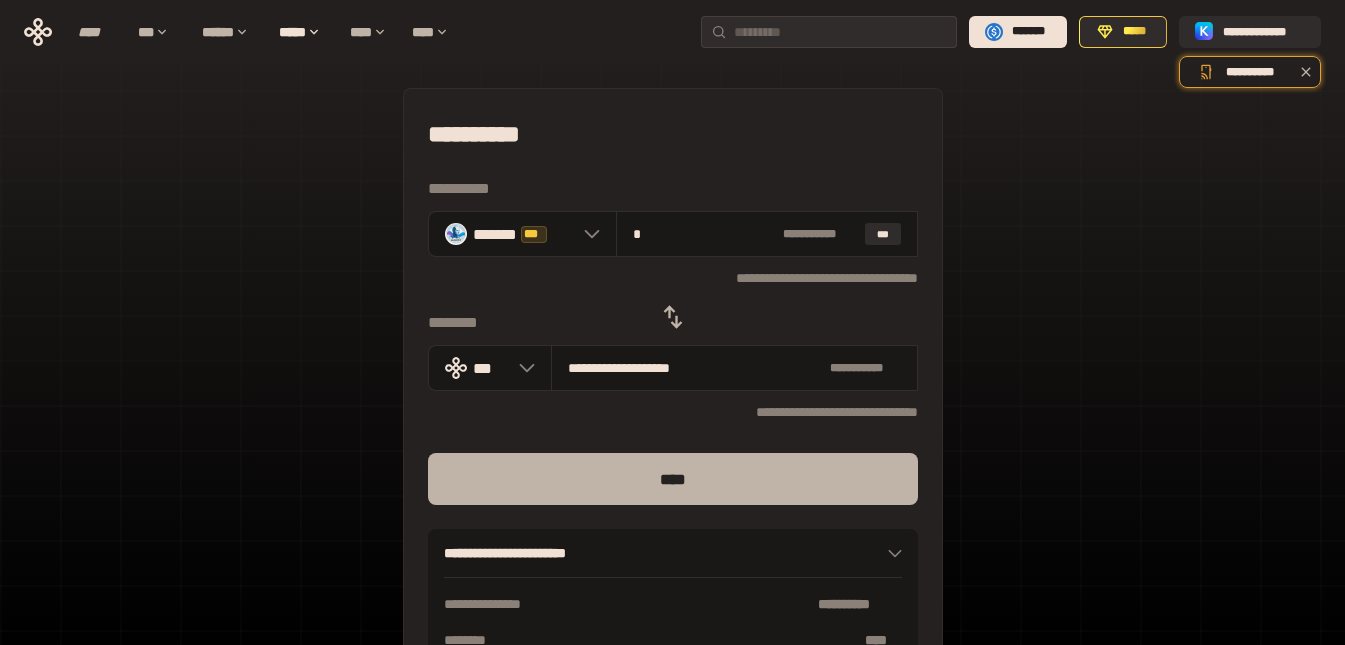 type on "*" 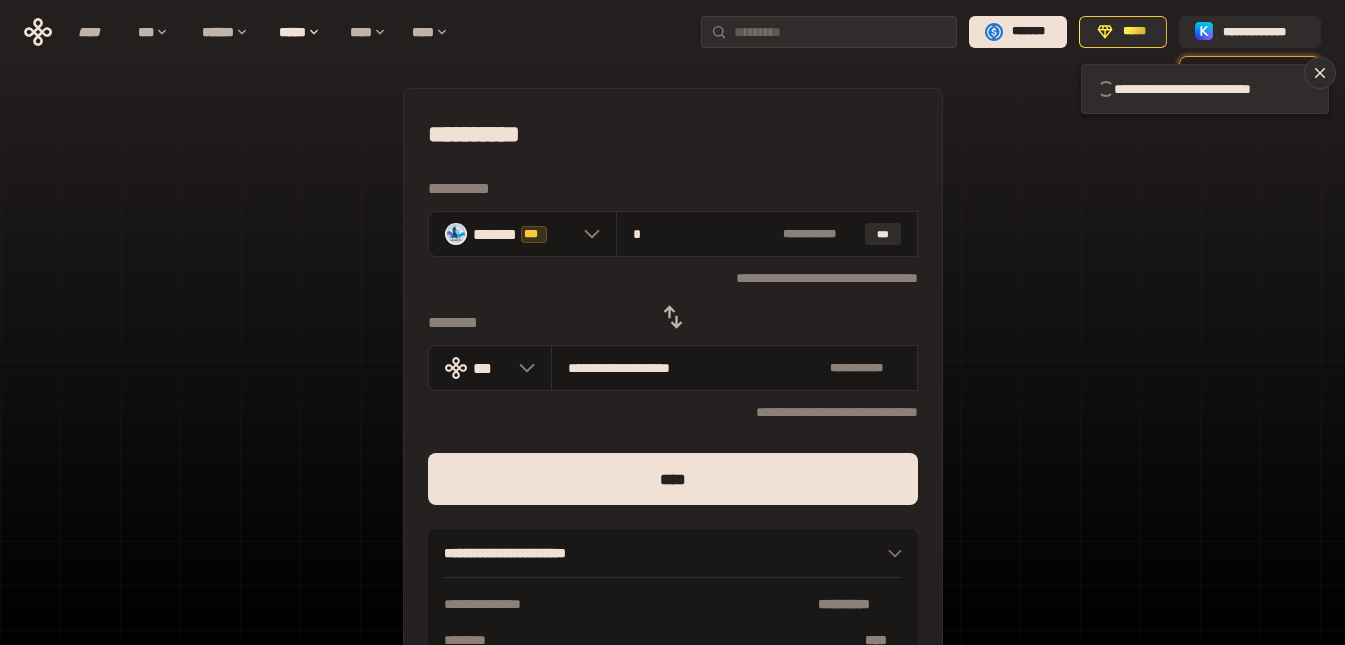 type 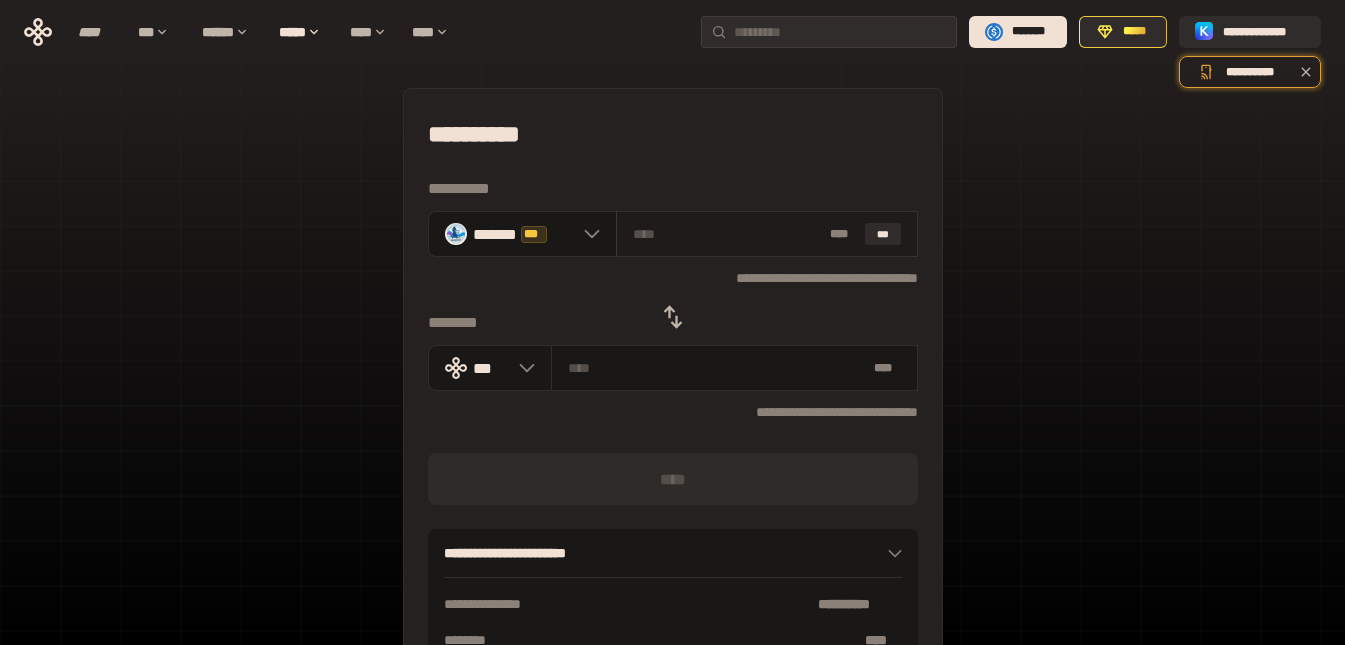 click at bounding box center (727, 234) 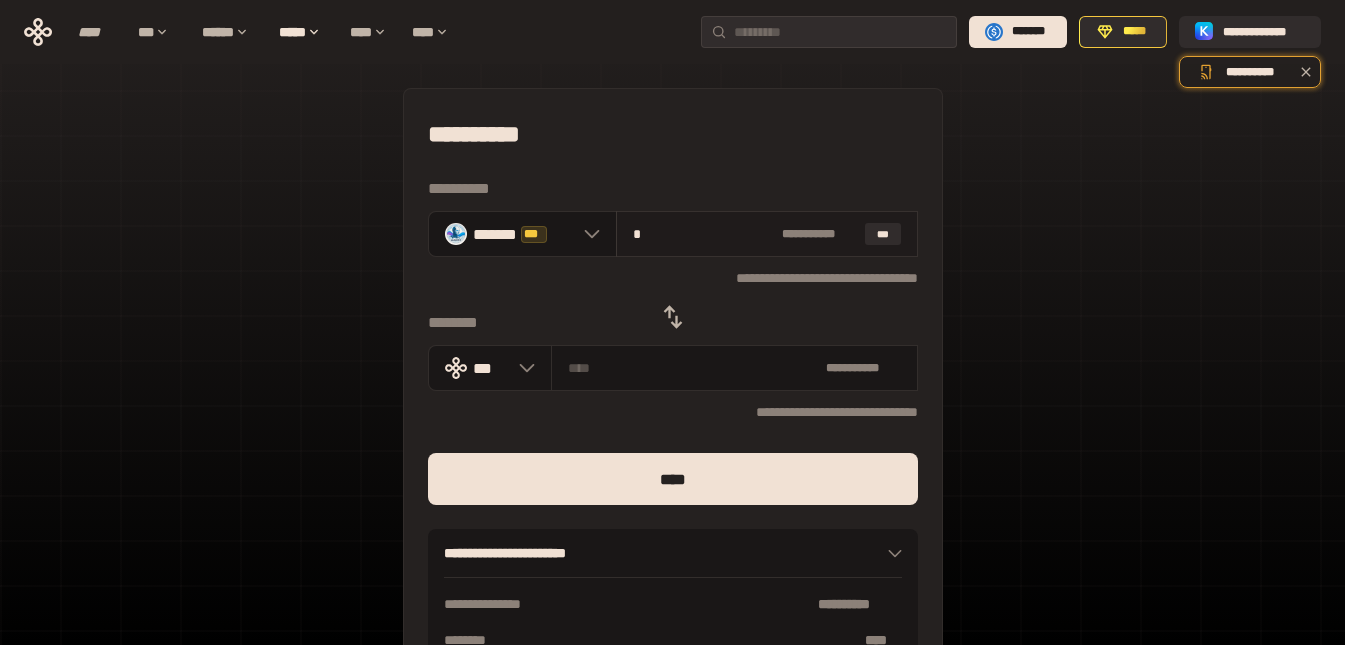 type on "**********" 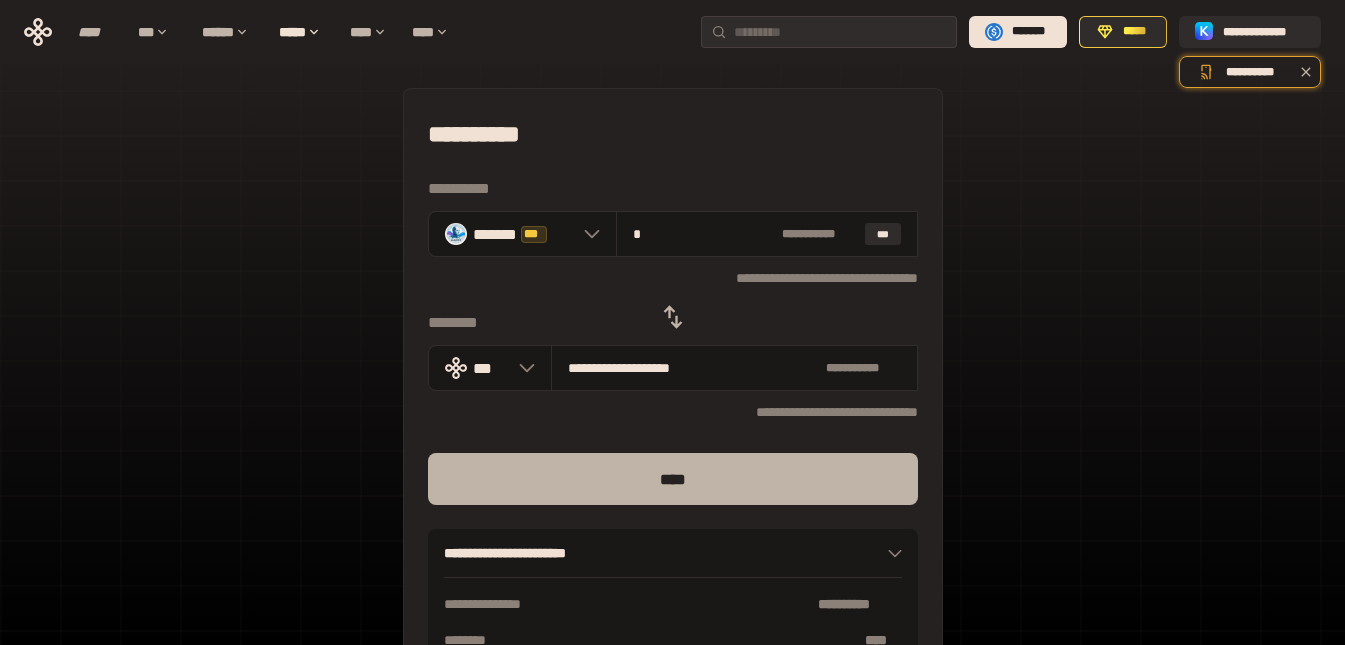 type on "*" 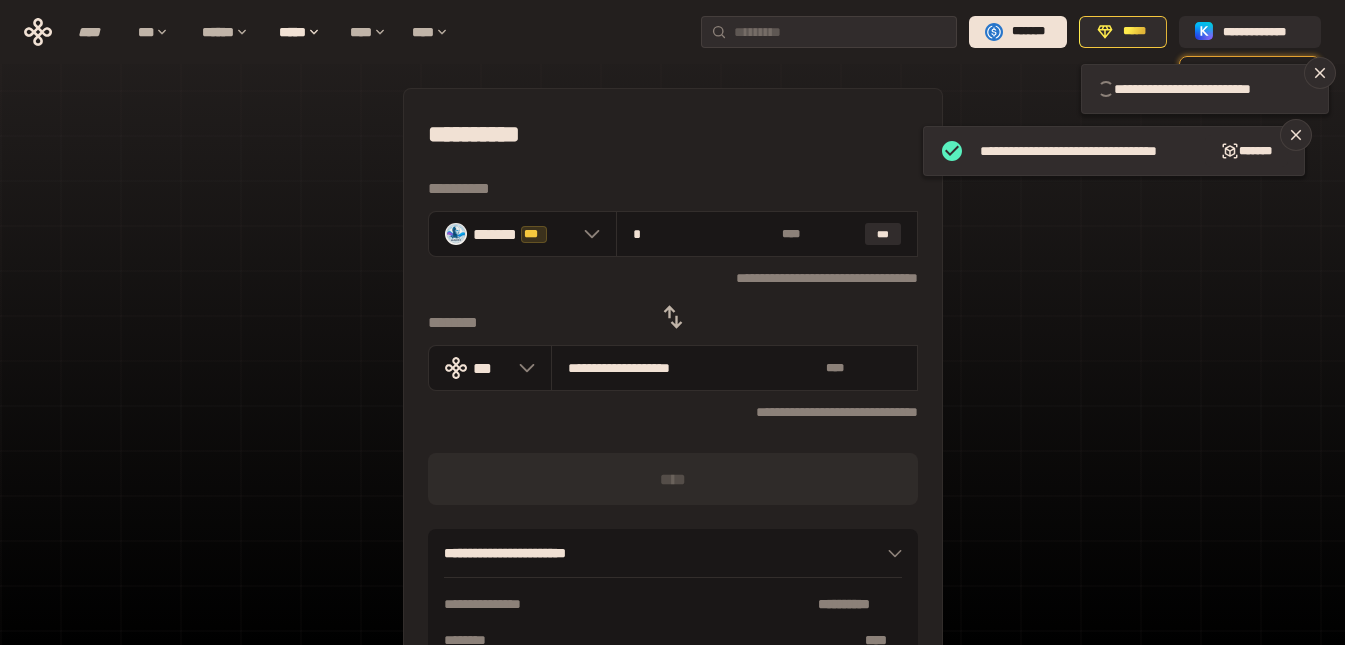 type 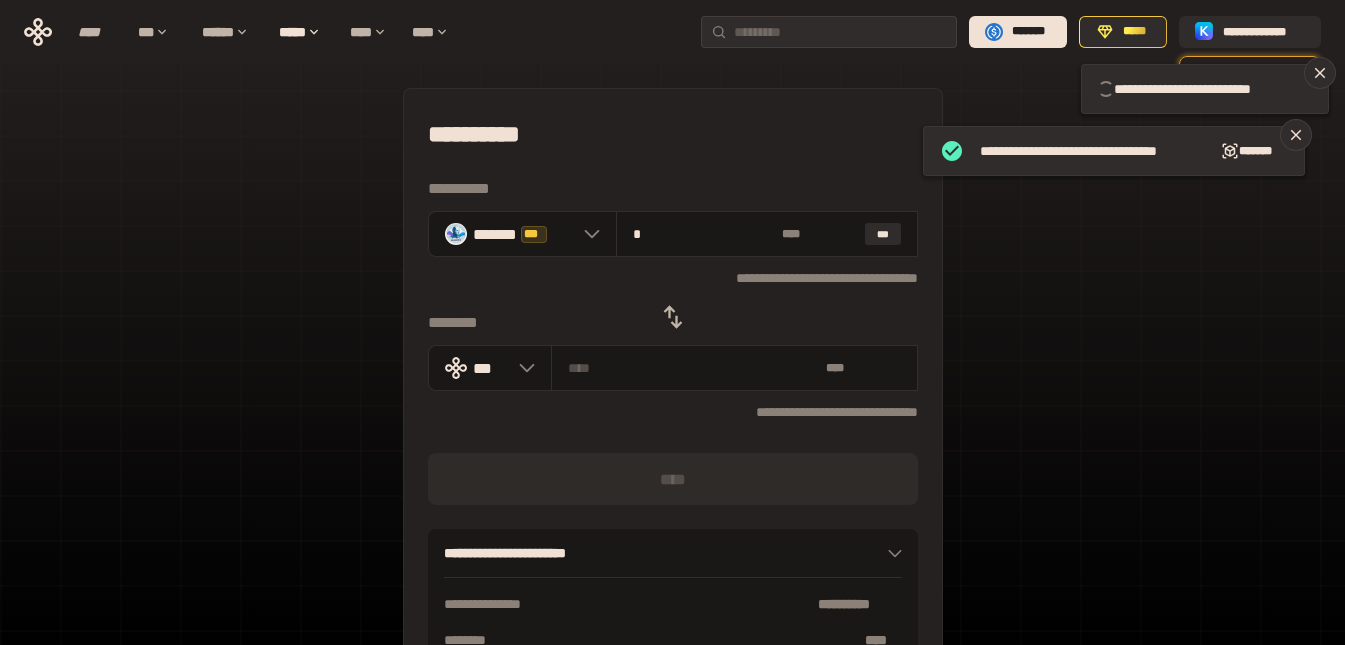 type 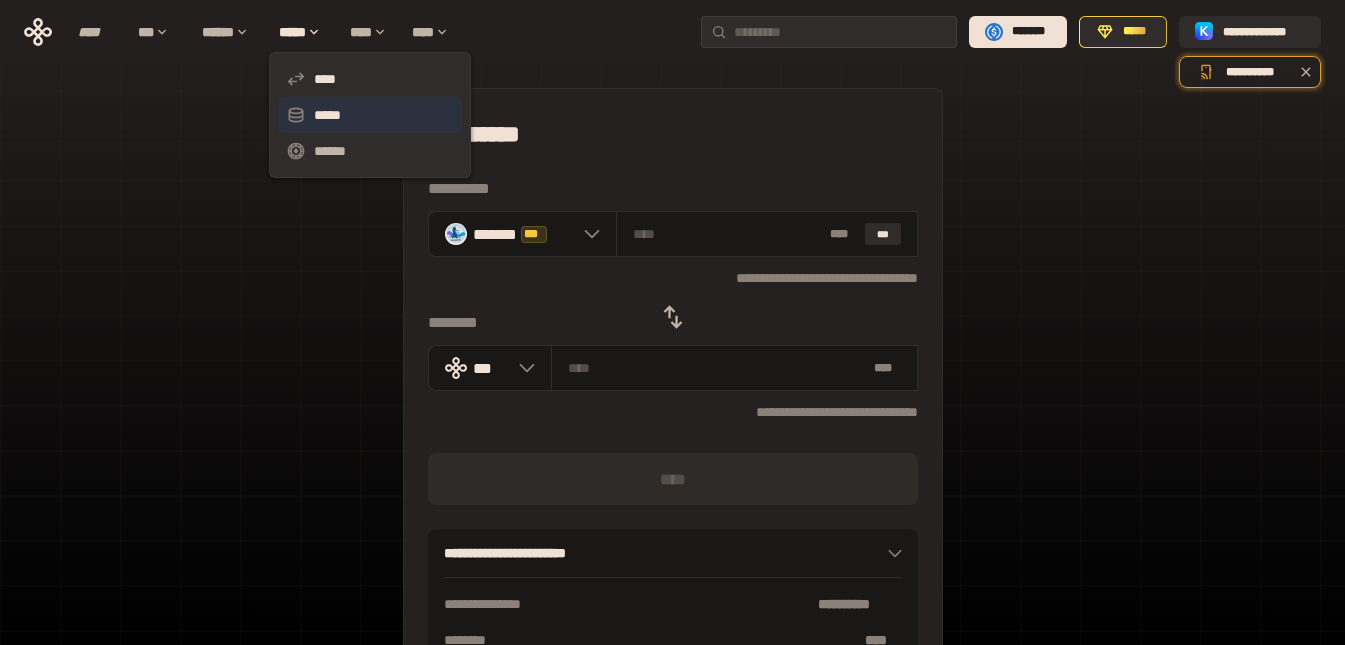 click on "*****" at bounding box center [370, 115] 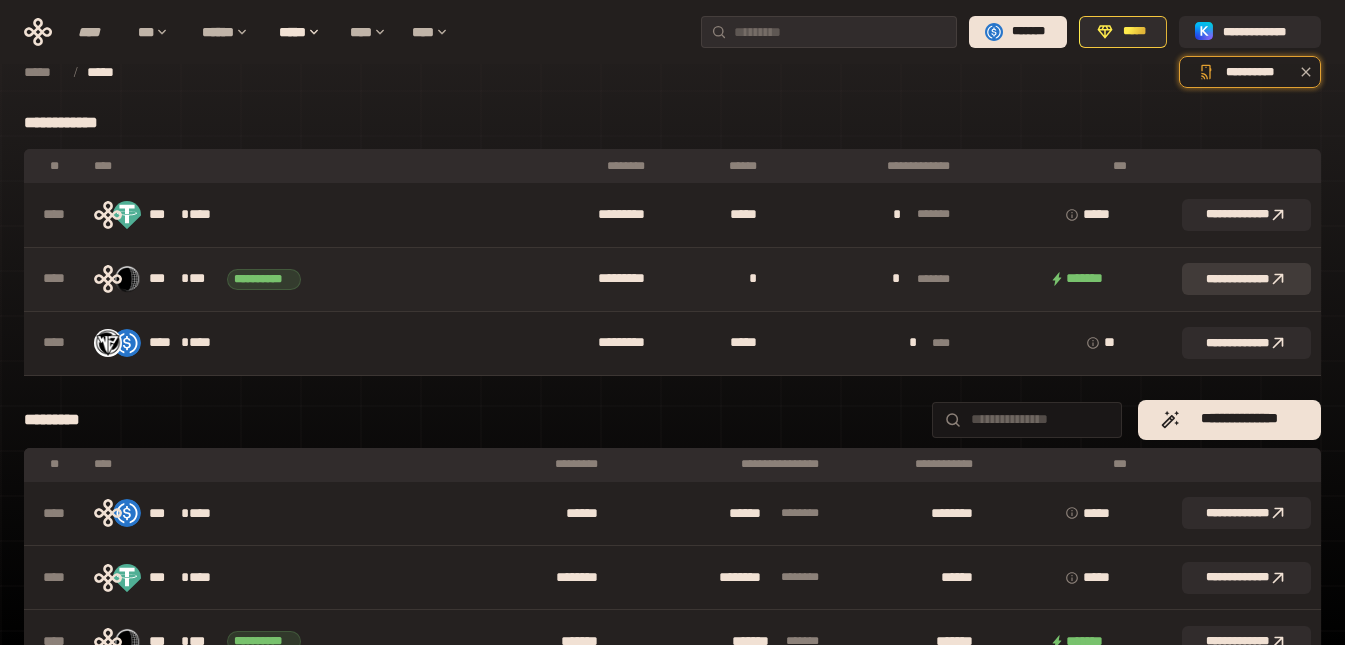 click on "**********" at bounding box center (1246, 279) 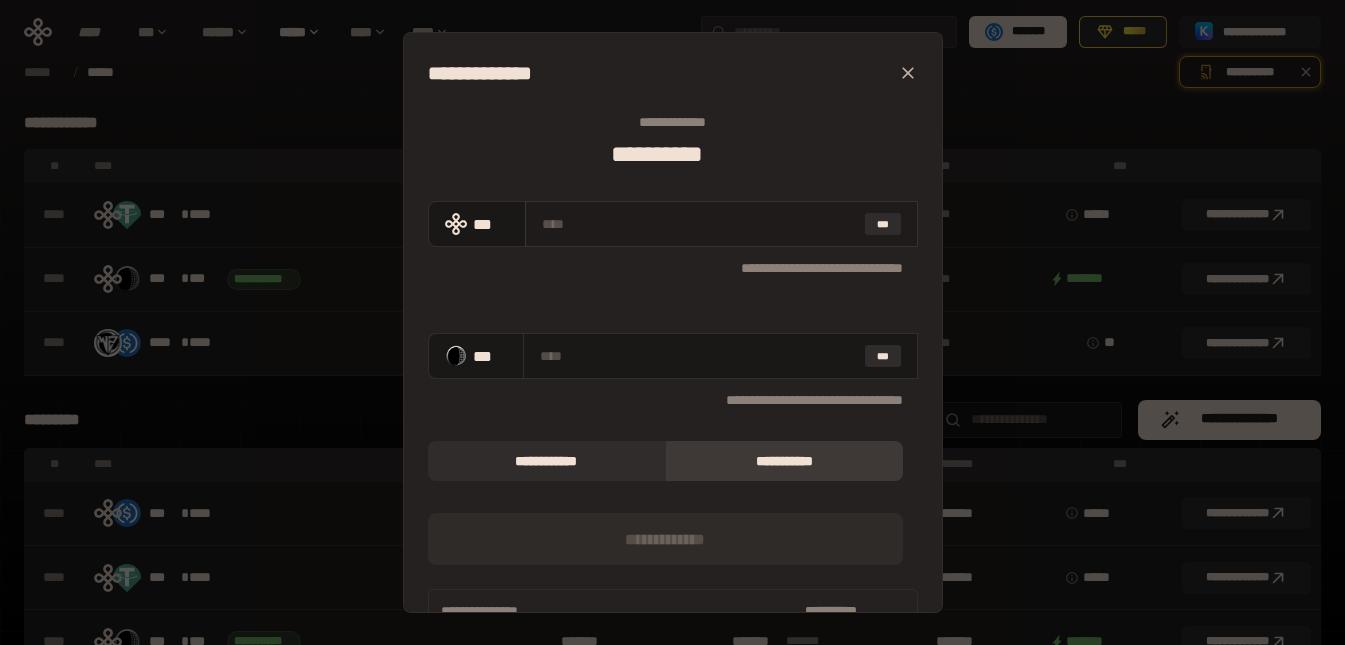 click at bounding box center (699, 224) 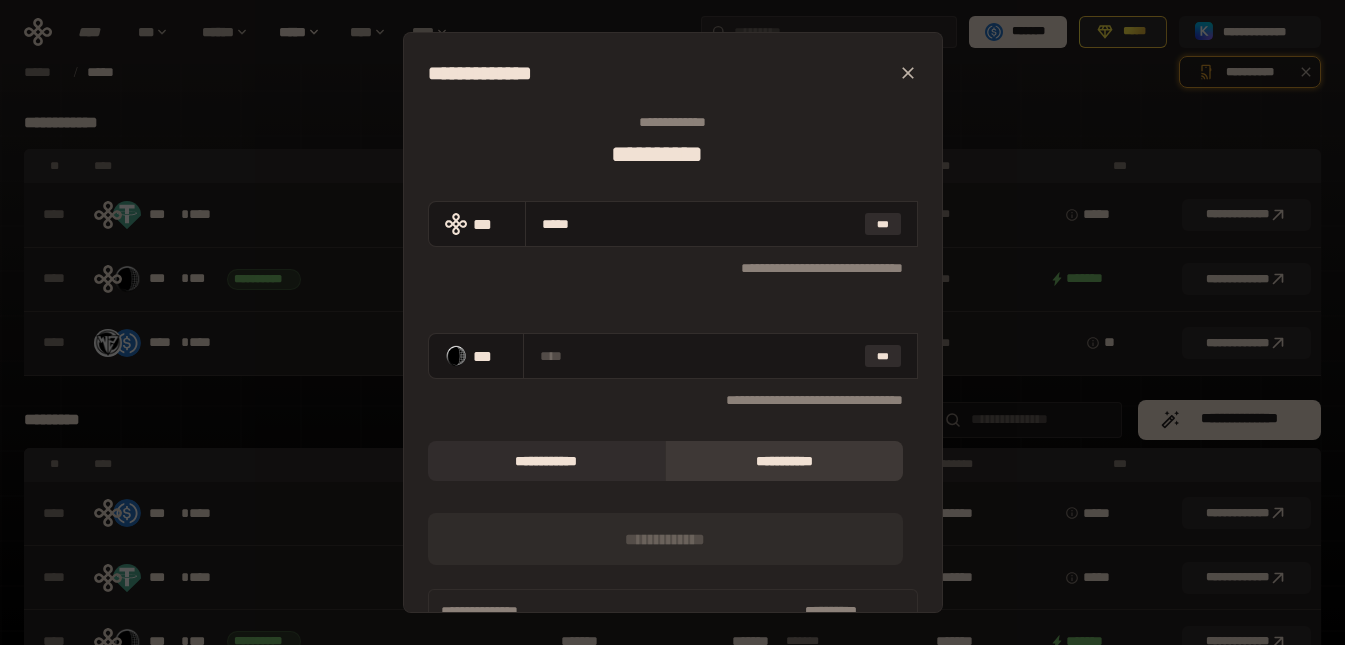 type on "**********" 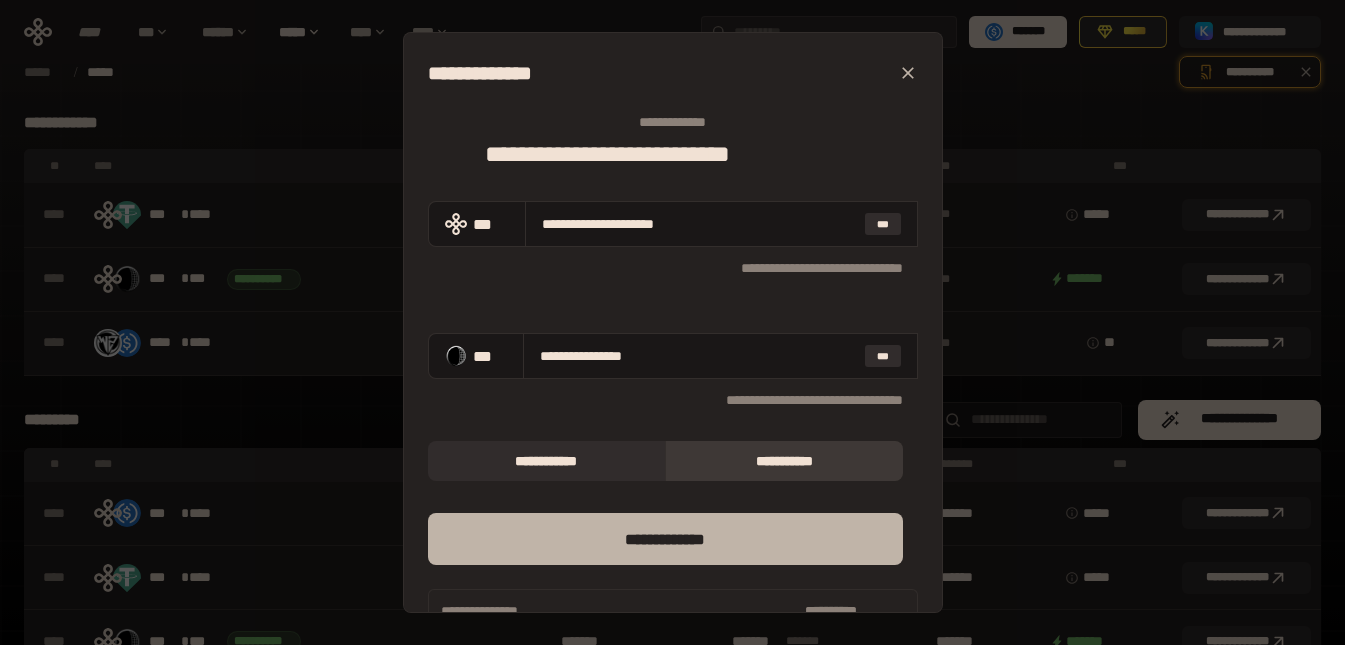 type on "**********" 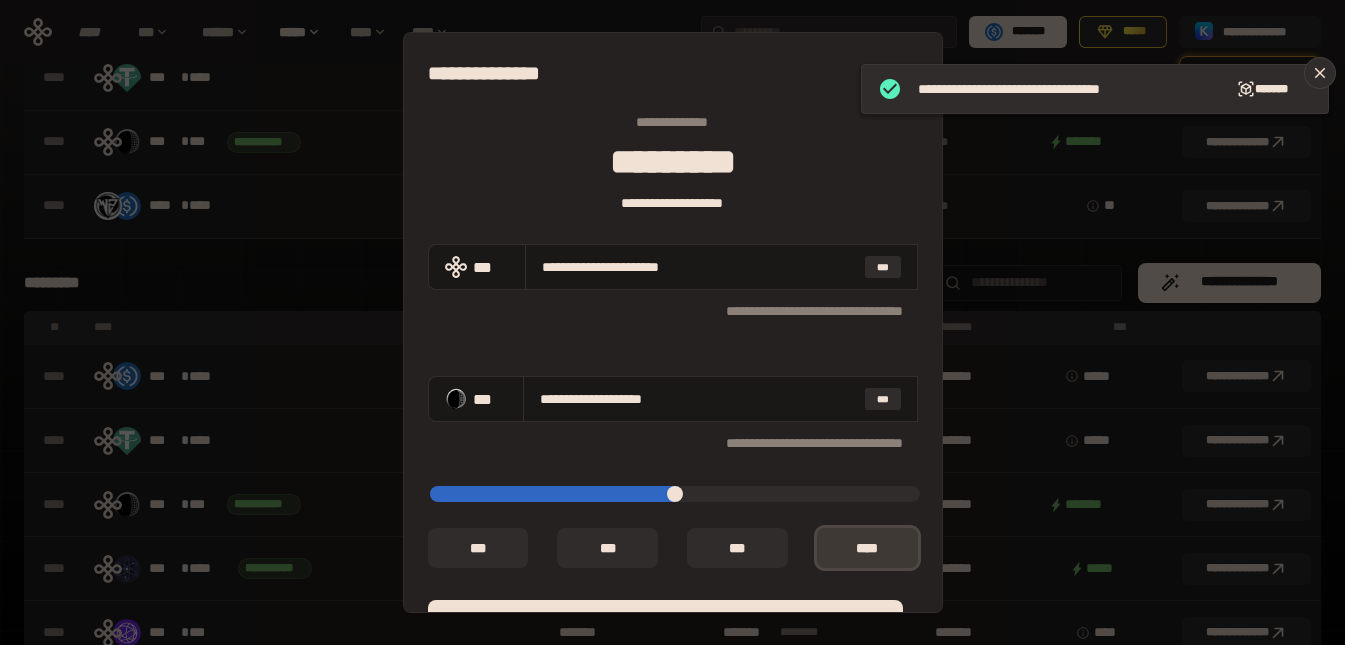 scroll, scrollTop: 200, scrollLeft: 0, axis: vertical 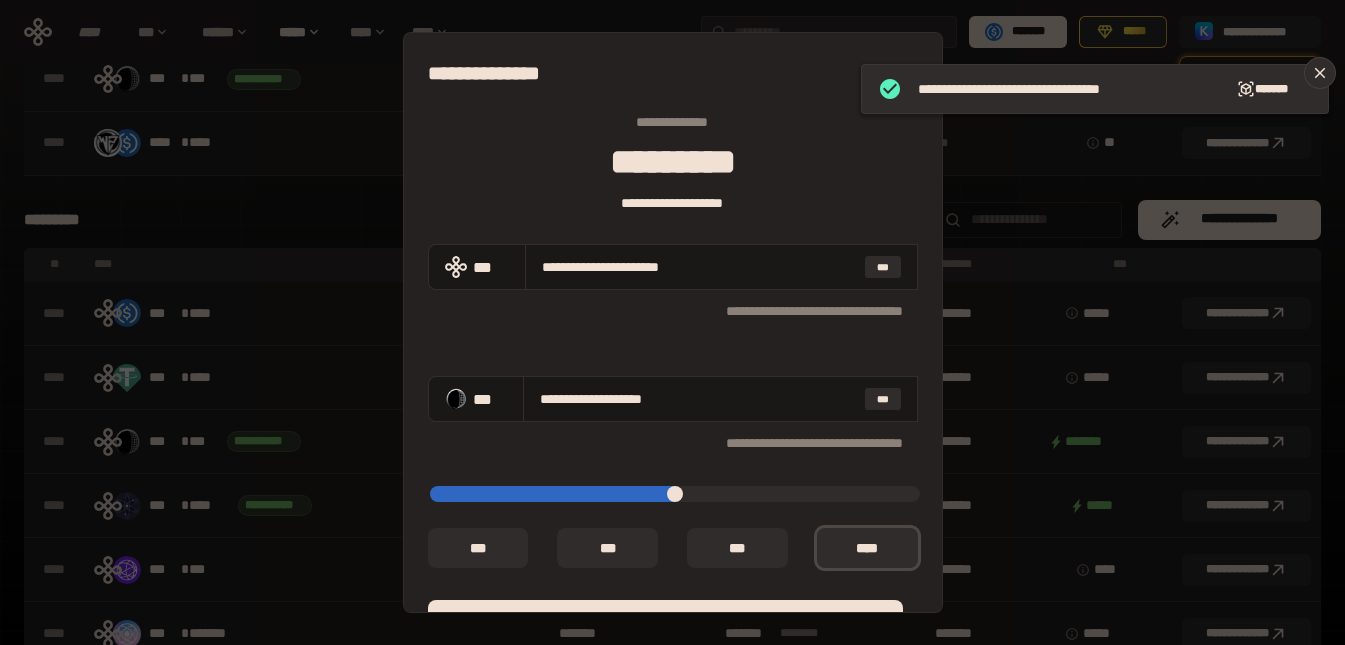 drag, startPoint x: 841, startPoint y: 606, endPoint x: 835, endPoint y: 458, distance: 148.12157 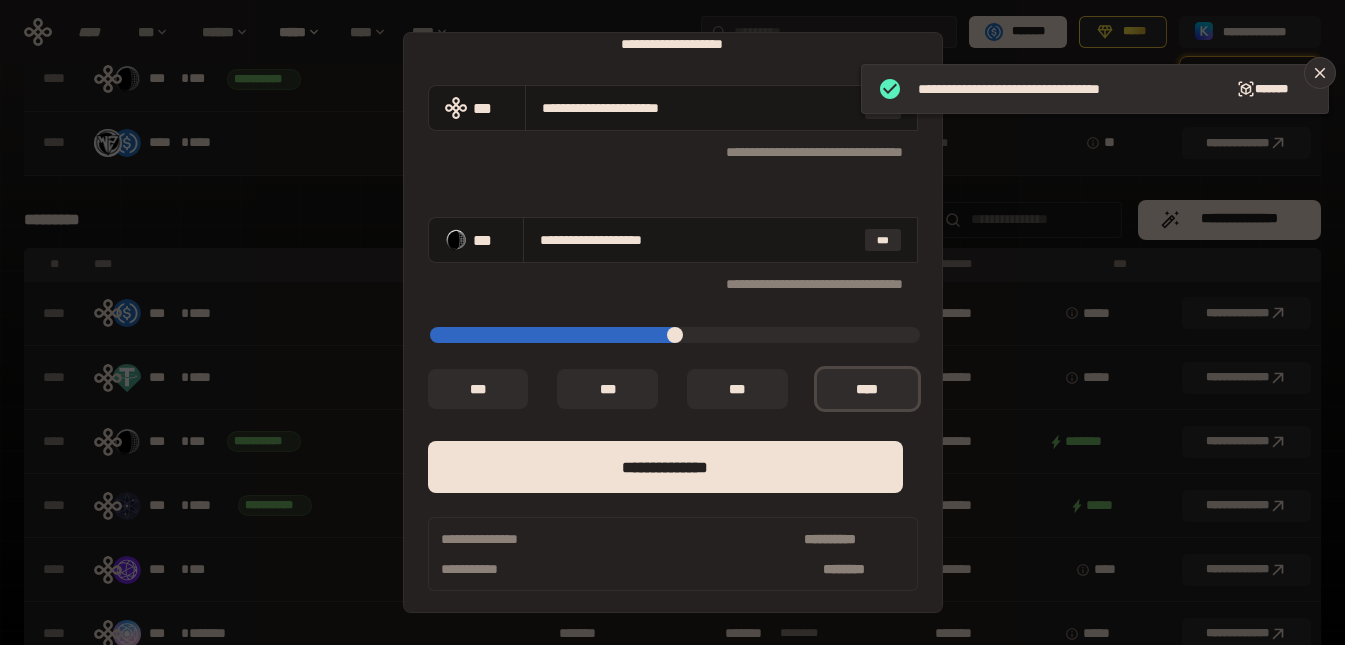 scroll, scrollTop: 162, scrollLeft: 0, axis: vertical 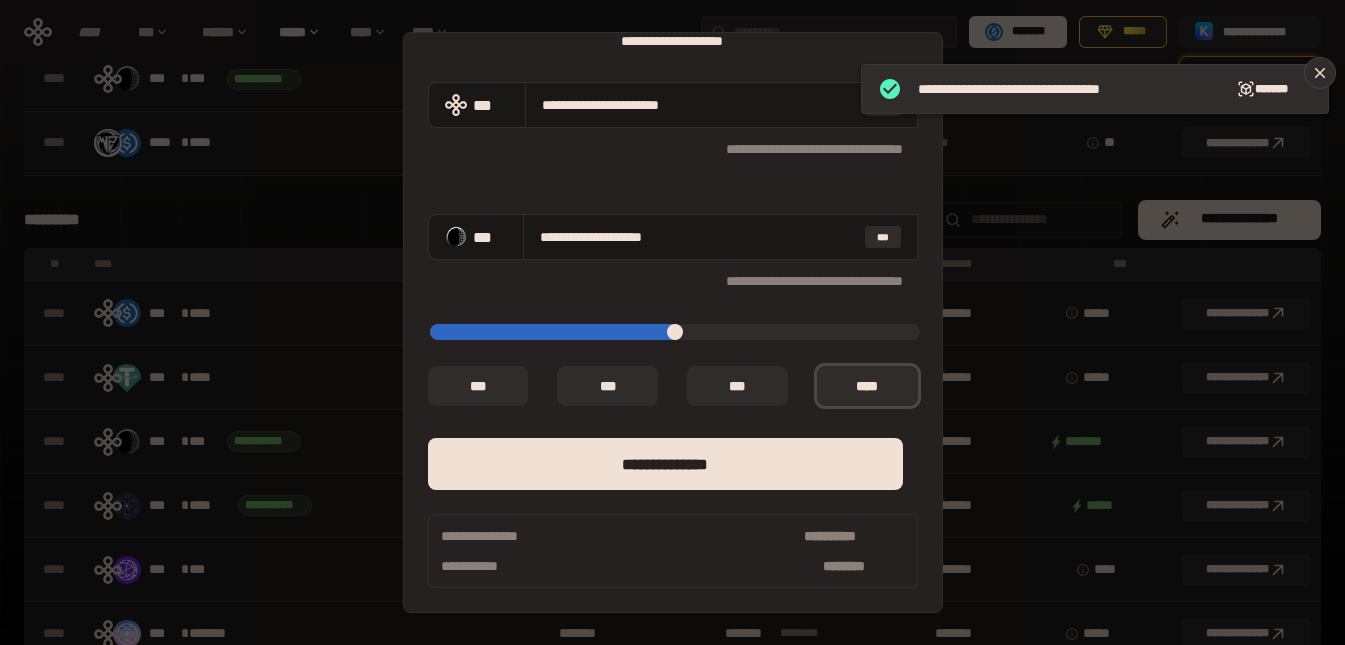 type on "*" 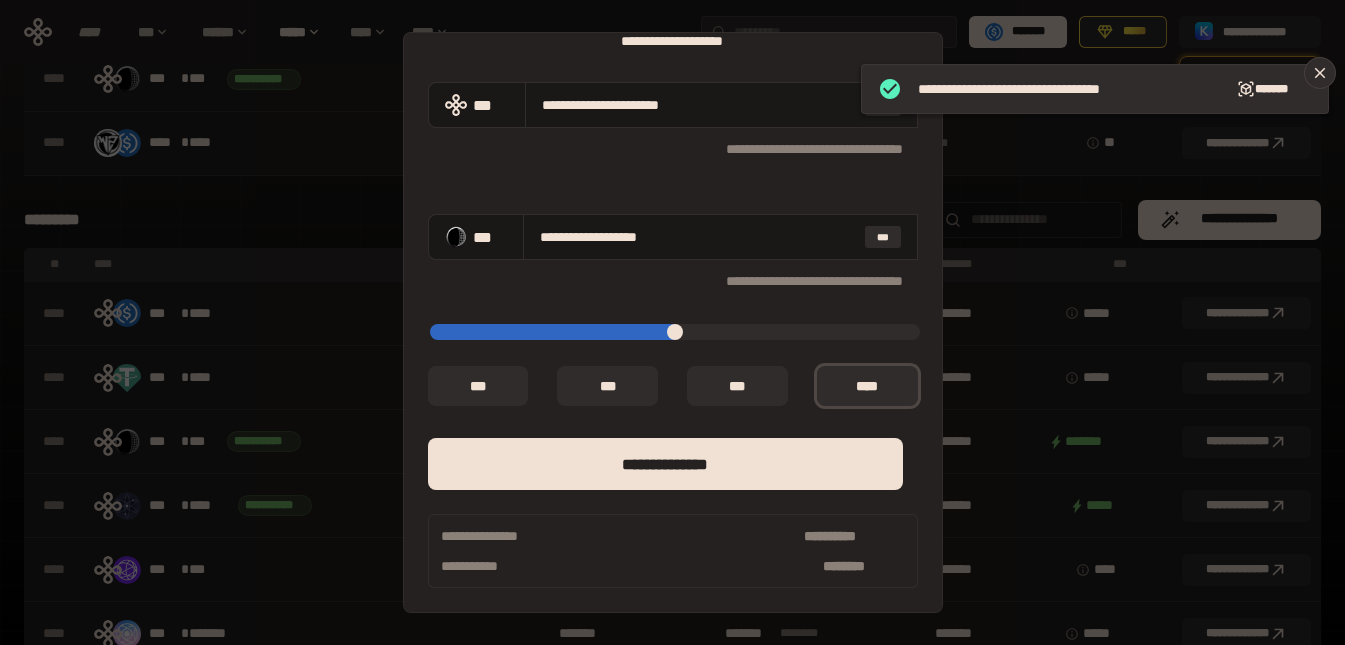 type on "**********" 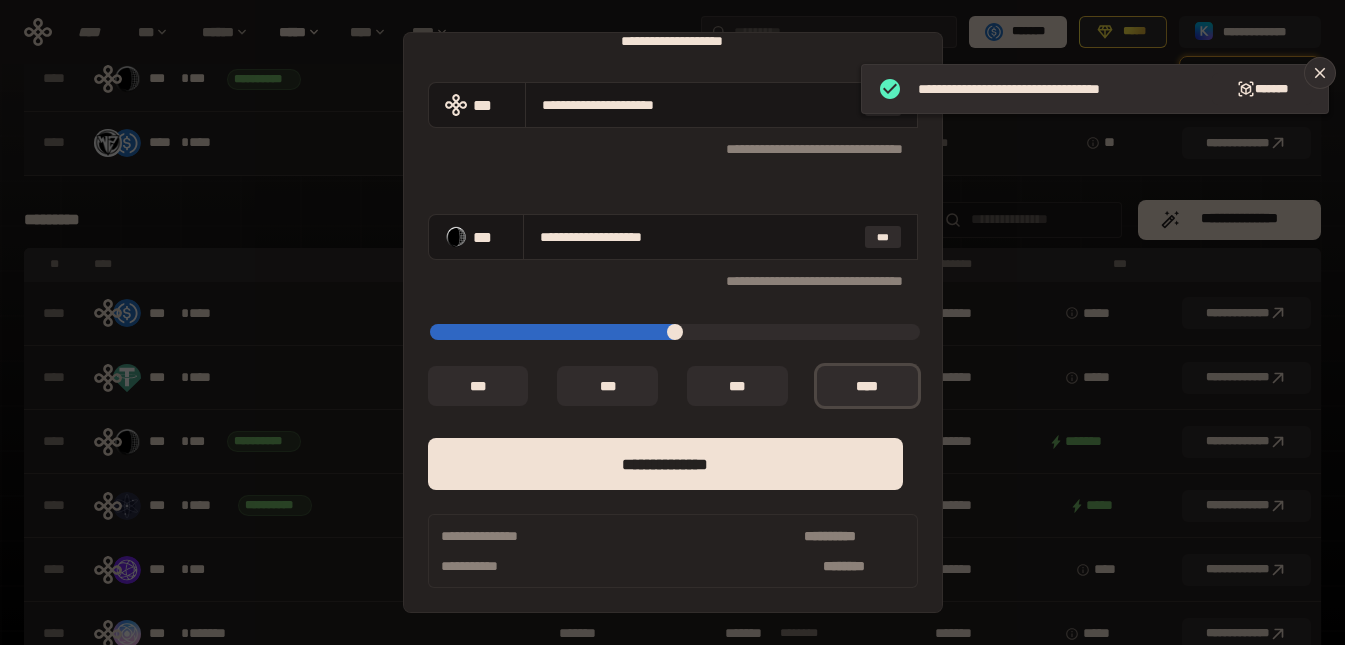 type on "*****" 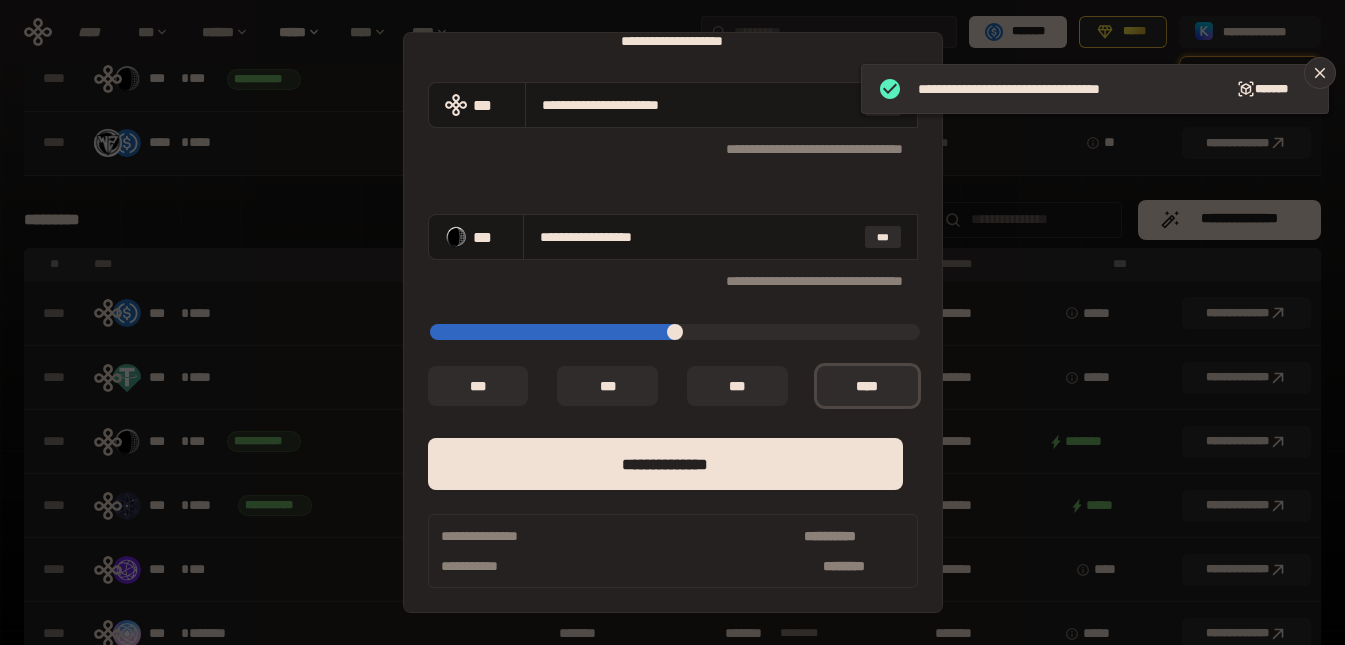 type on "*****" 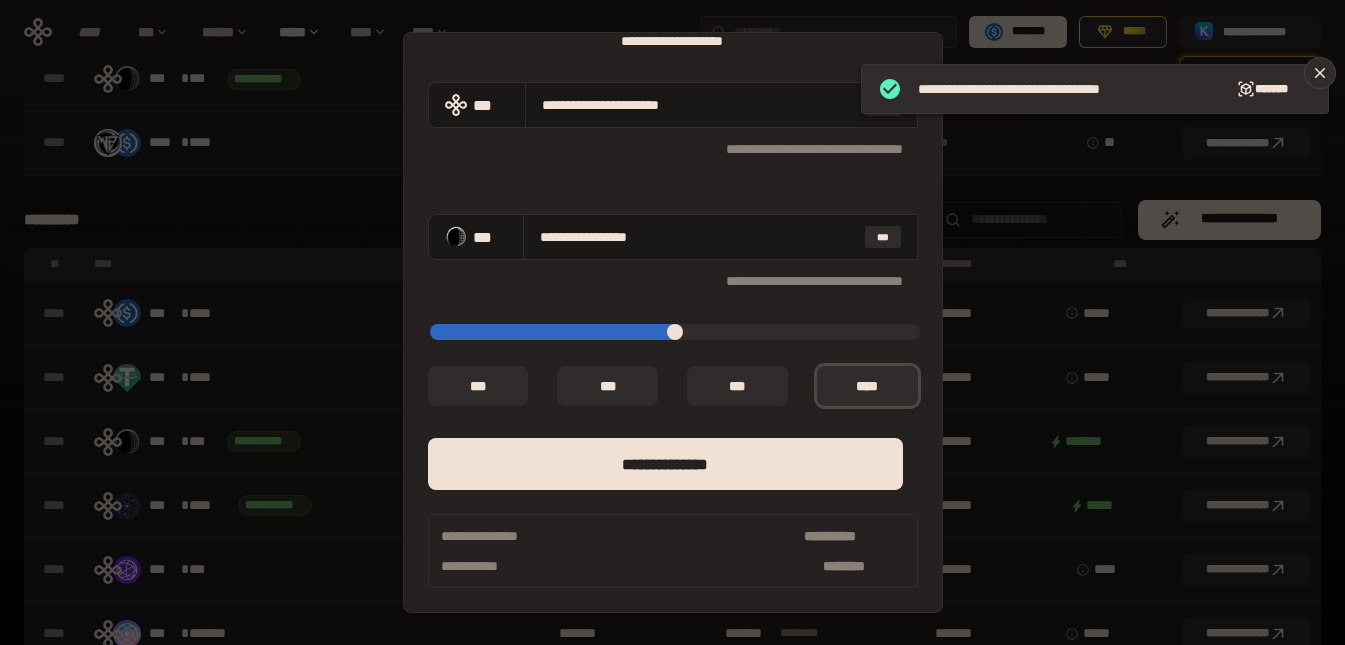 type on "*****" 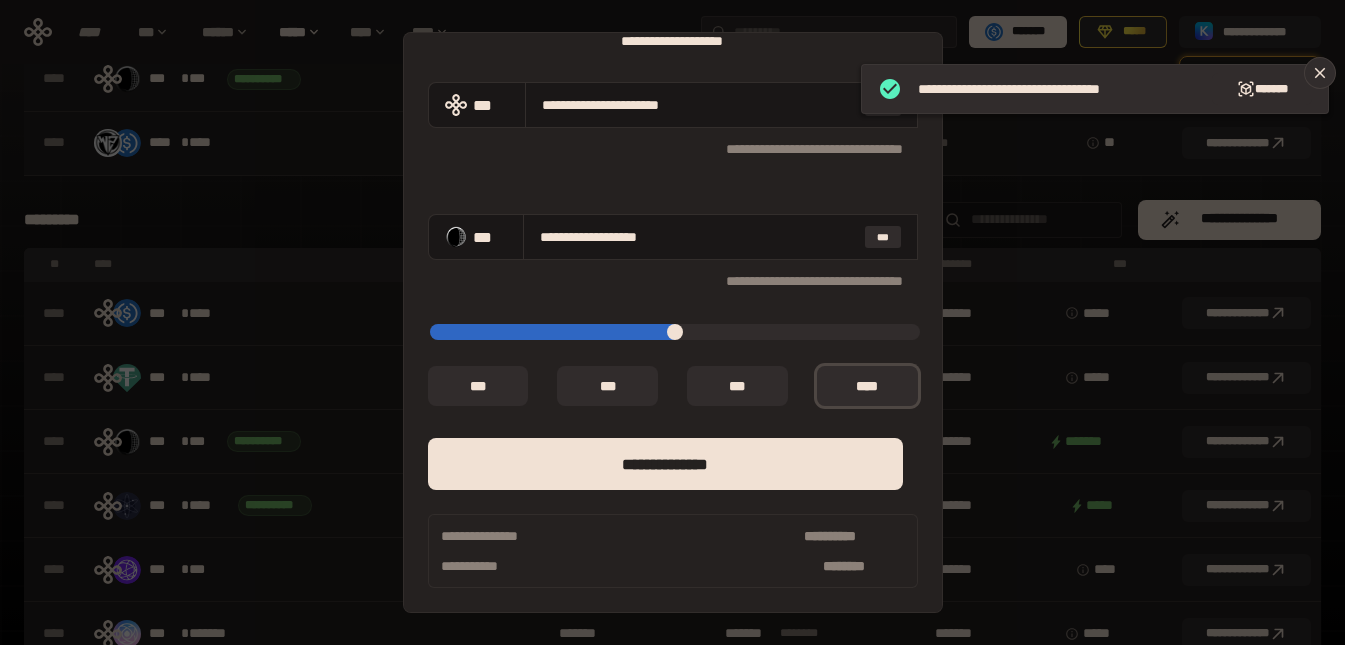 type on "*****" 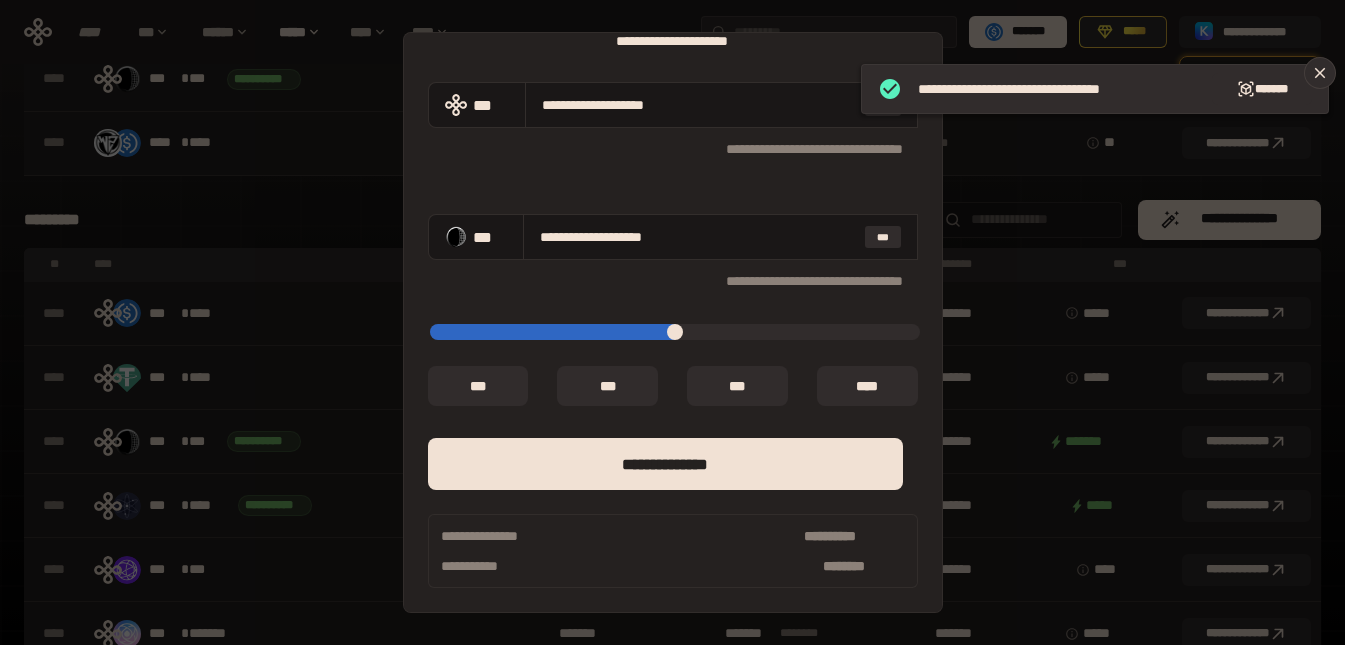 drag, startPoint x: 899, startPoint y: 332, endPoint x: 442, endPoint y: 336, distance: 457.01752 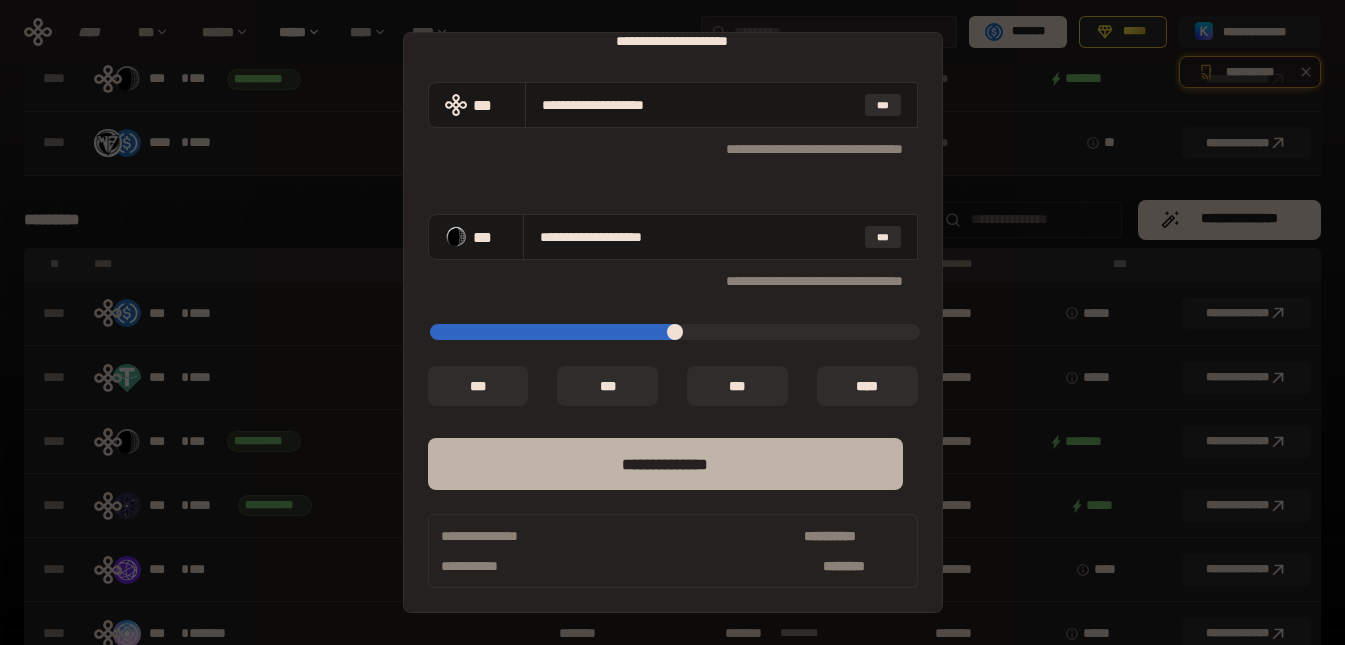 click on "**** *********" at bounding box center (665, 464) 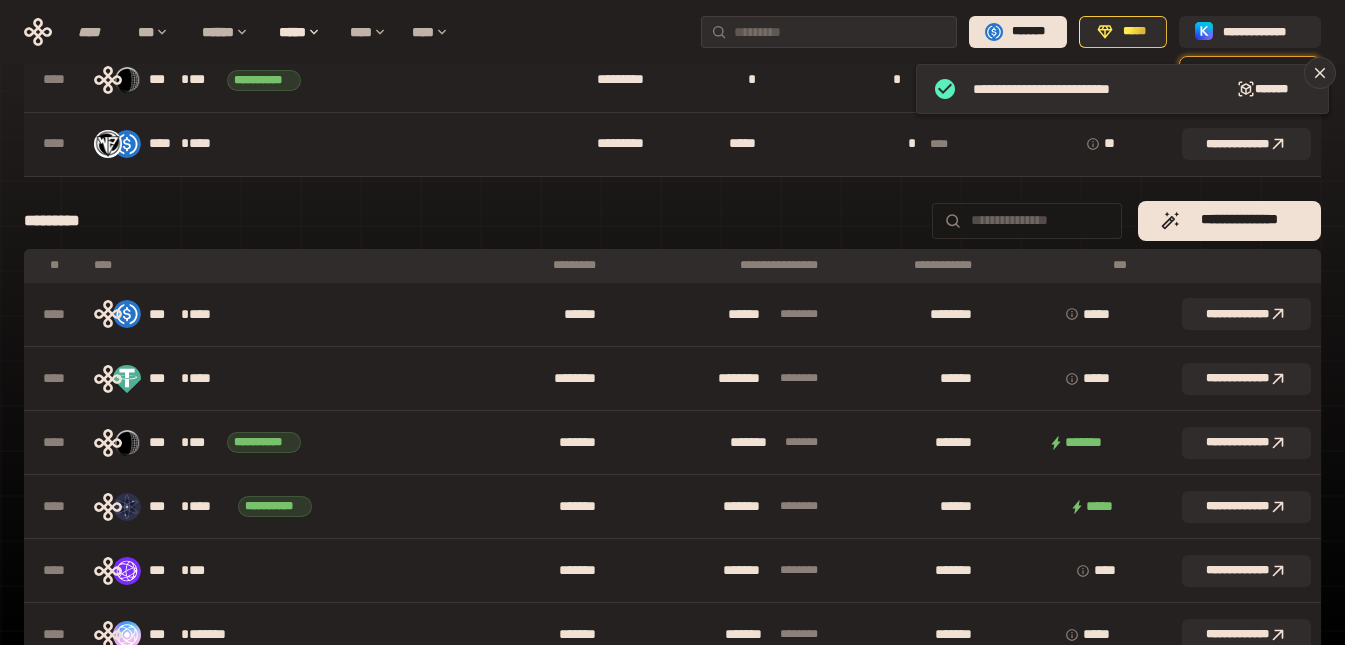 scroll, scrollTop: 0, scrollLeft: 0, axis: both 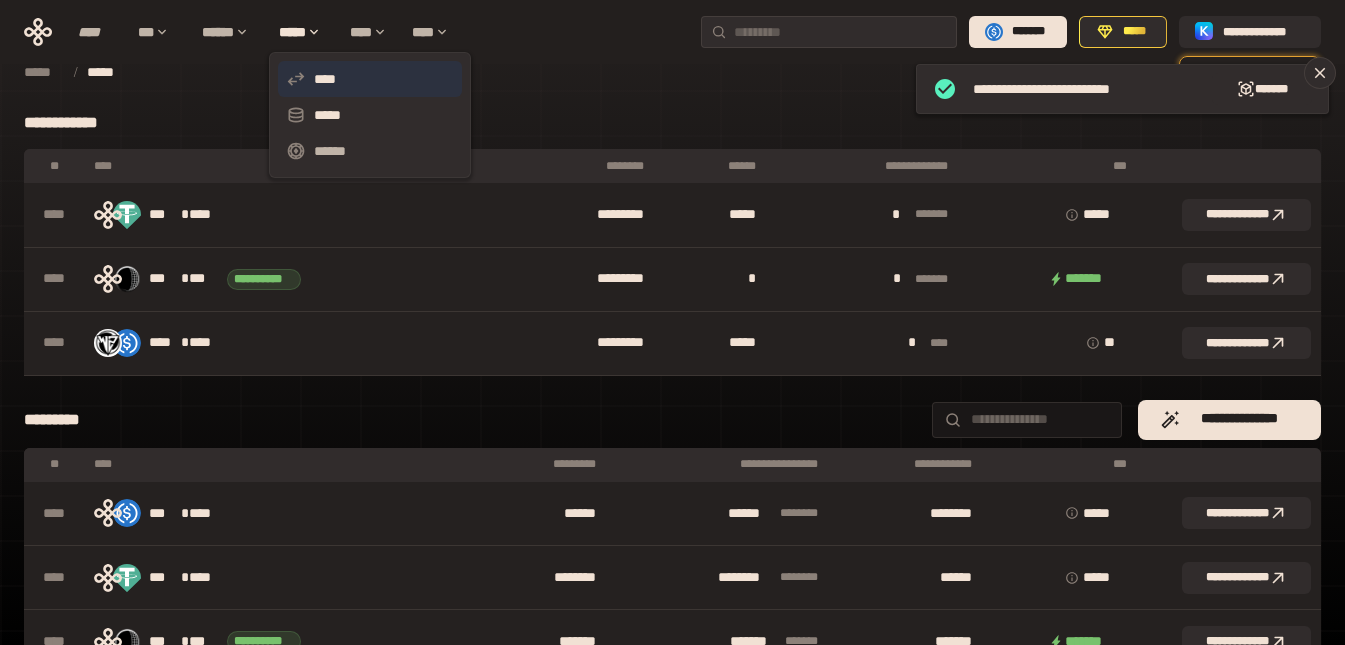 click on "****" at bounding box center (370, 79) 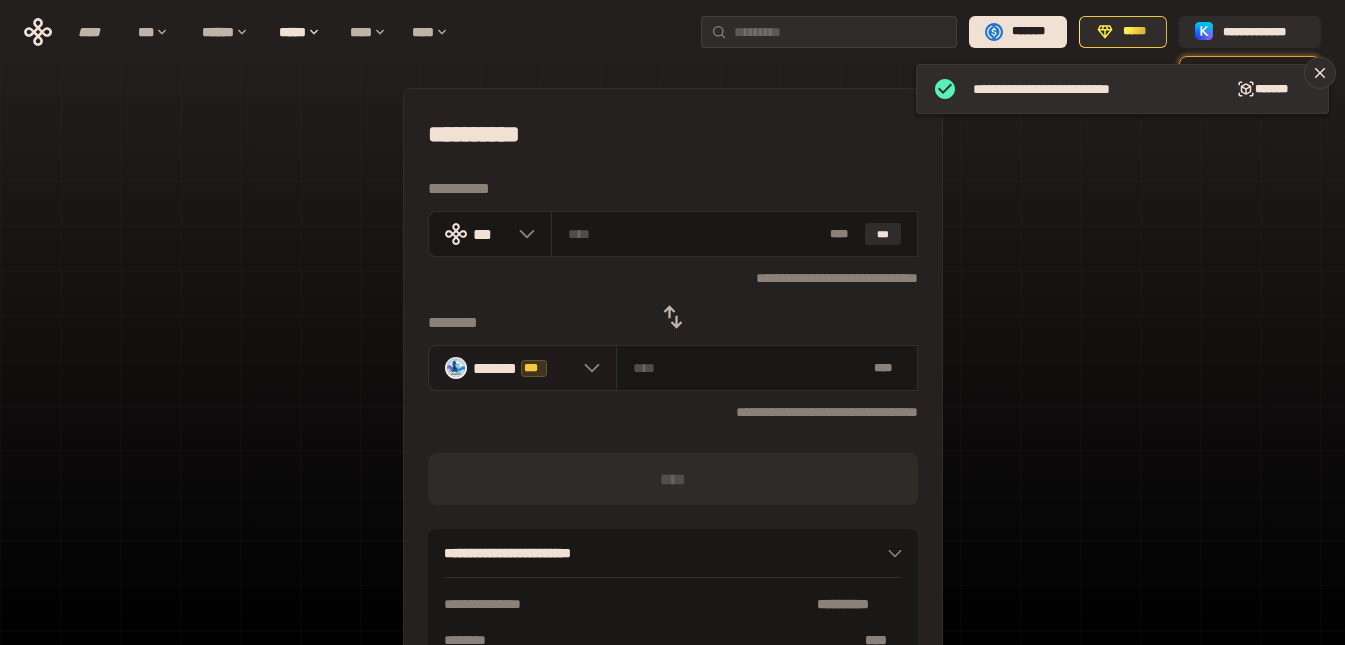 click 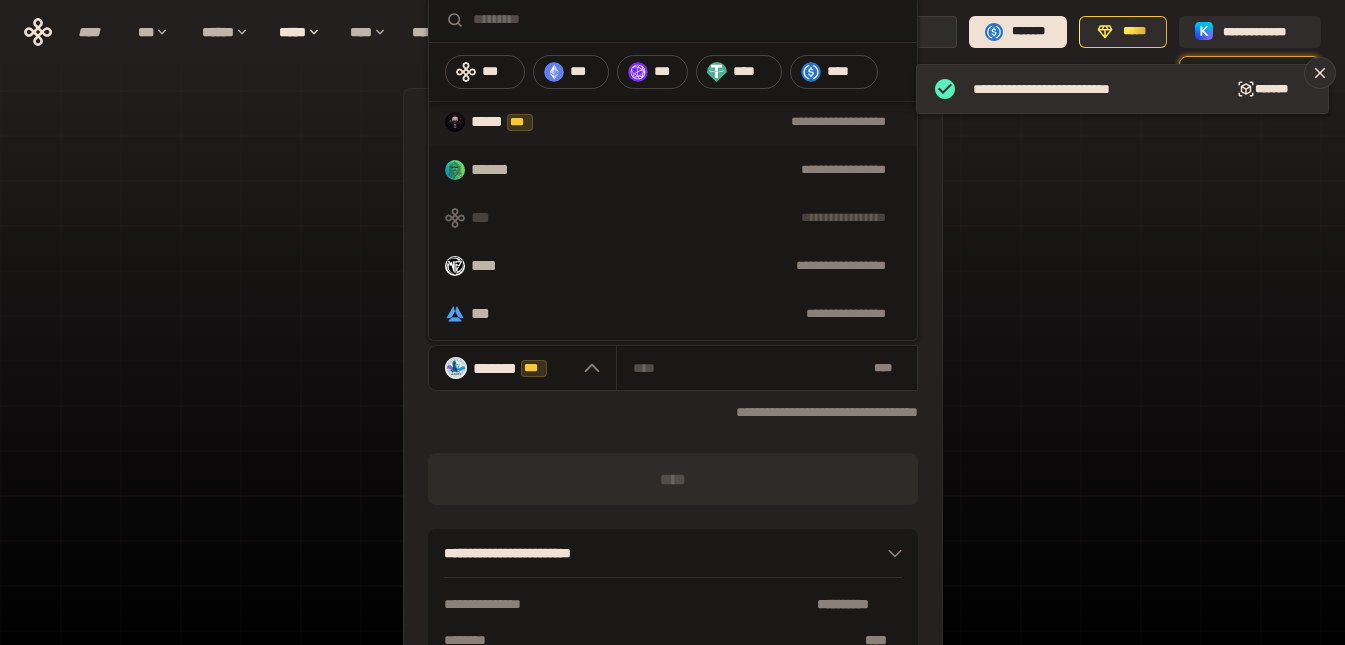 scroll, scrollTop: 200, scrollLeft: 0, axis: vertical 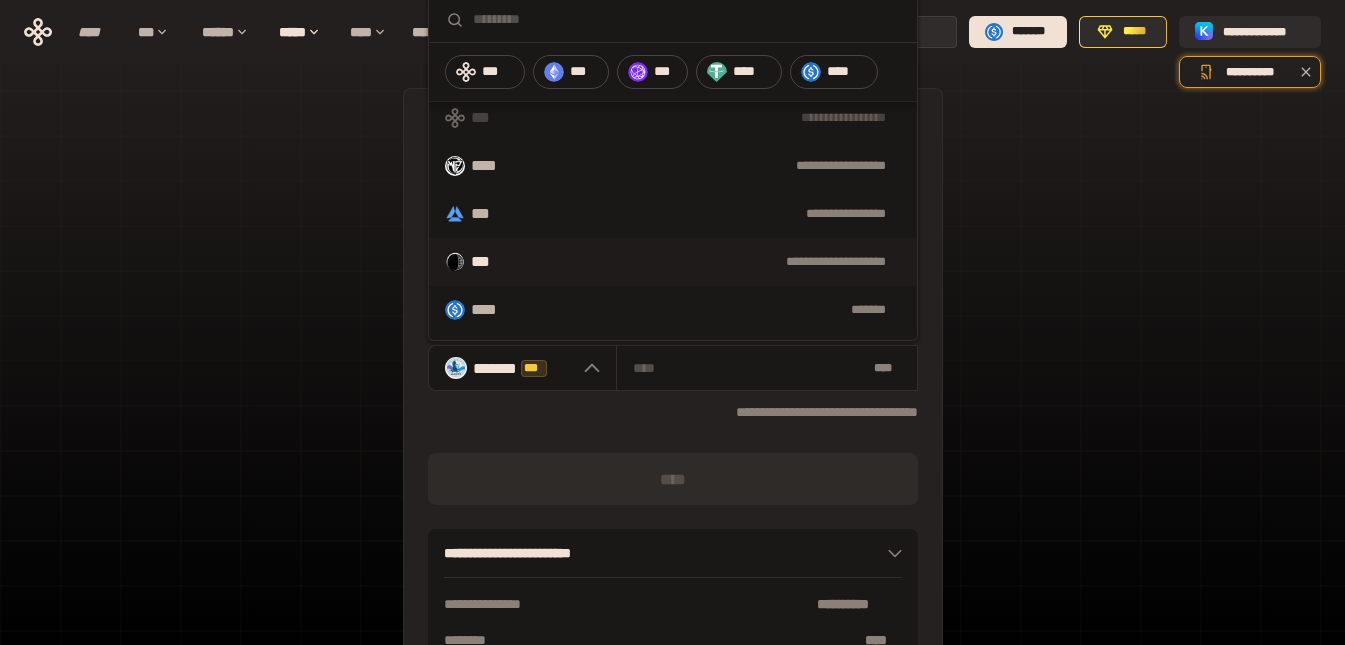 click on "**********" at bounding box center (673, 262) 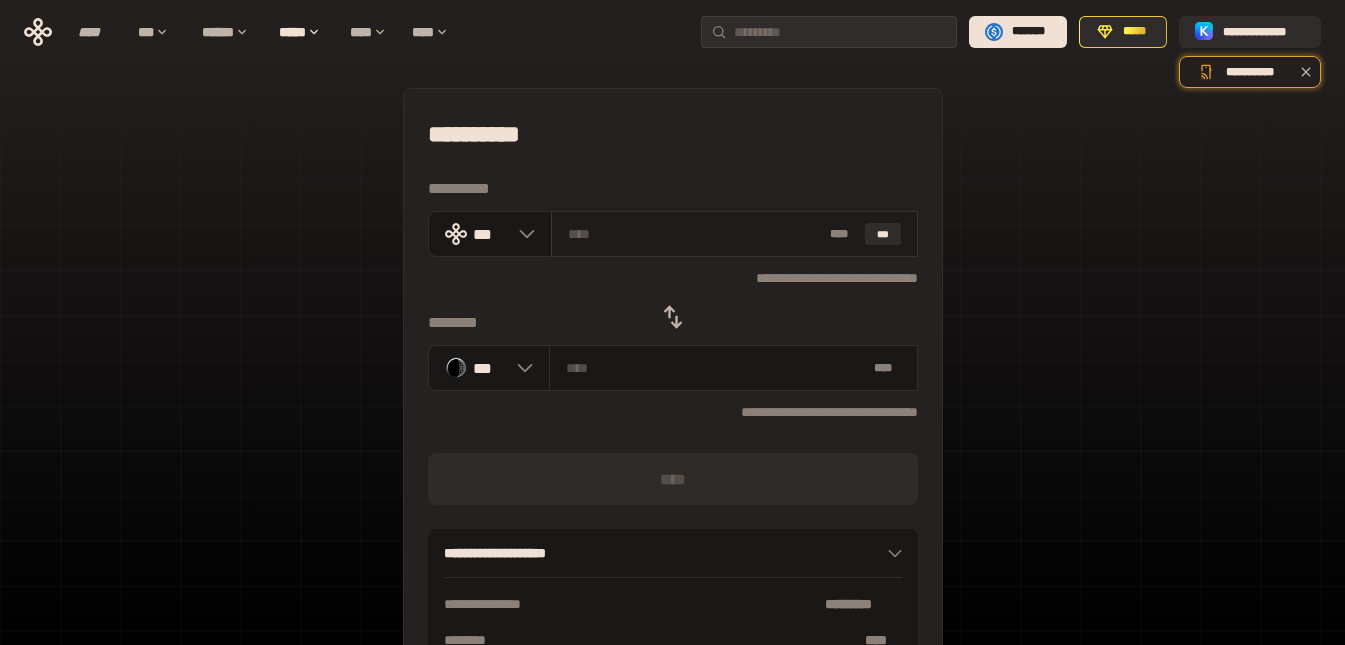 paste on "*****" 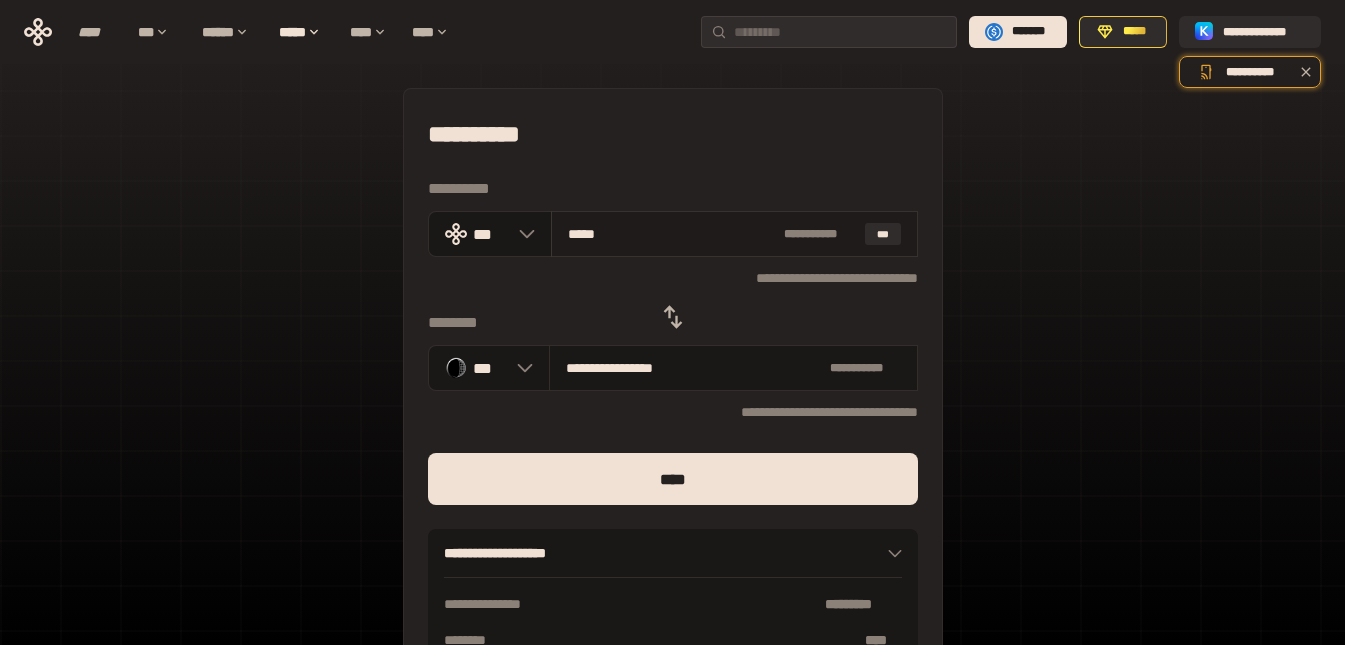 click on "*****" at bounding box center (671, 234) 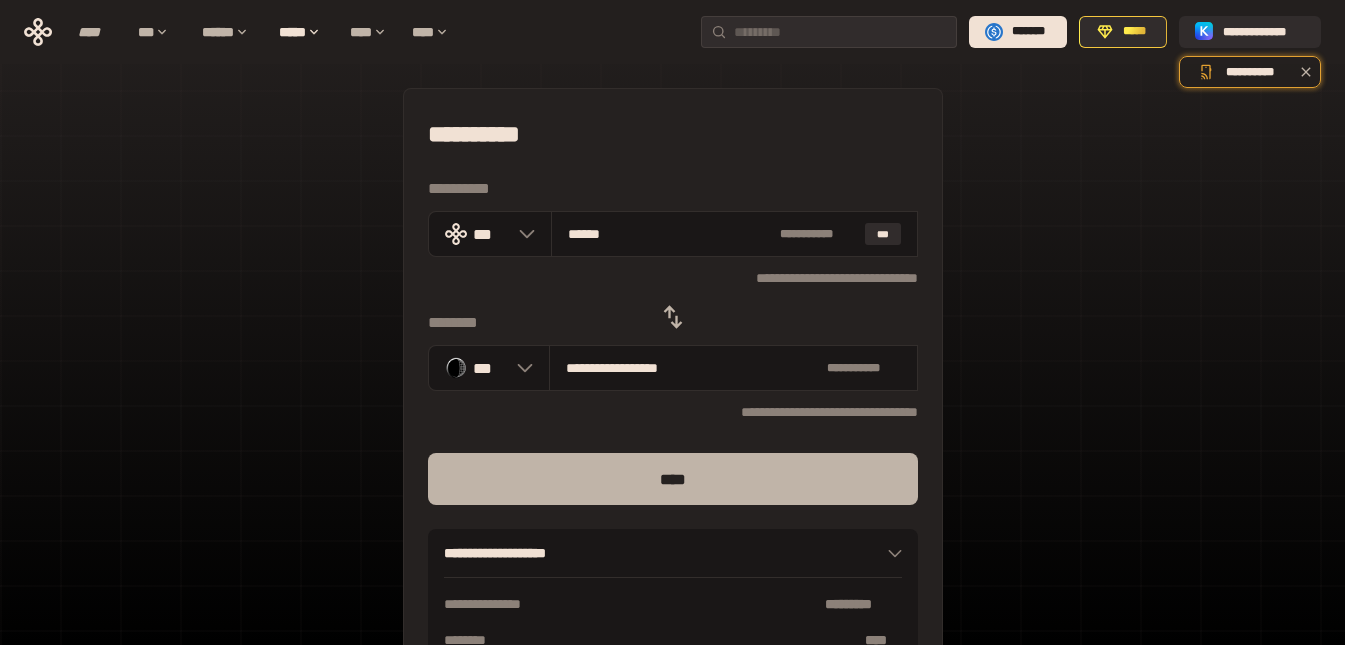 click on "****" at bounding box center [673, 479] 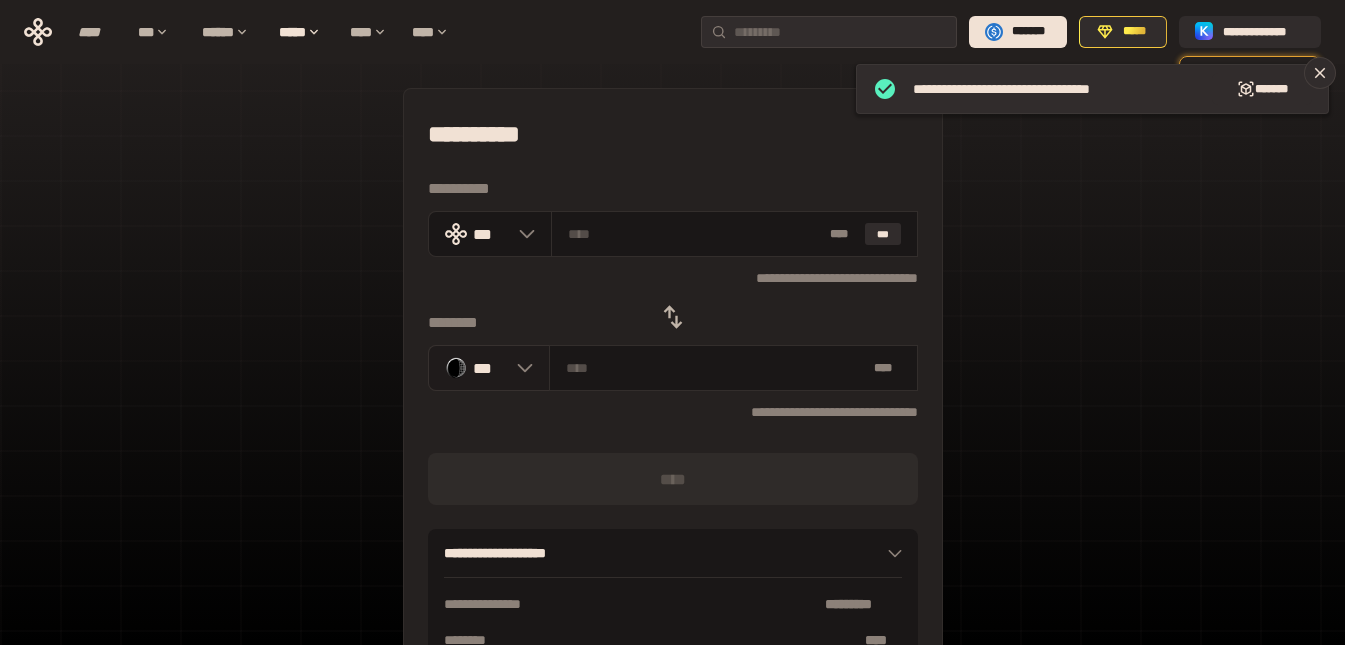 click 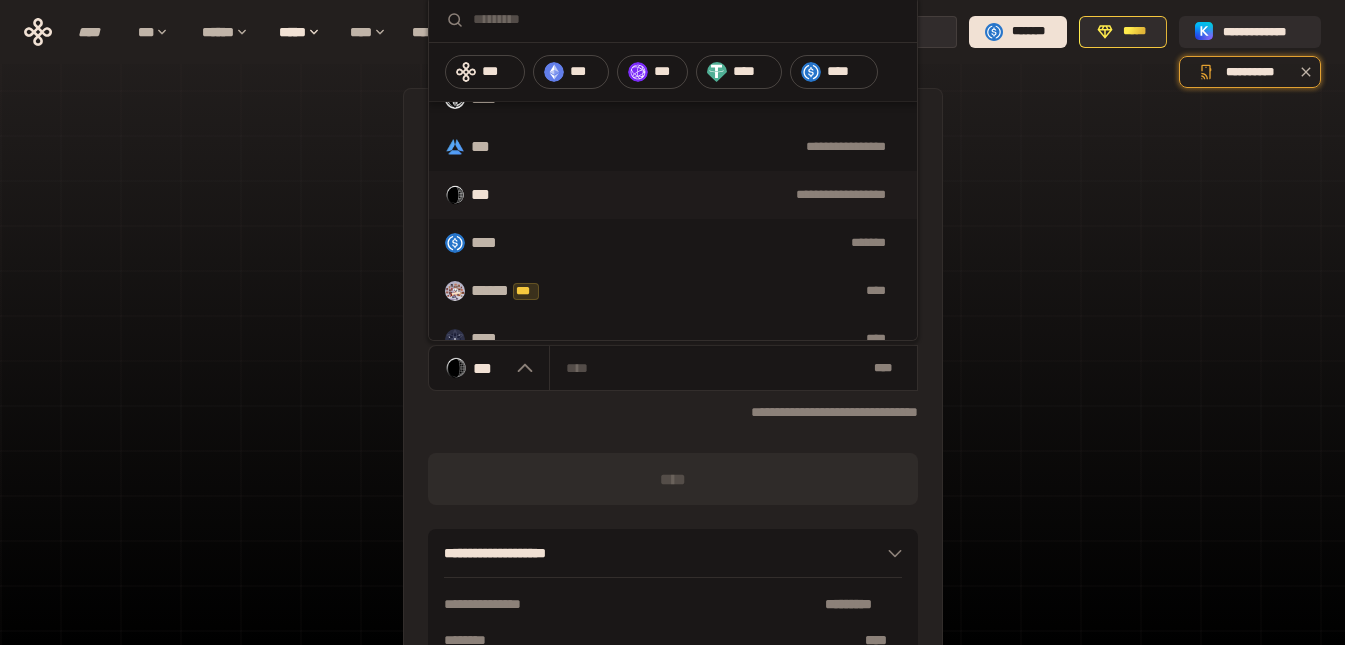 scroll, scrollTop: 300, scrollLeft: 0, axis: vertical 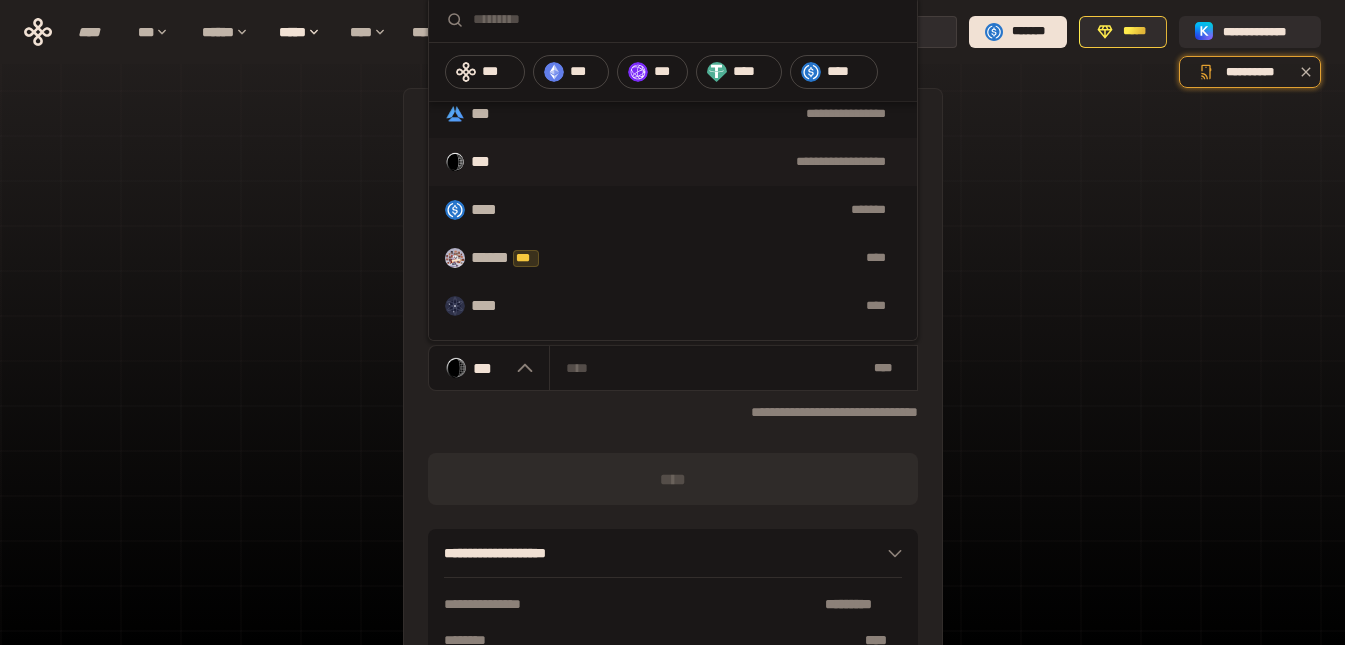 click on "**********" at bounding box center (672, 444) 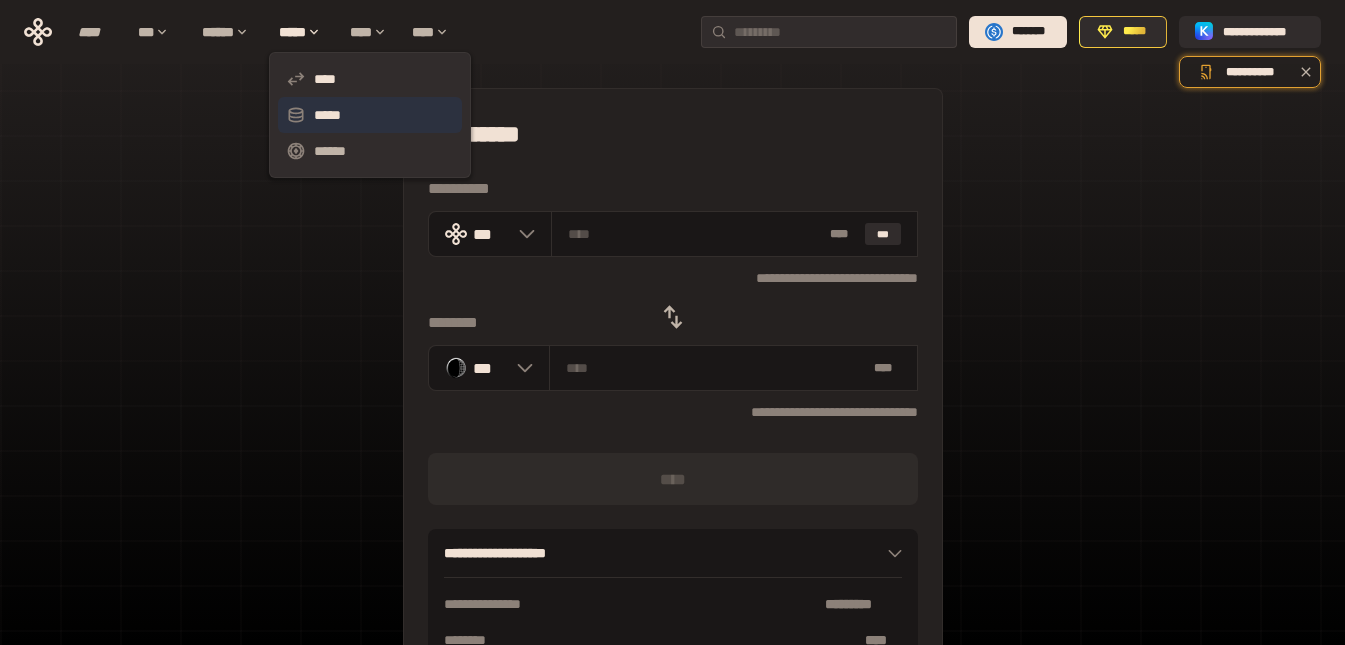 click on "*****" at bounding box center [370, 115] 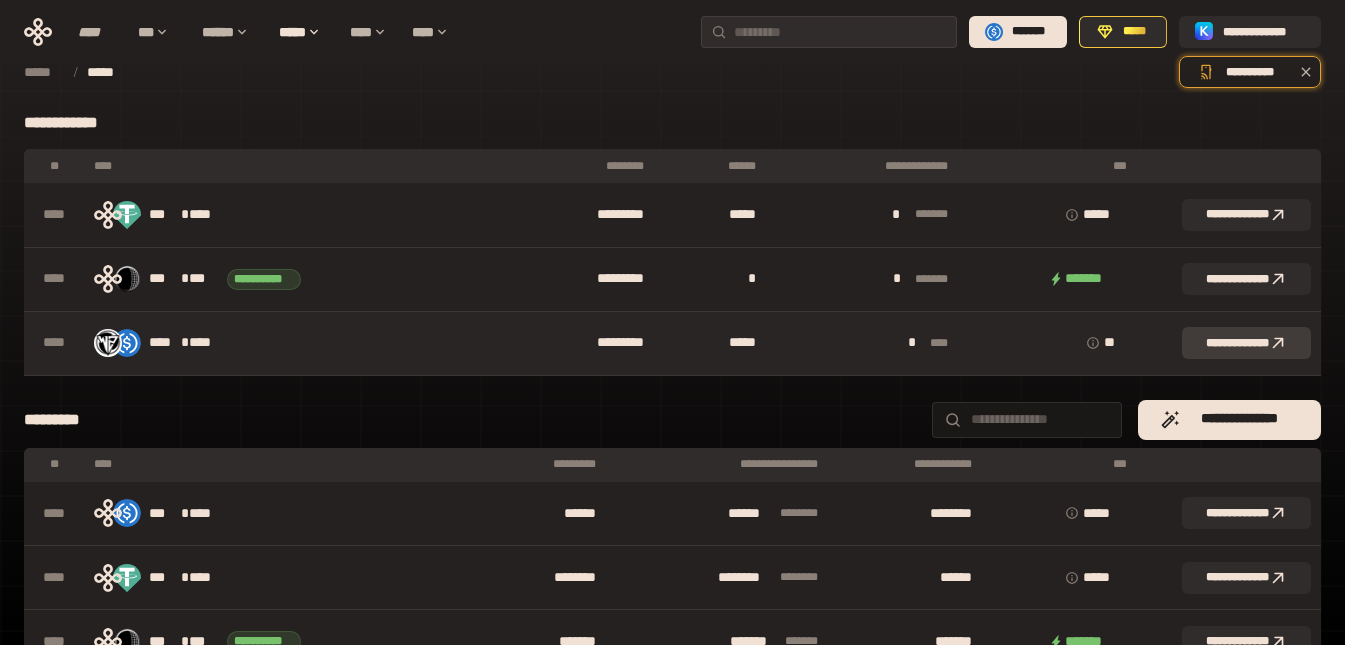 click on "**********" at bounding box center (1246, 343) 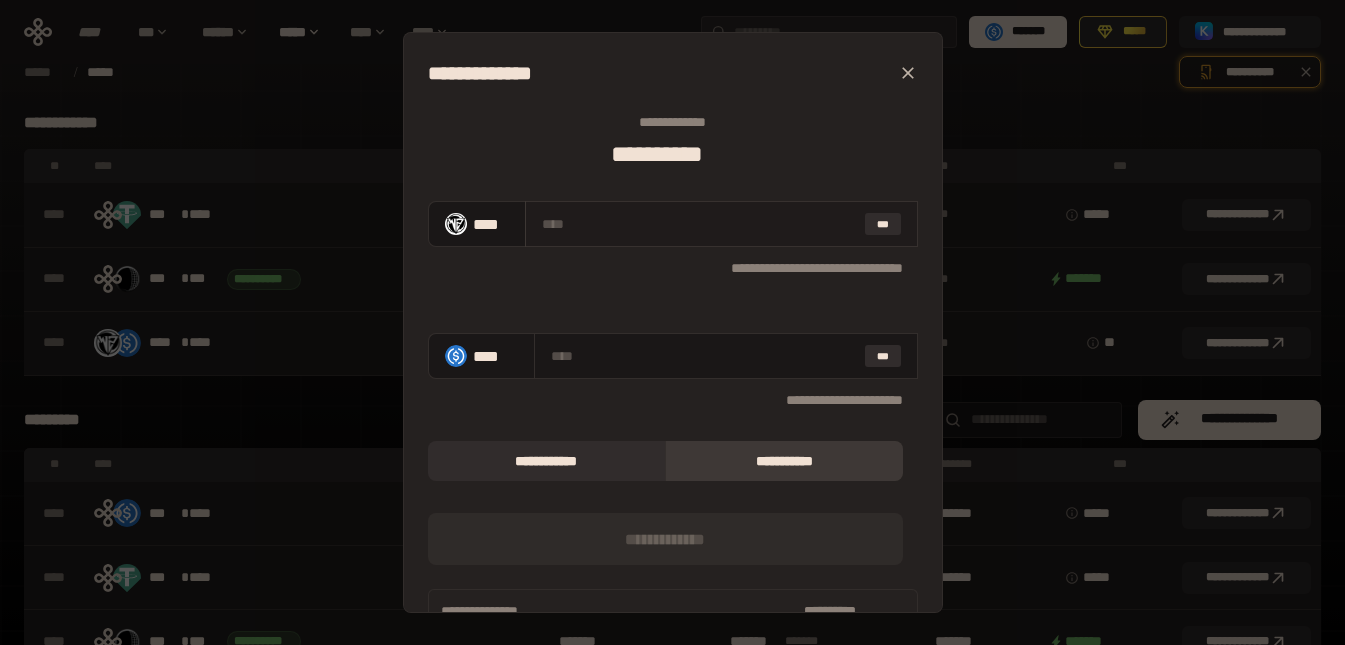 click at bounding box center [699, 224] 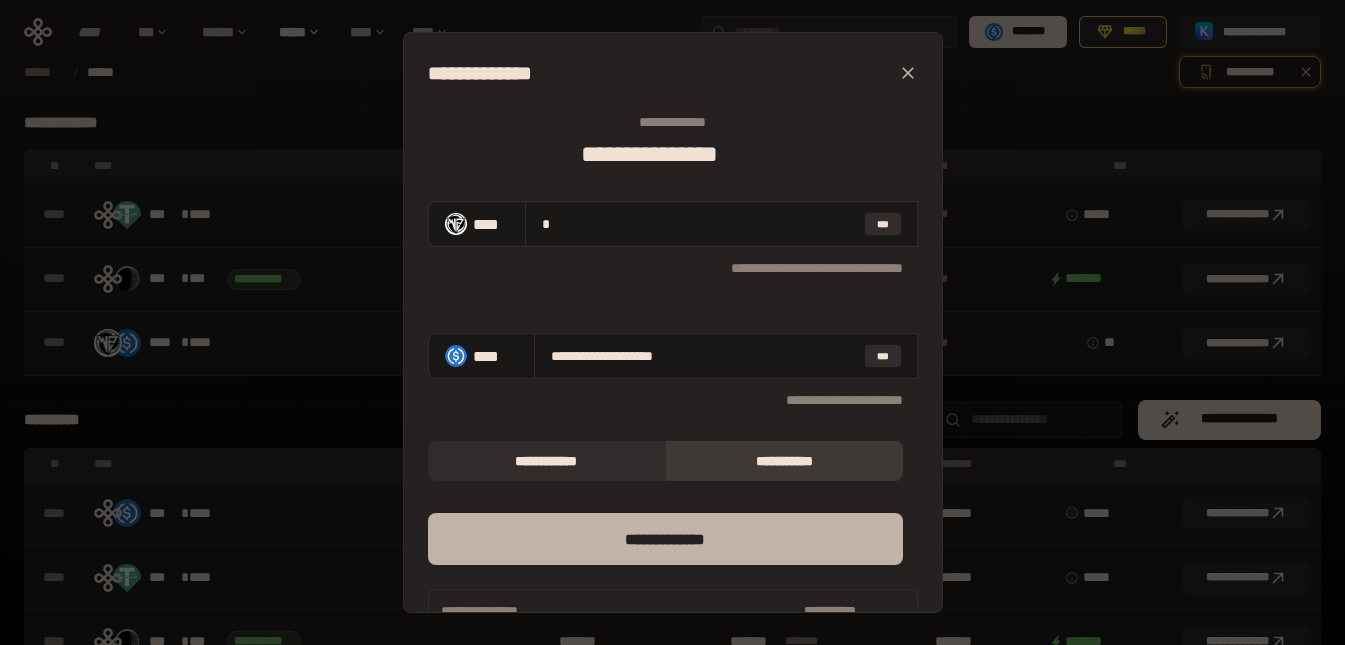 click on "*** *********" at bounding box center (665, 539) 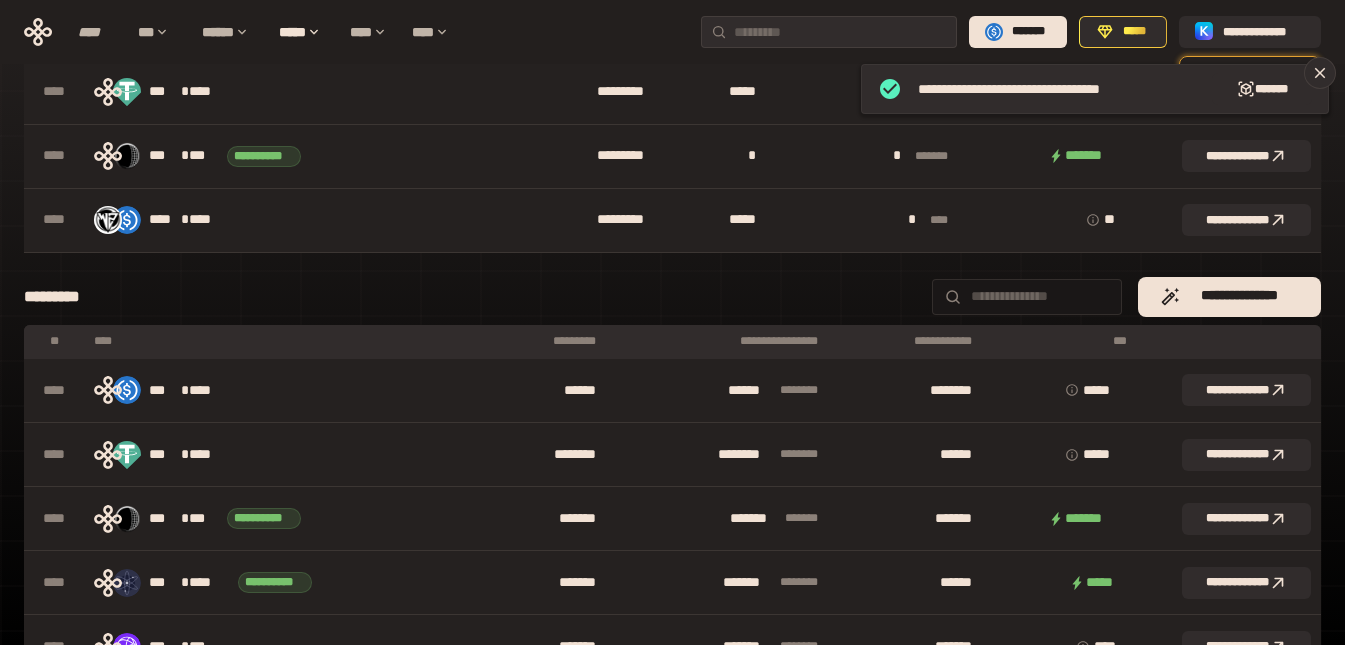 scroll, scrollTop: 300, scrollLeft: 0, axis: vertical 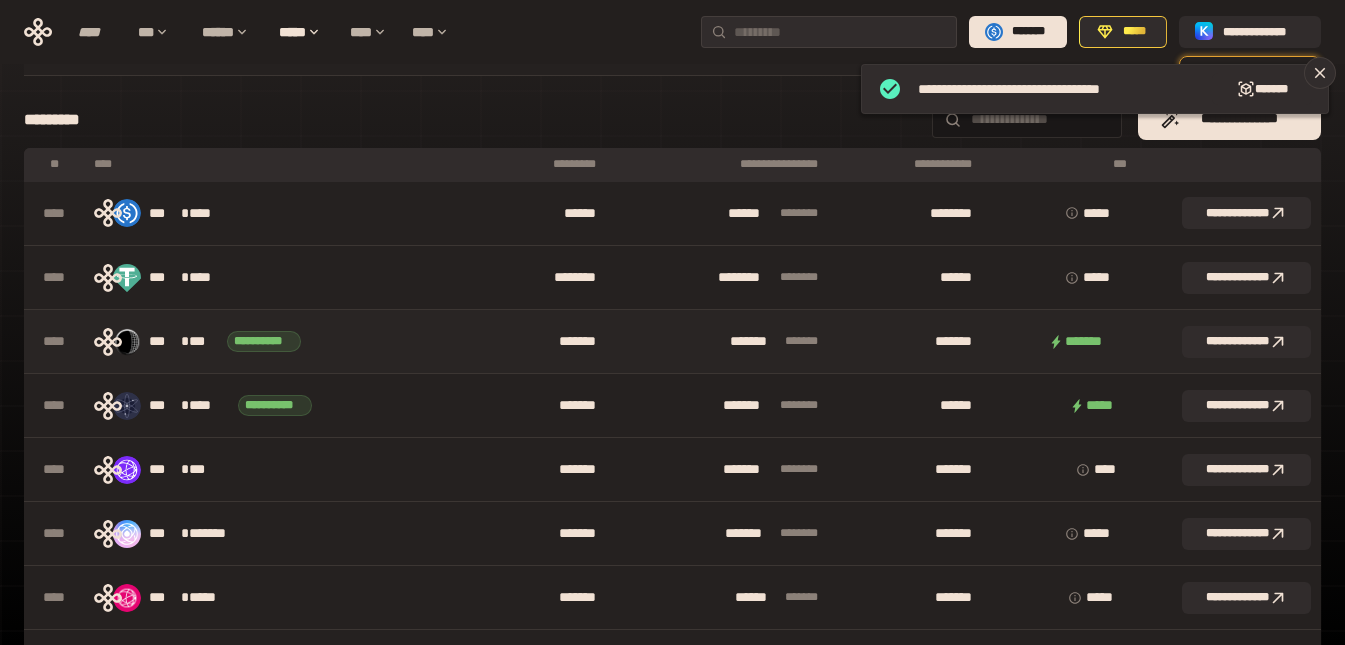 click on "*******" at bounding box center (909, 342) 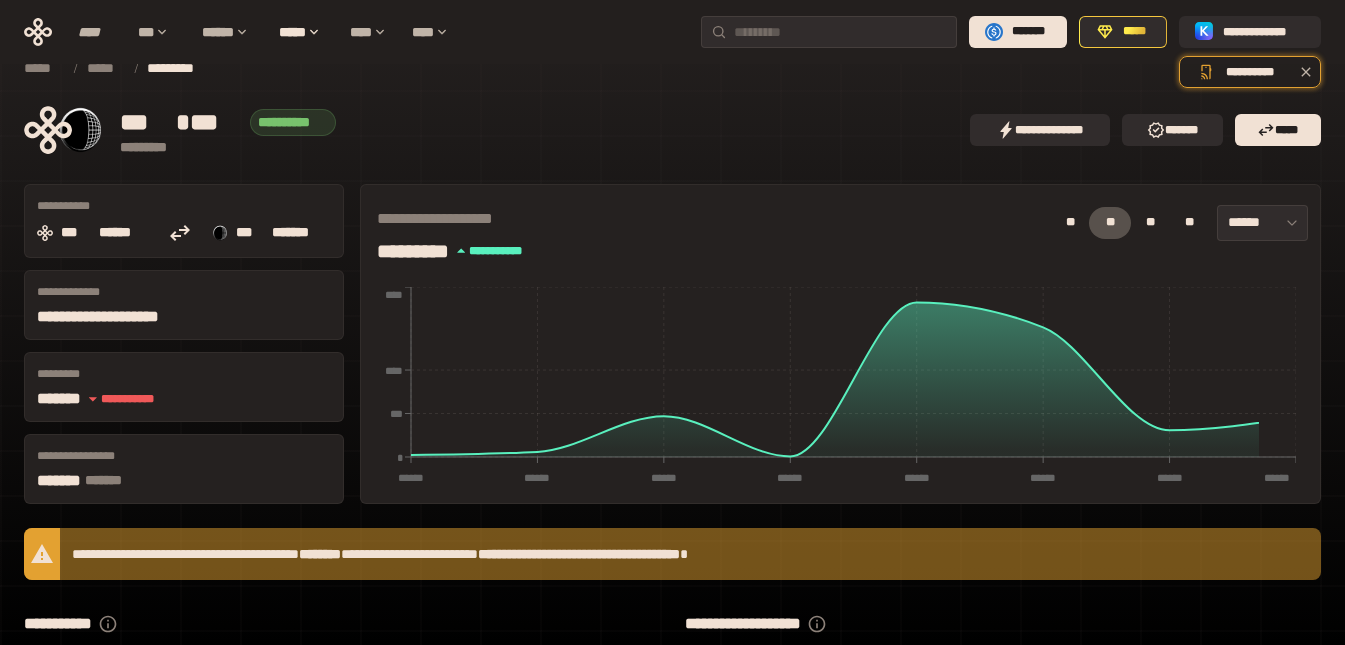 scroll, scrollTop: 0, scrollLeft: 0, axis: both 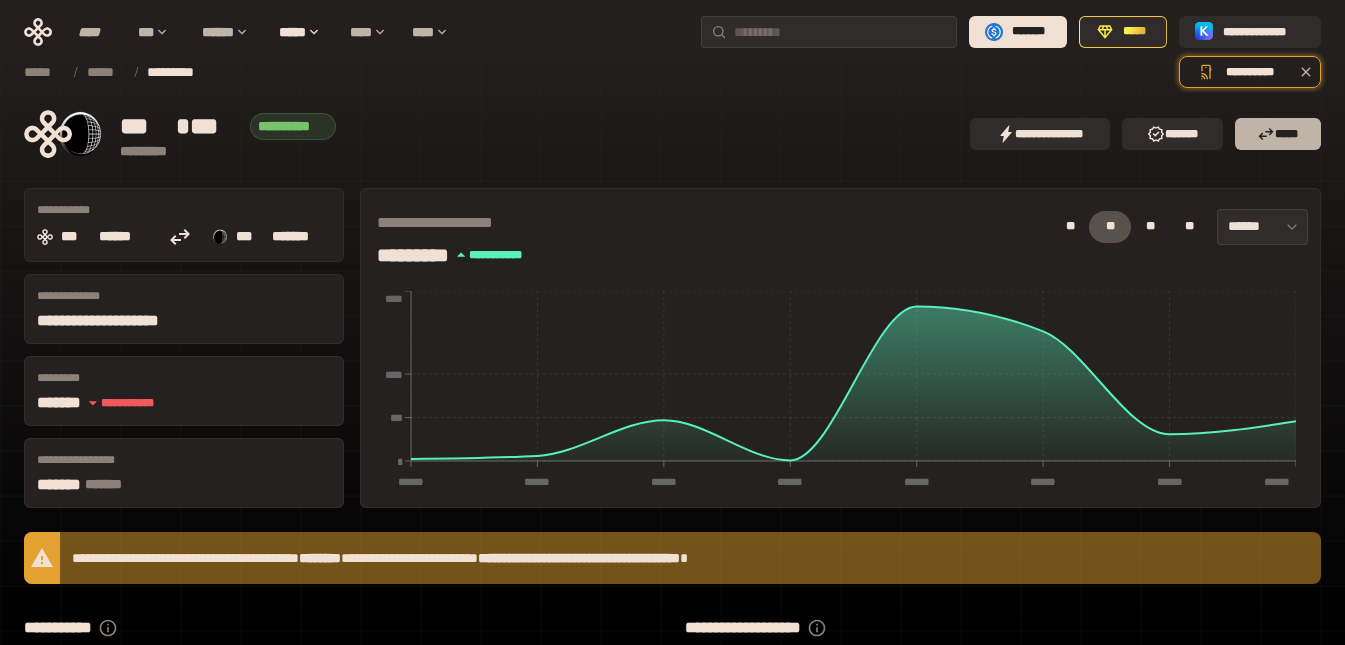 click 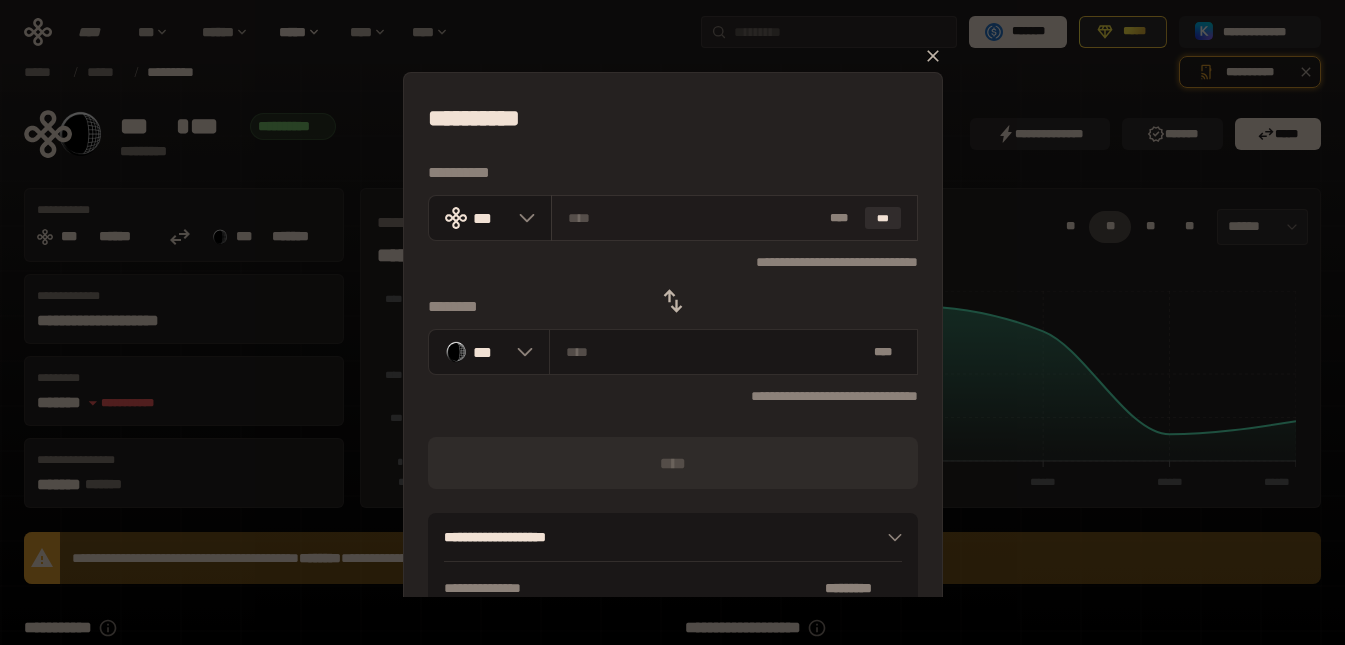 paste on "*****" 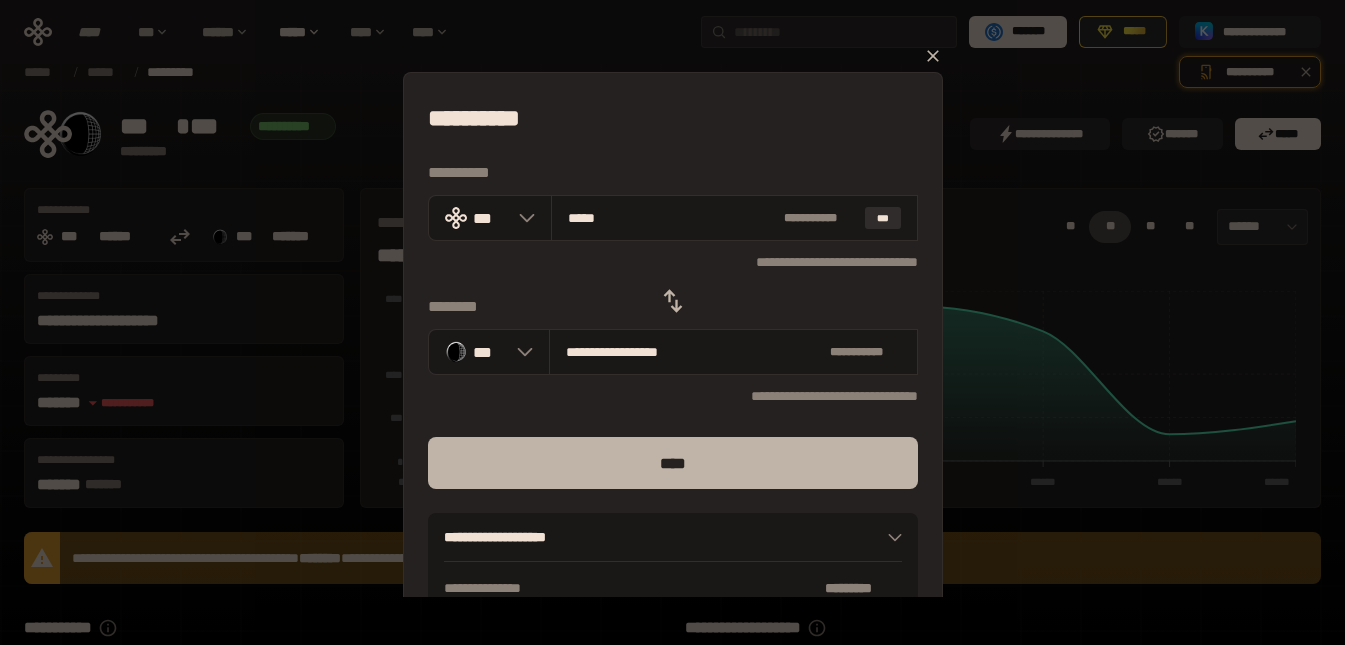 click on "****" at bounding box center [673, 463] 